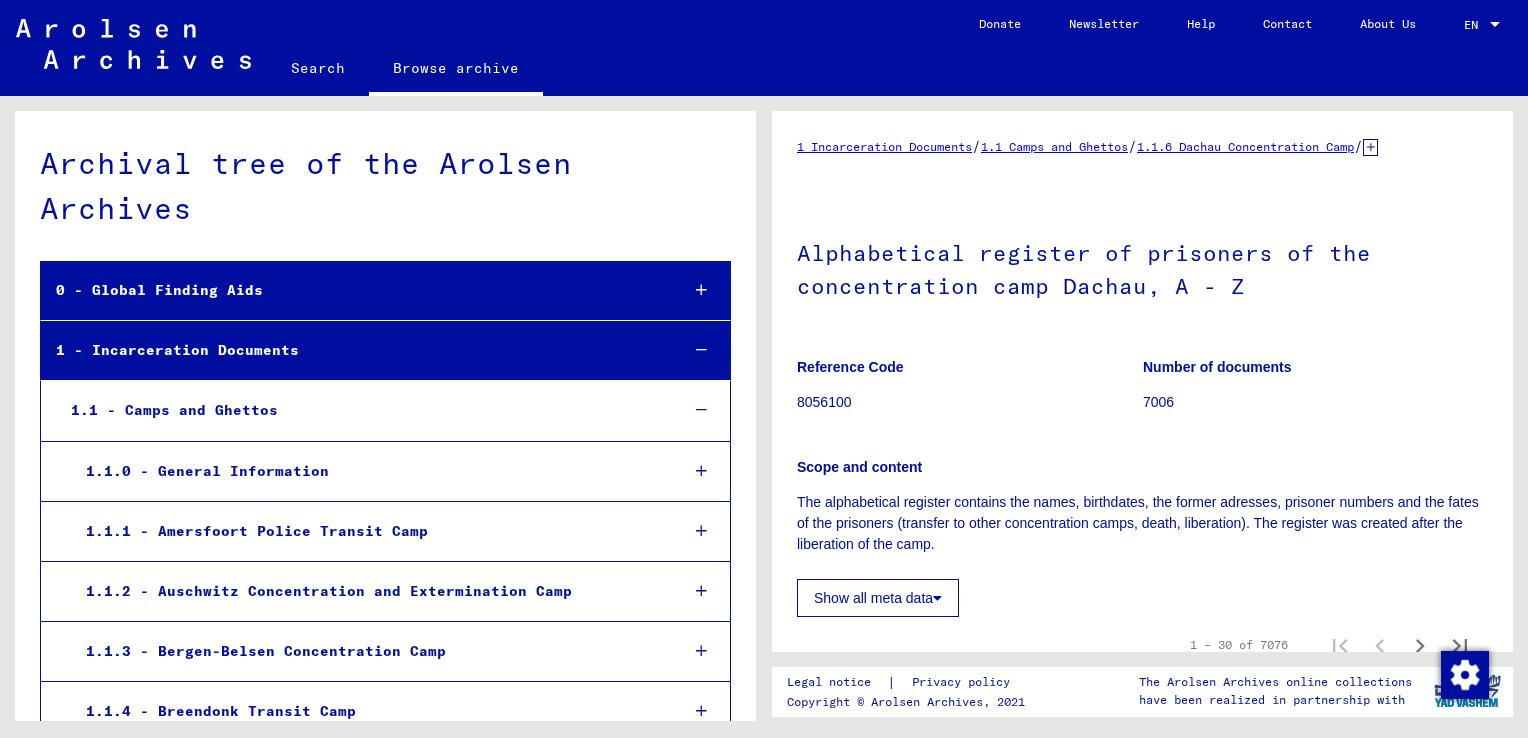 scroll, scrollTop: 0, scrollLeft: 0, axis: both 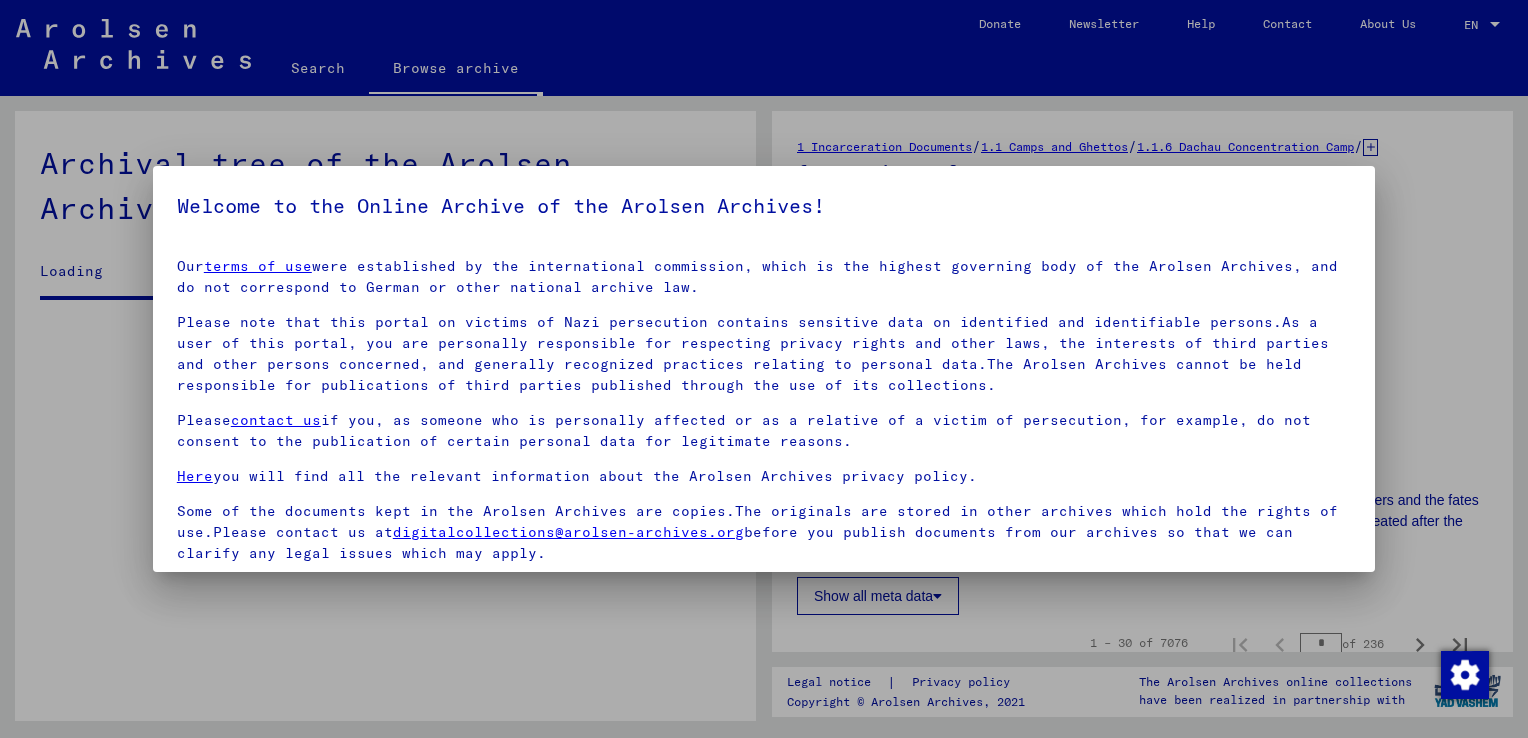click at bounding box center (764, 369) 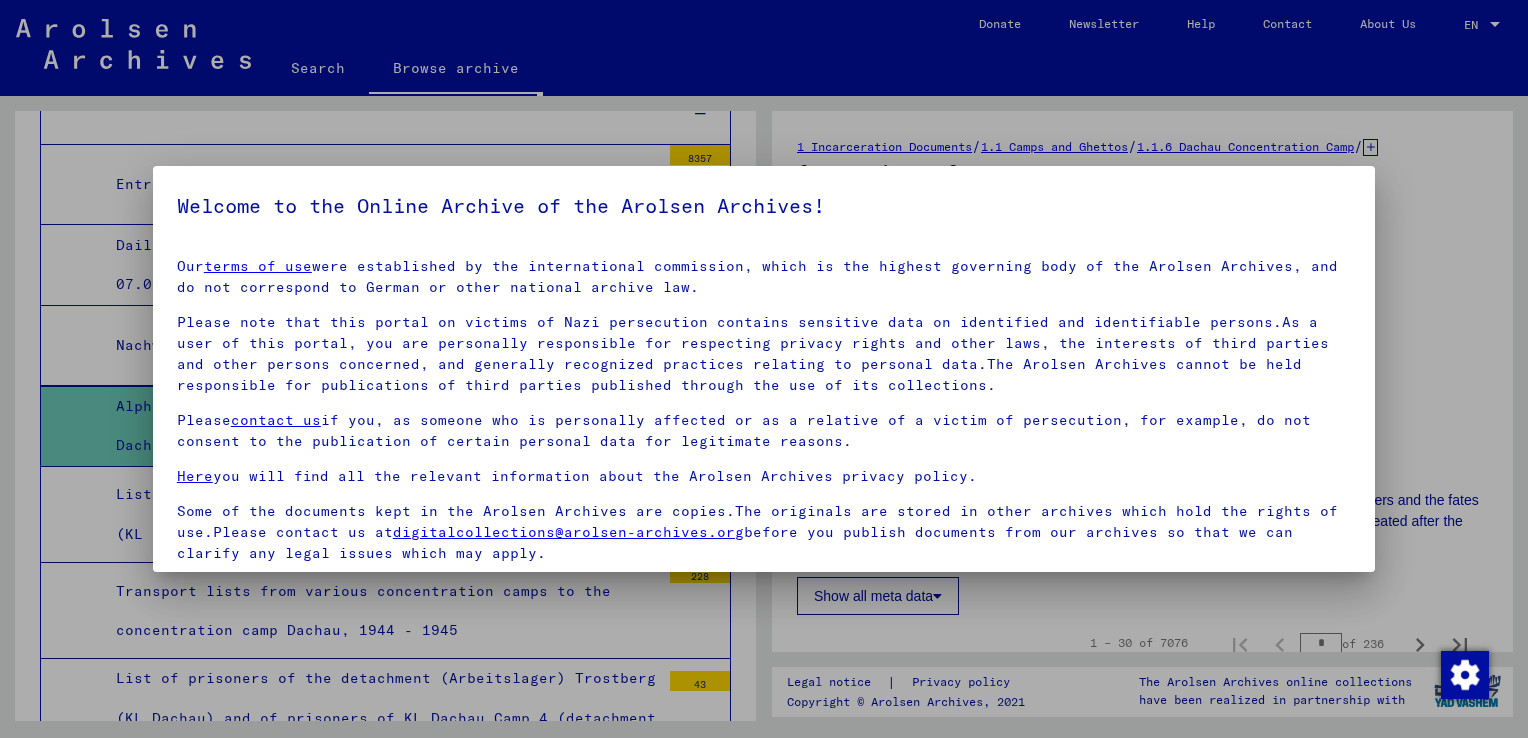 scroll, scrollTop: 149, scrollLeft: 0, axis: vertical 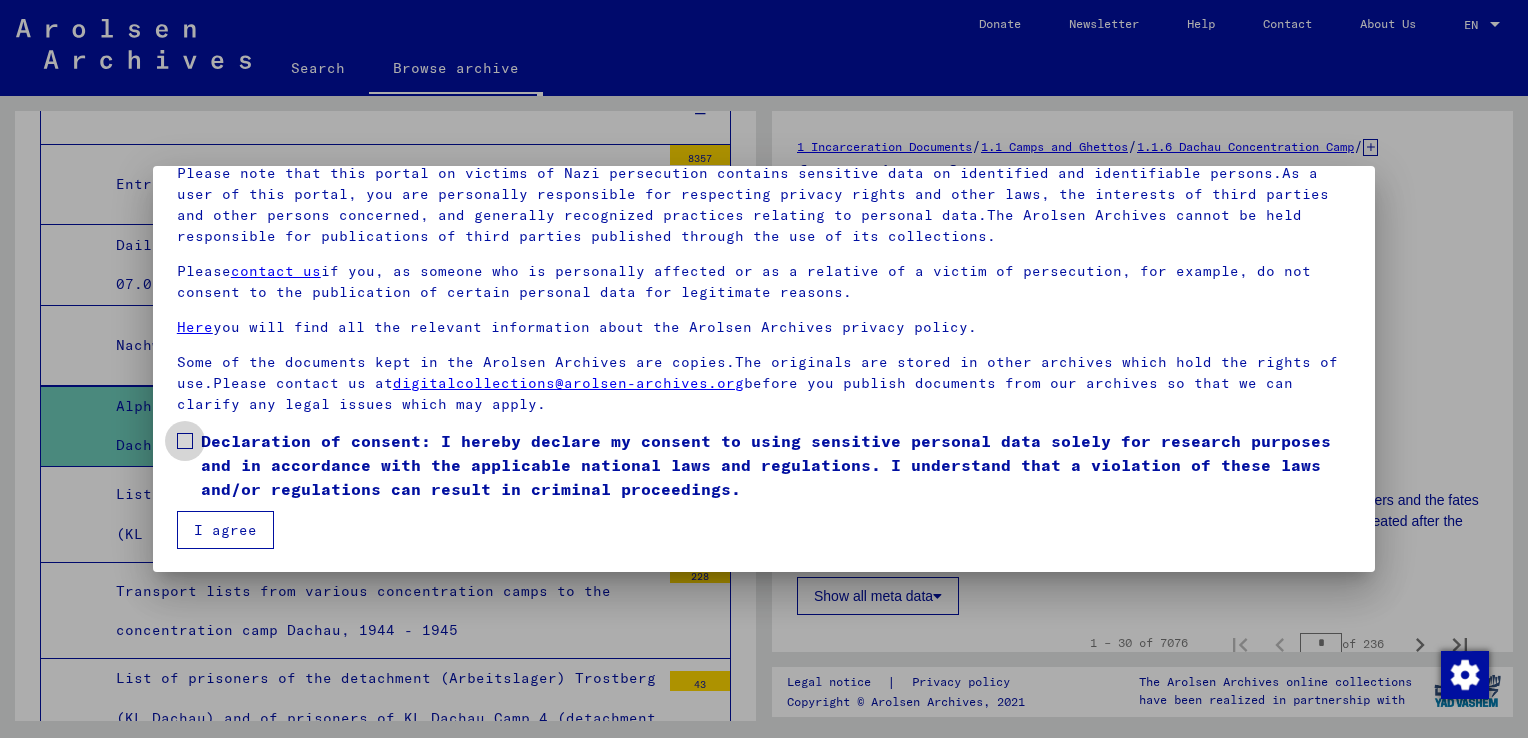 click at bounding box center (185, 441) 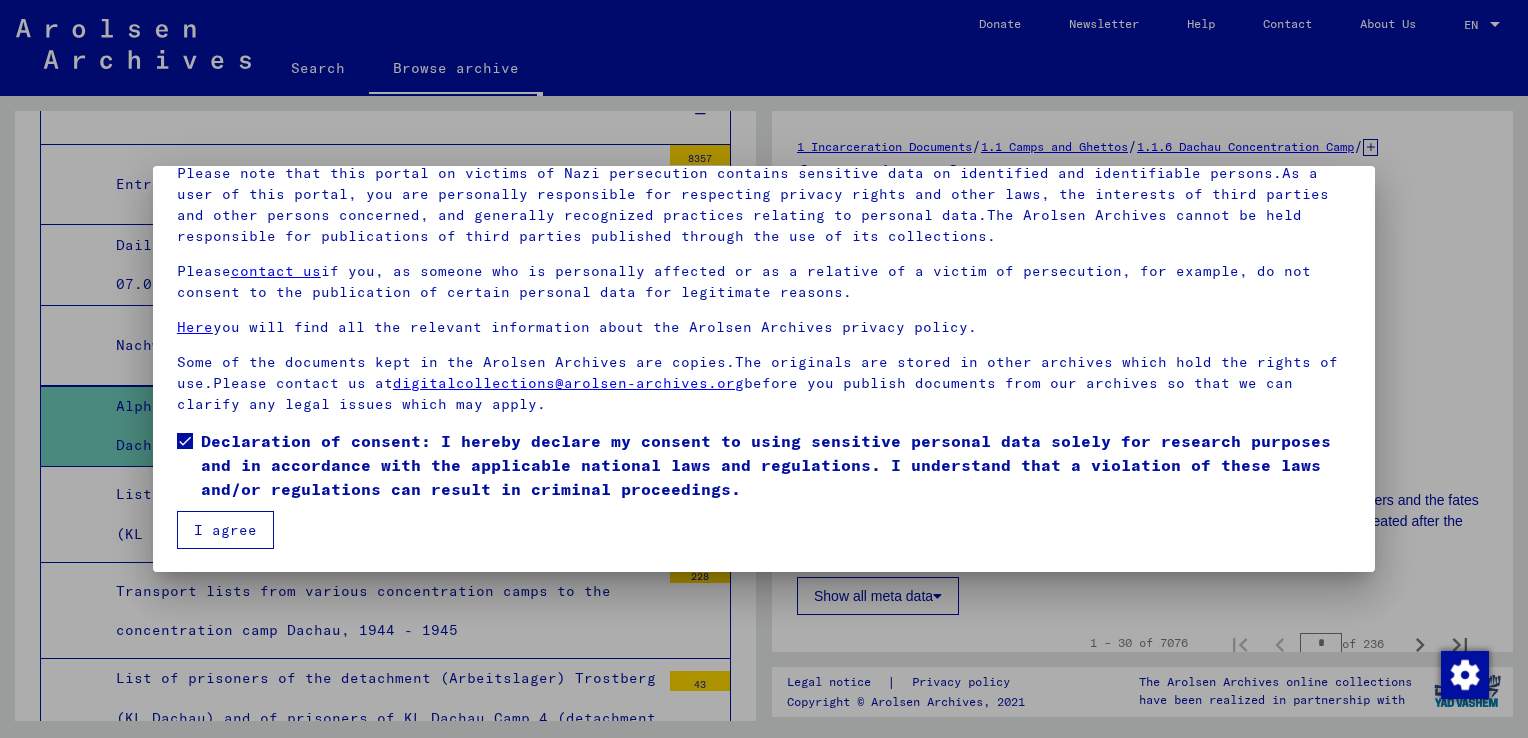 click on "I agree" at bounding box center [225, 530] 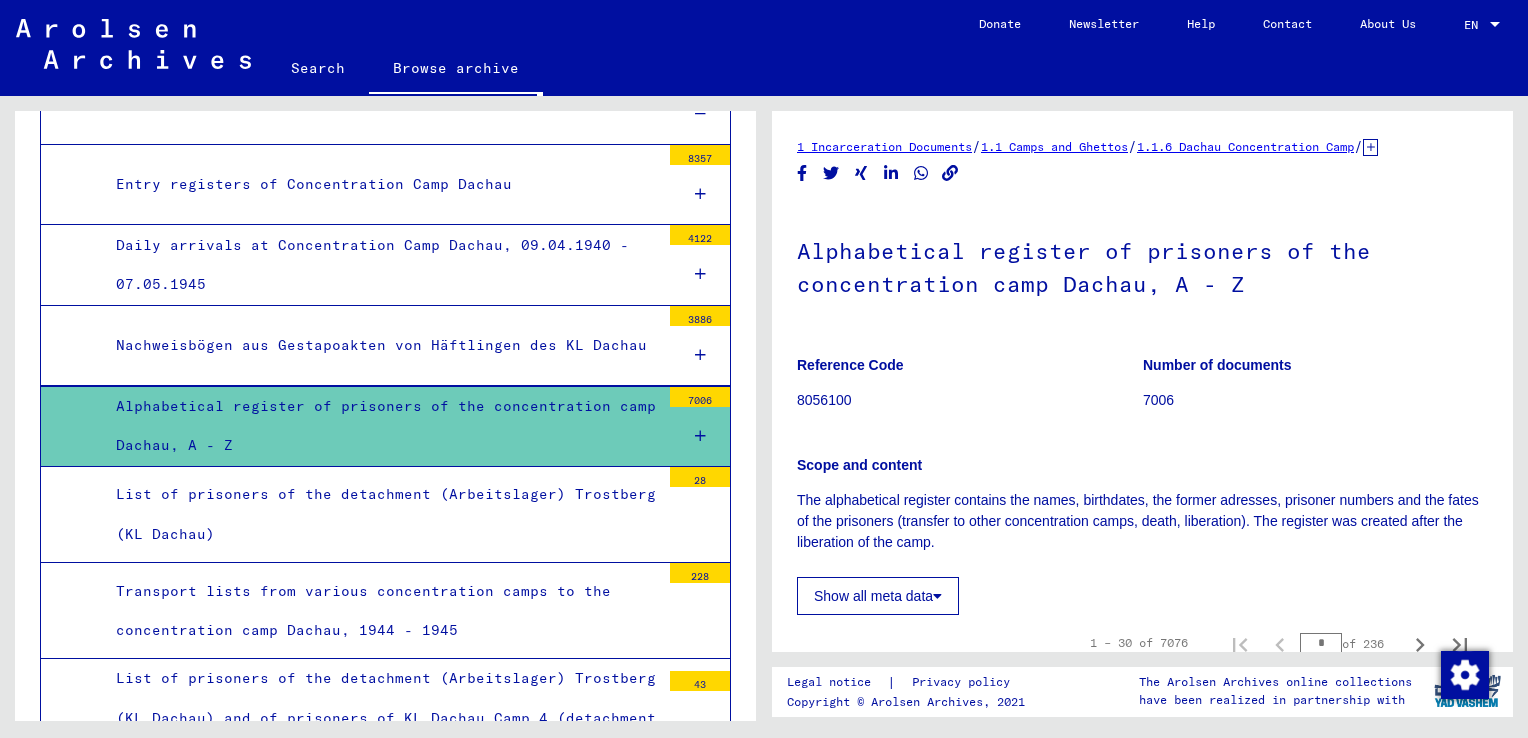 scroll, scrollTop: 473, scrollLeft: 0, axis: vertical 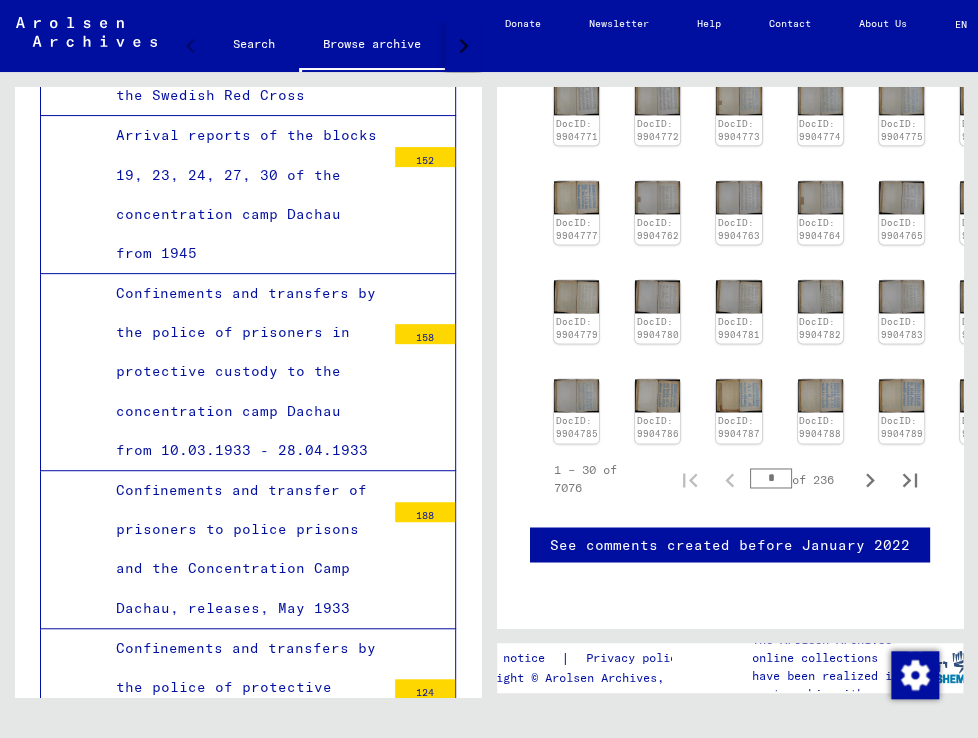 drag, startPoint x: 477, startPoint y: 502, endPoint x: 219, endPoint y: 170, distance: 420.46164 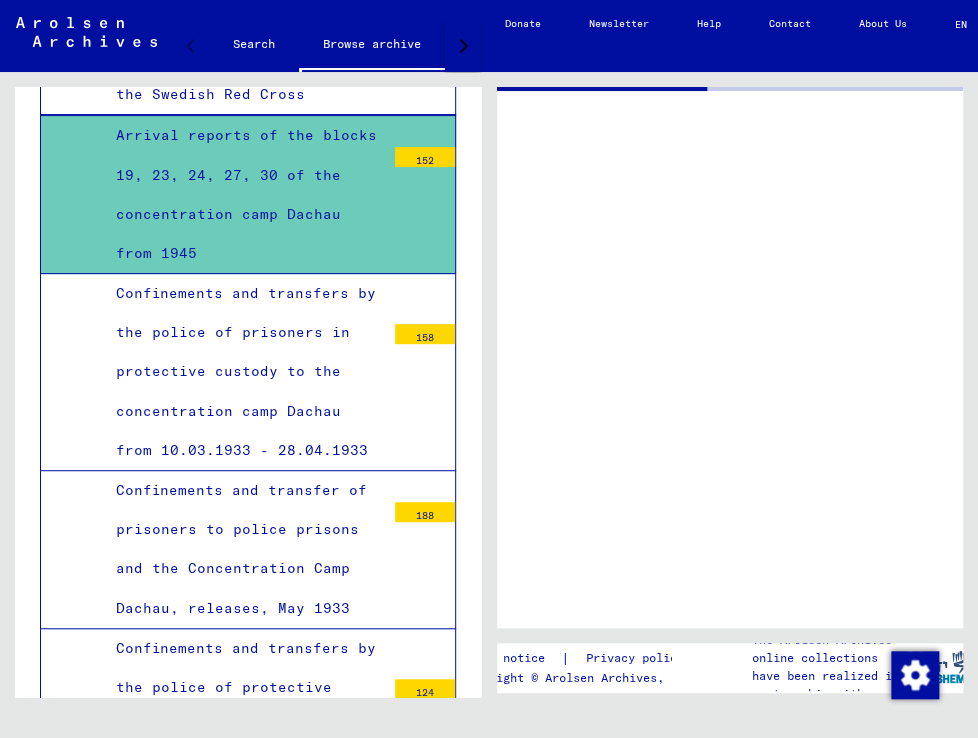 scroll, scrollTop: 0, scrollLeft: 0, axis: both 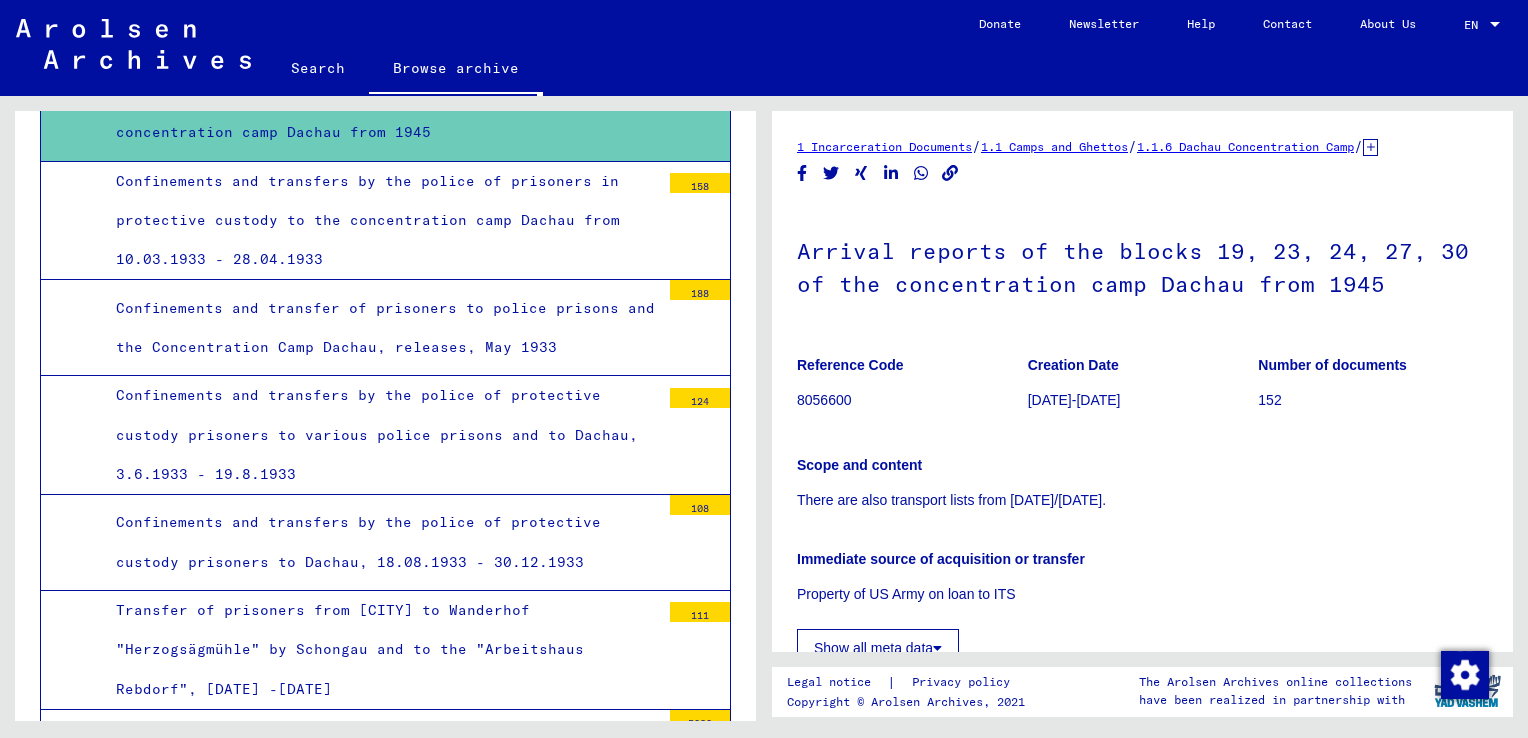 drag, startPoint x: 1504, startPoint y: 146, endPoint x: 1506, endPoint y: 258, distance: 112.01785 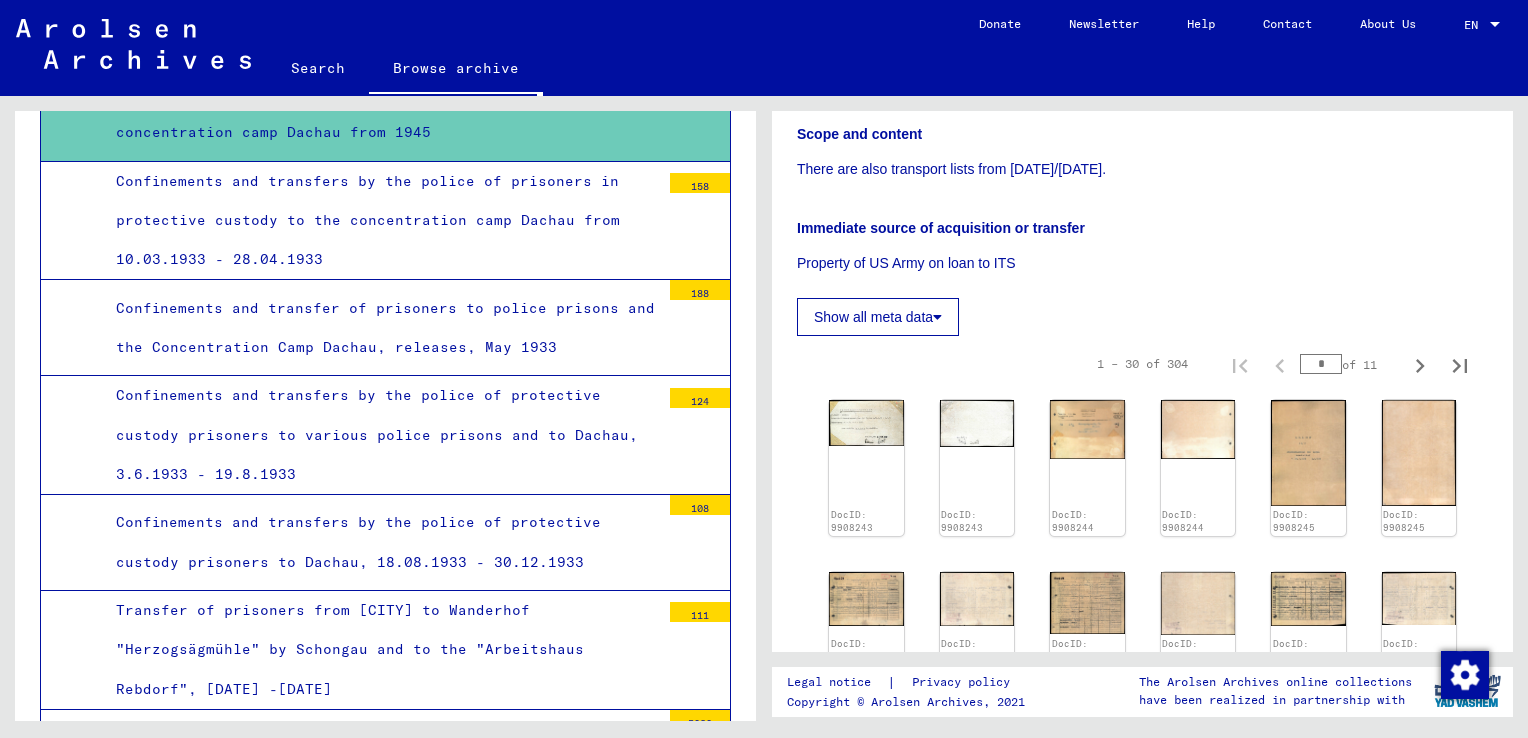 scroll, scrollTop: 479, scrollLeft: 0, axis: vertical 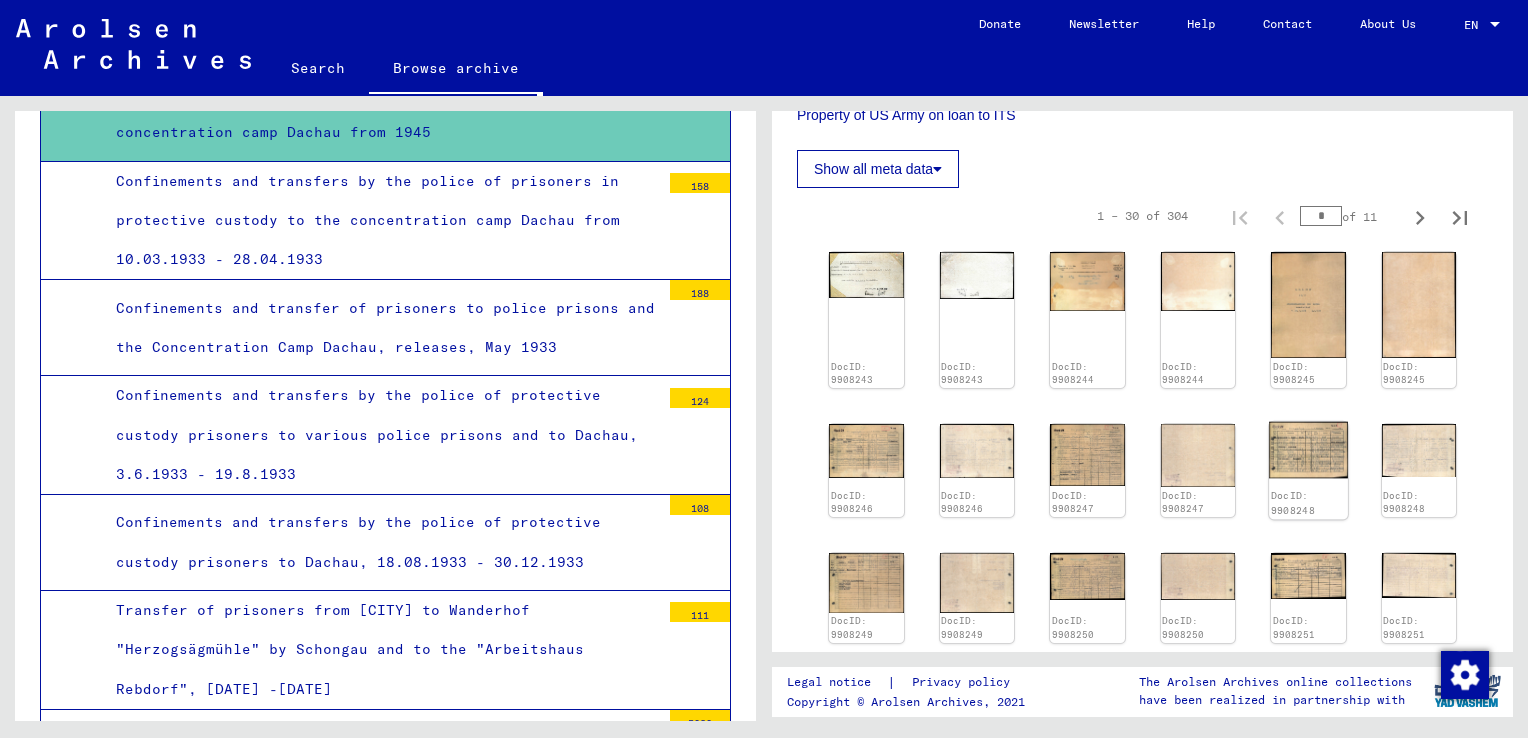 click 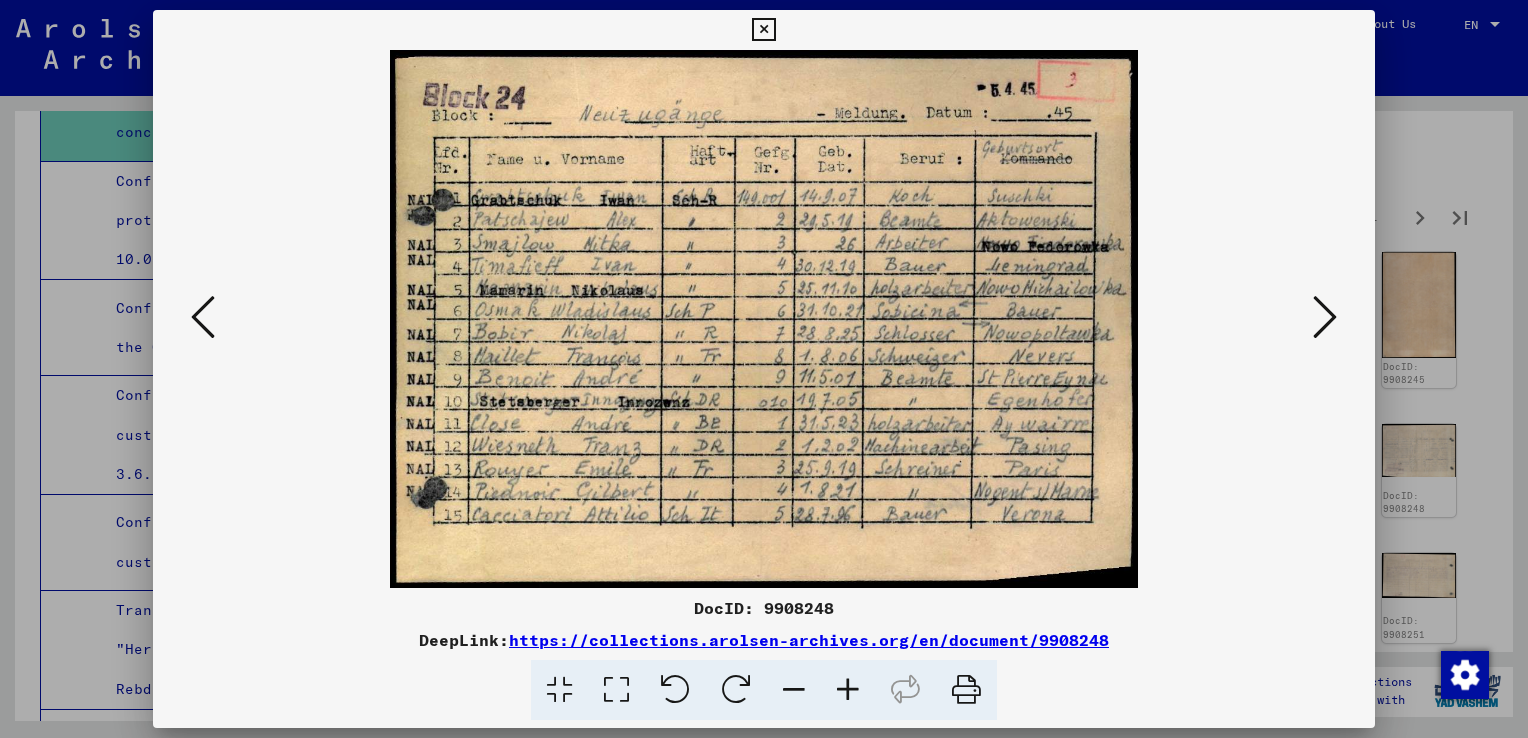 click at bounding box center (763, 30) 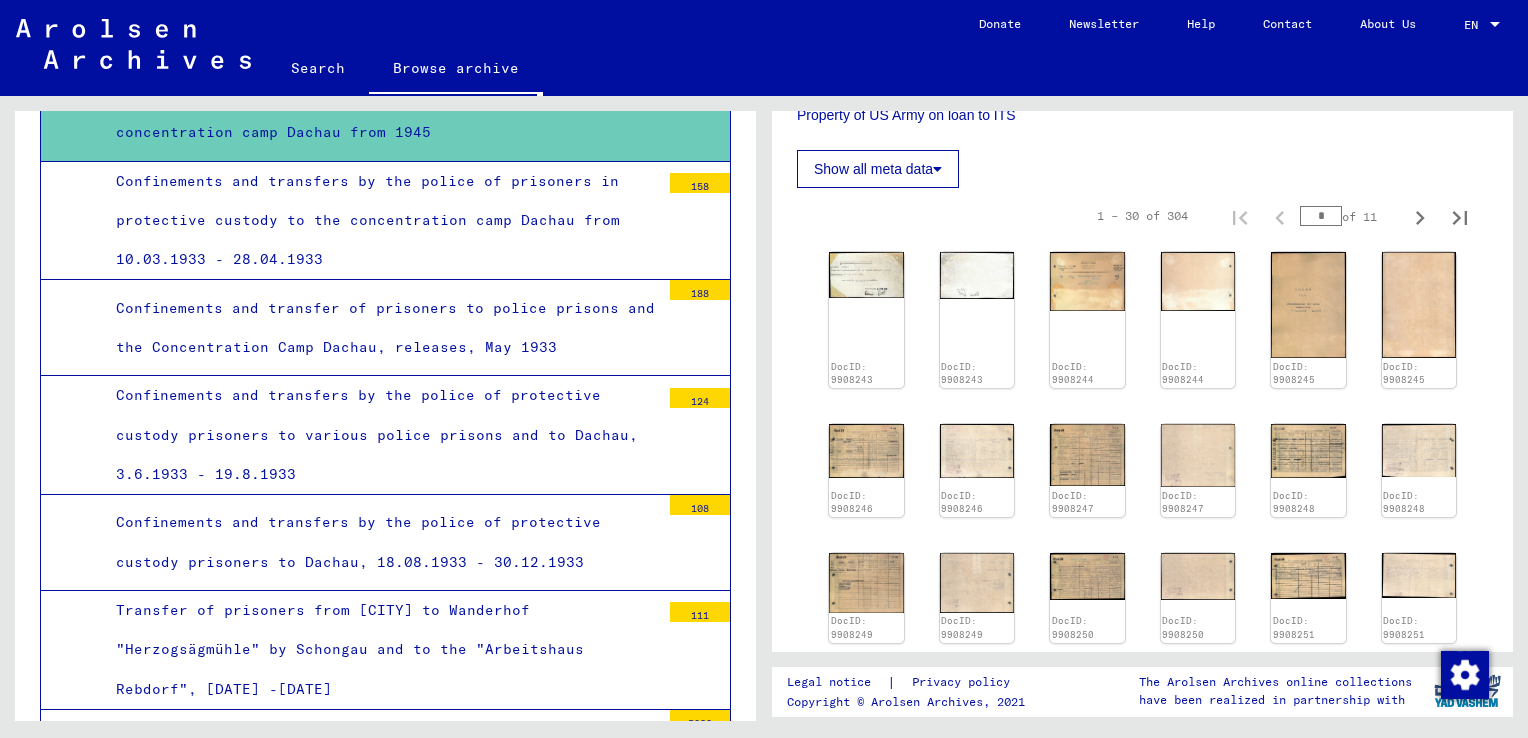 scroll, scrollTop: 2568, scrollLeft: 0, axis: vertical 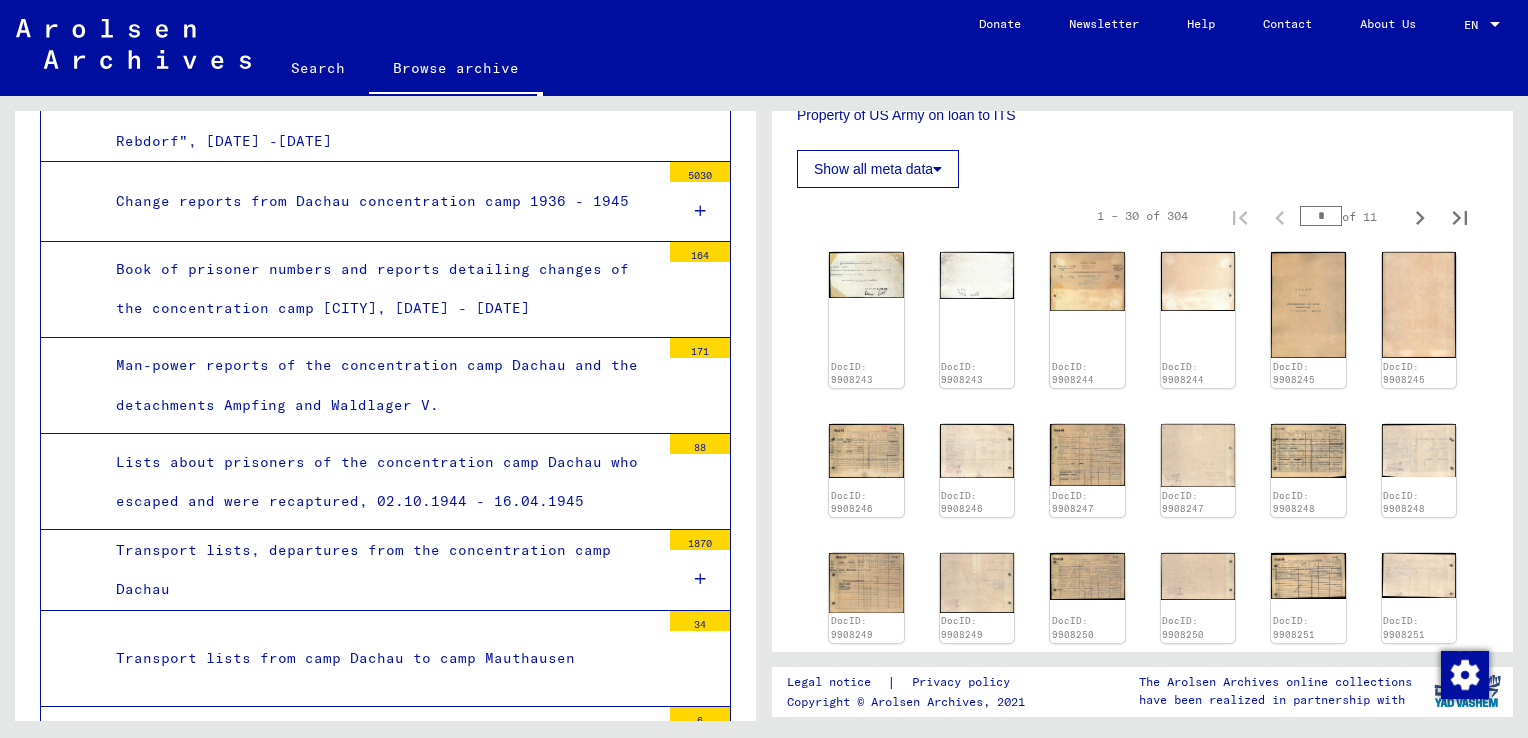 click on "Transport lists, departures from the concentration camp Dachau" at bounding box center (380, 570) 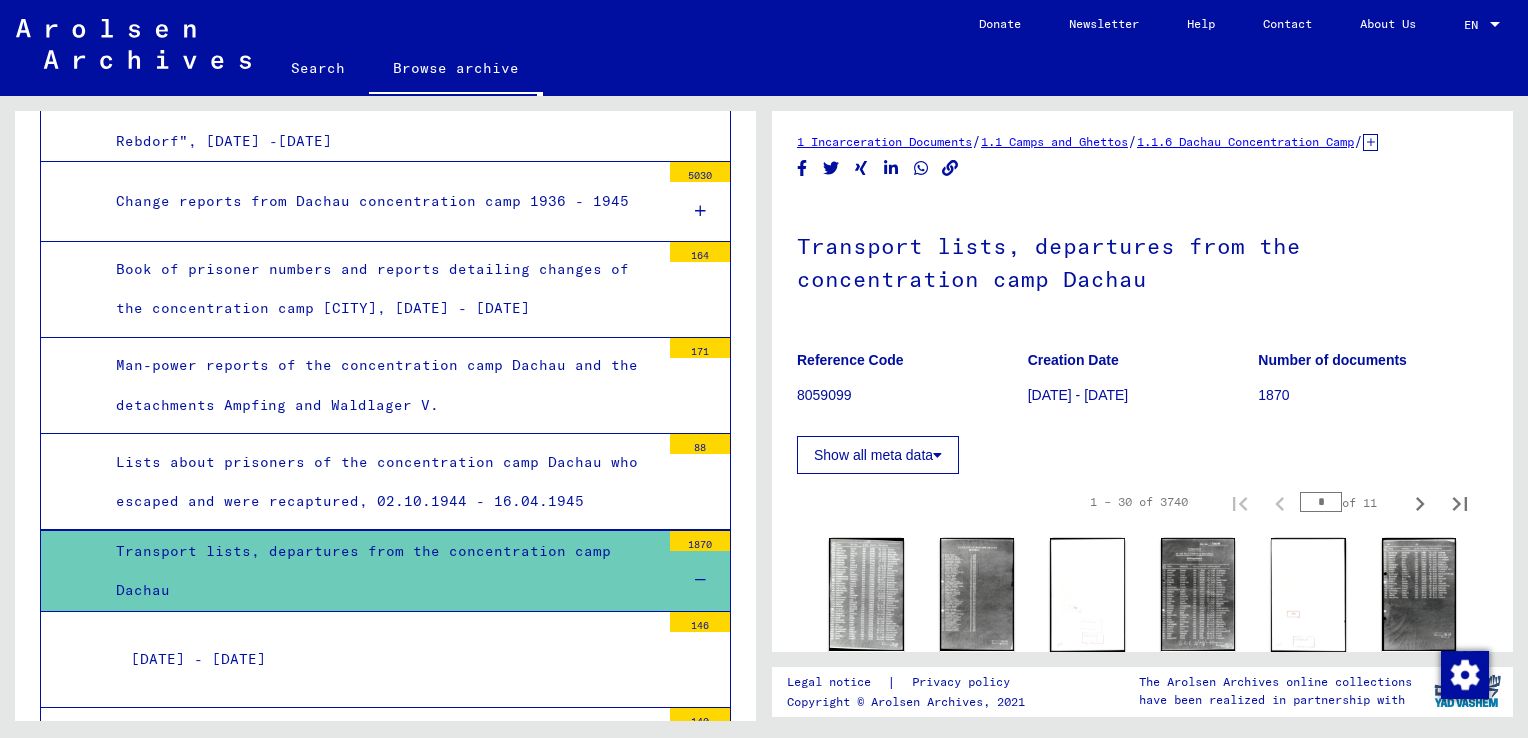 scroll, scrollTop: 109, scrollLeft: 0, axis: vertical 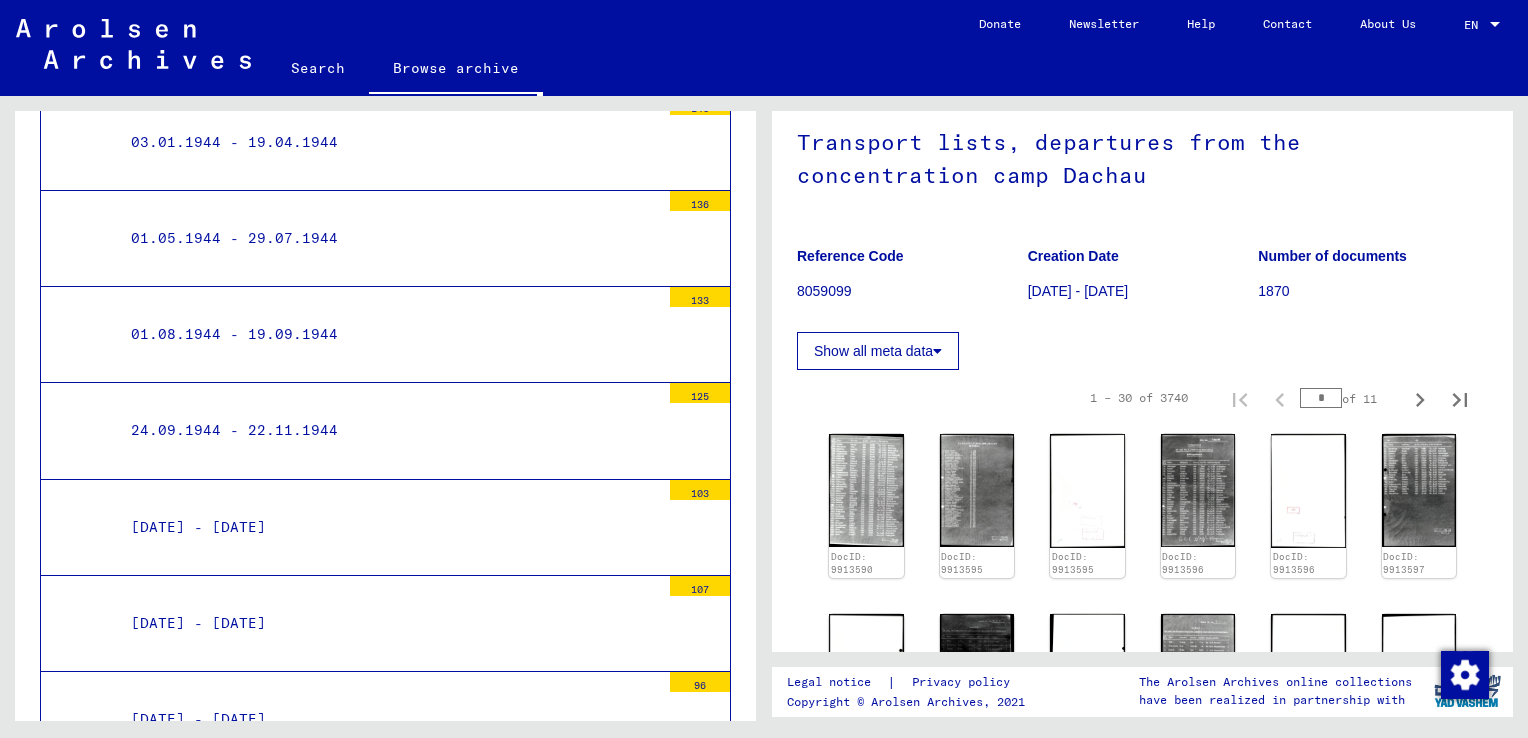 click on "24.09.1944 - 22.11.1944" at bounding box center [388, 430] 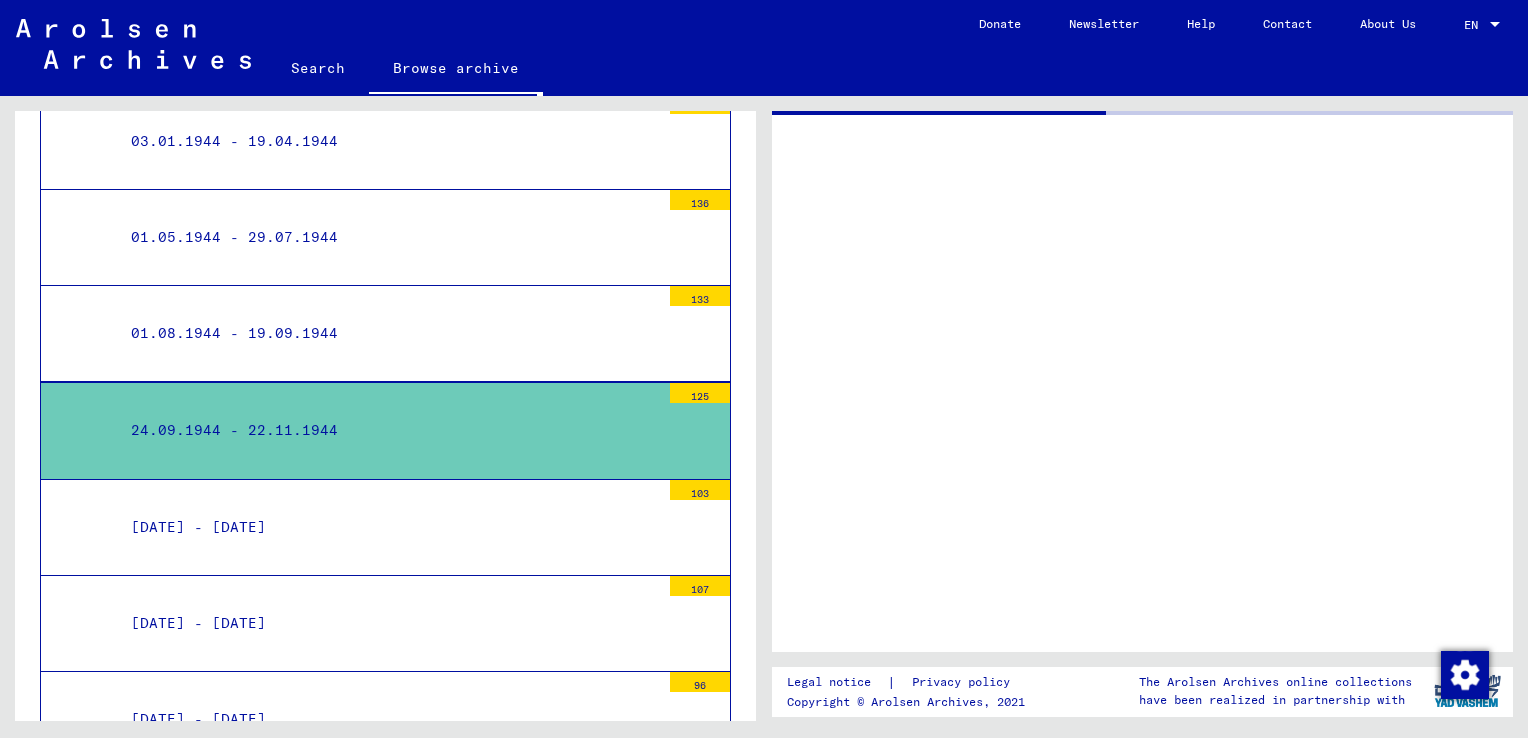 scroll, scrollTop: 0, scrollLeft: 0, axis: both 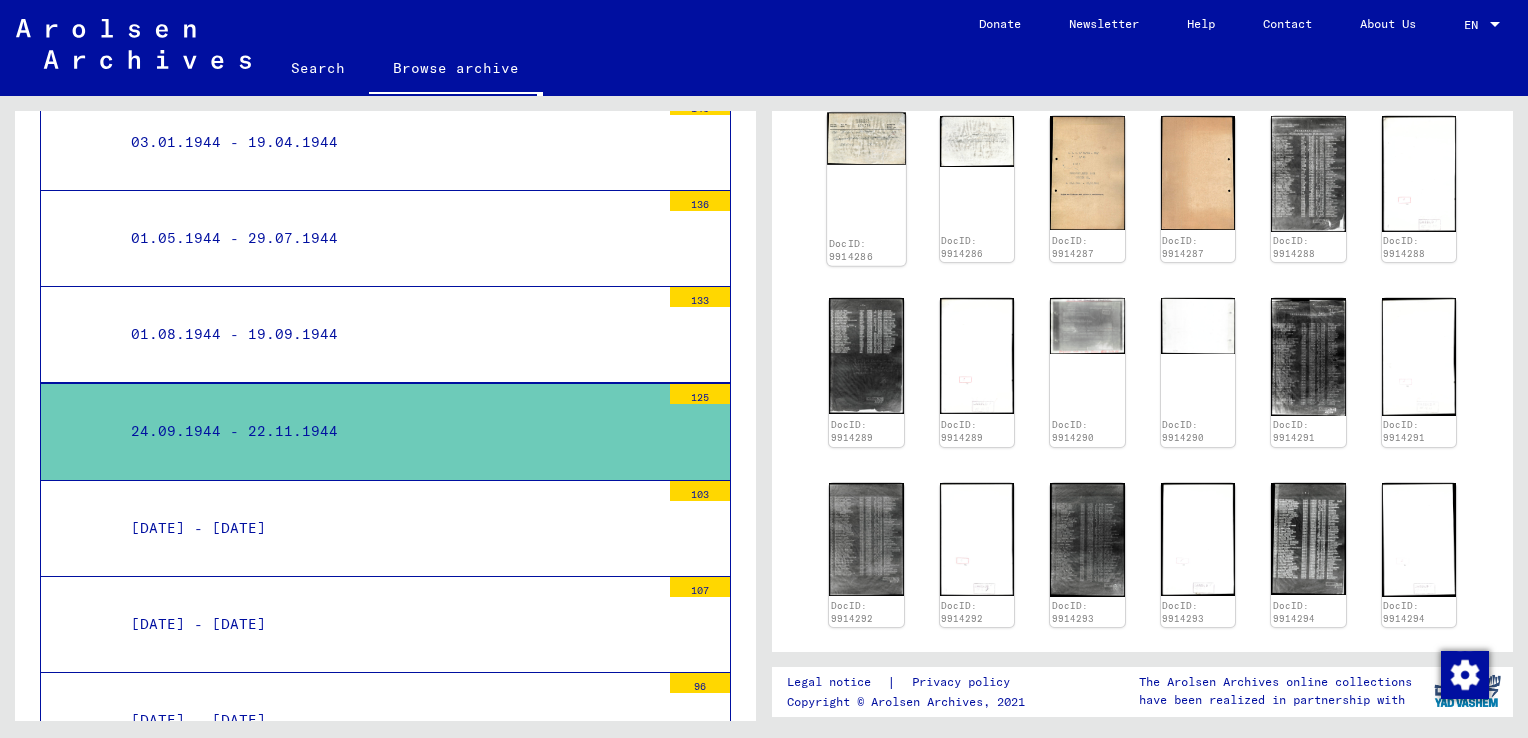 click 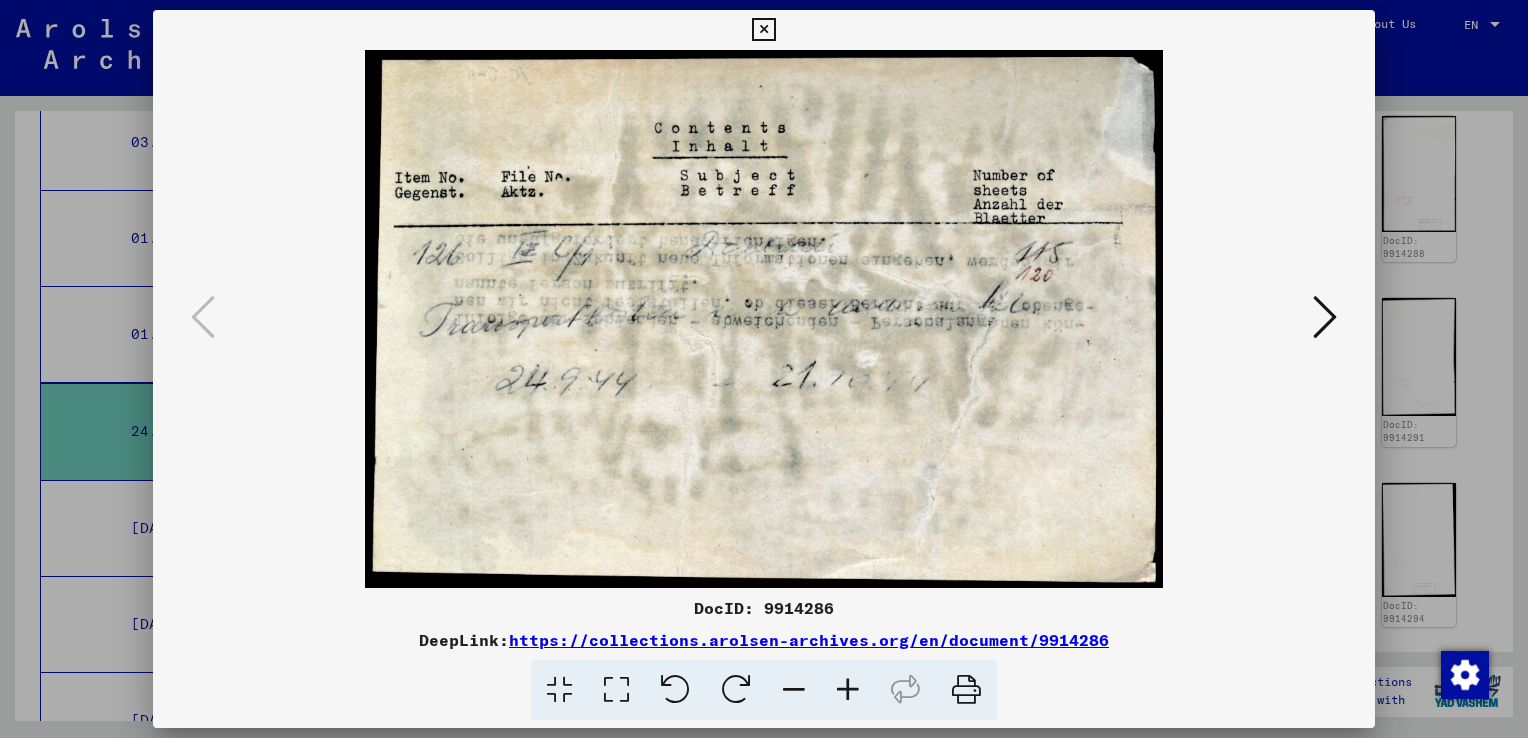 drag, startPoint x: 1326, startPoint y: 318, endPoint x: 1301, endPoint y: 205, distance: 115.73245 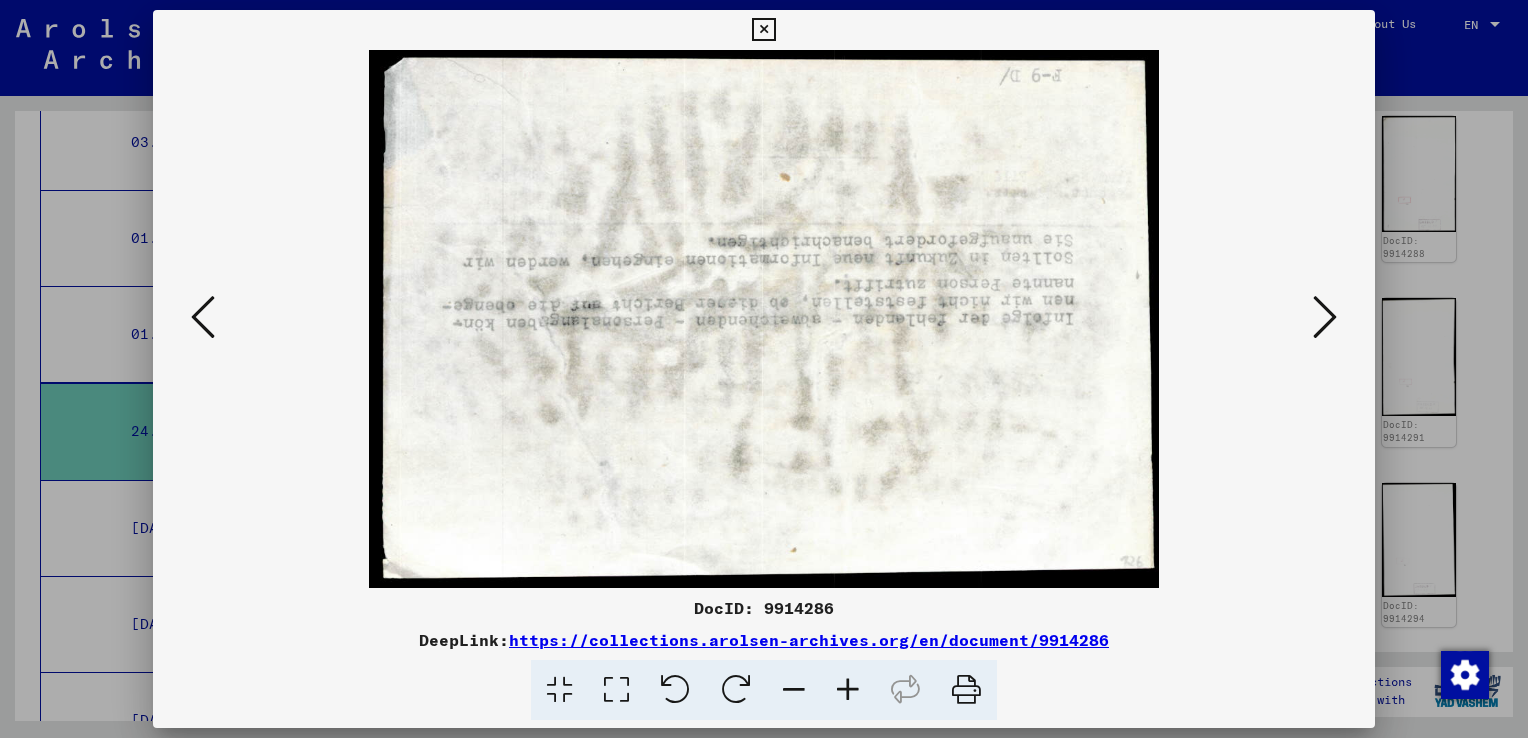 click at bounding box center (1325, 317) 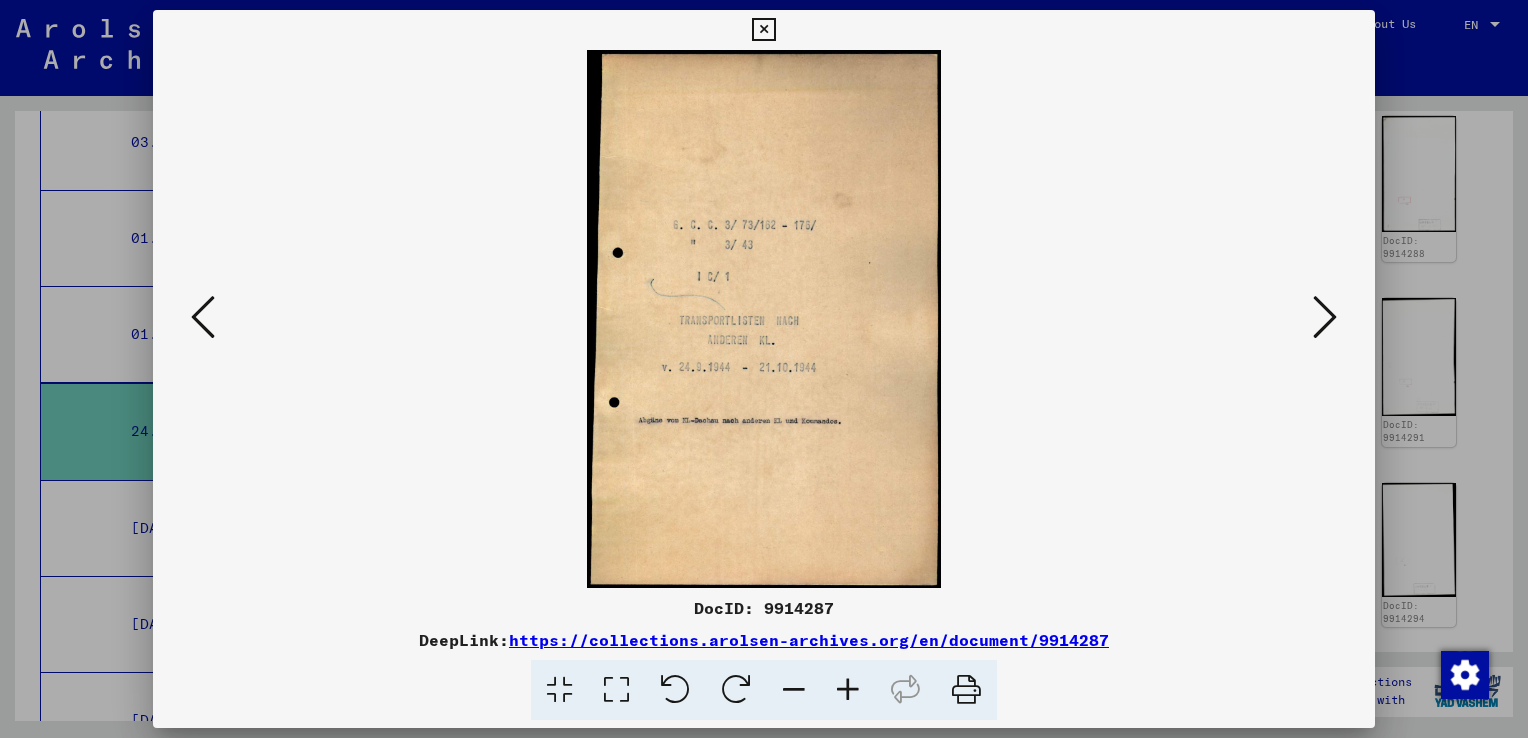 click at bounding box center [1325, 317] 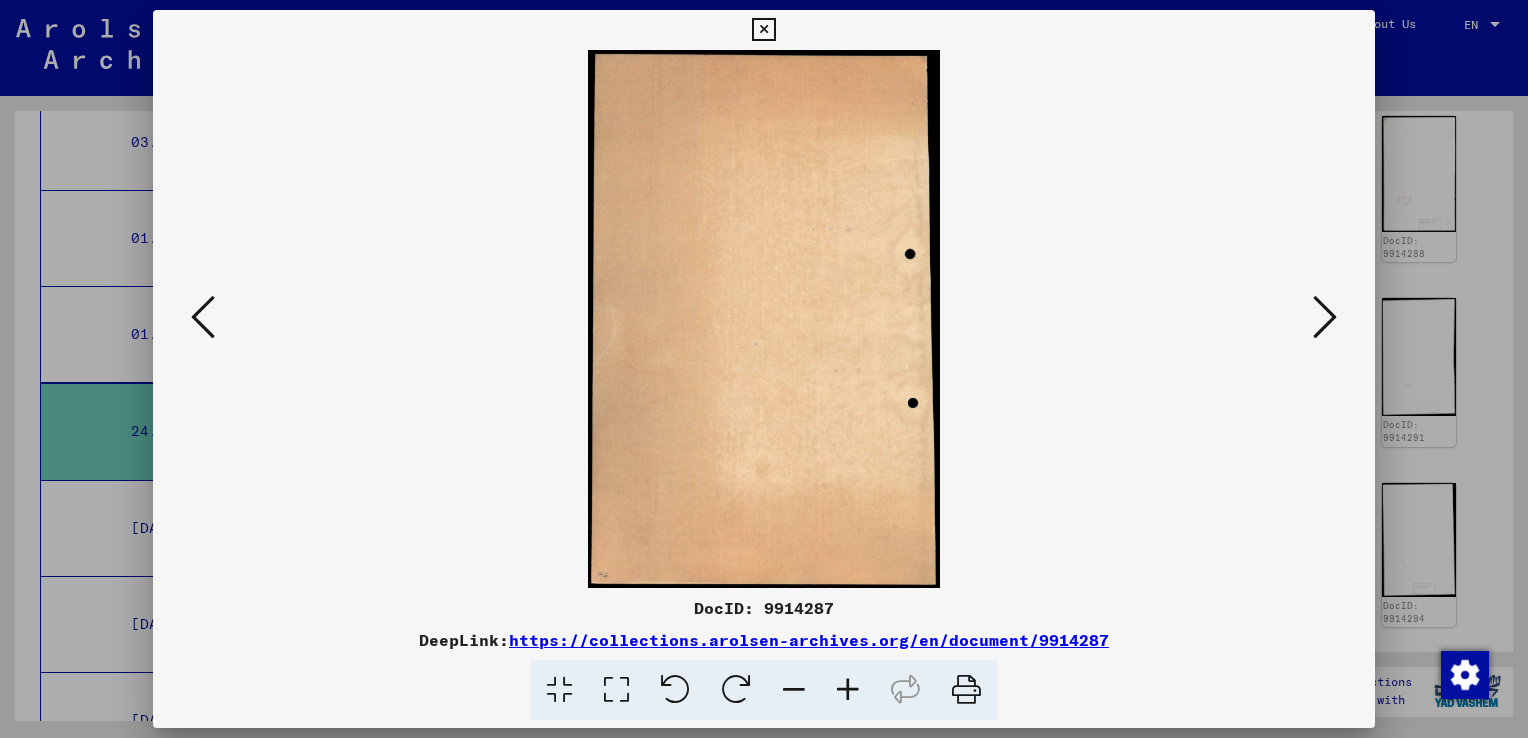 click at bounding box center [1325, 317] 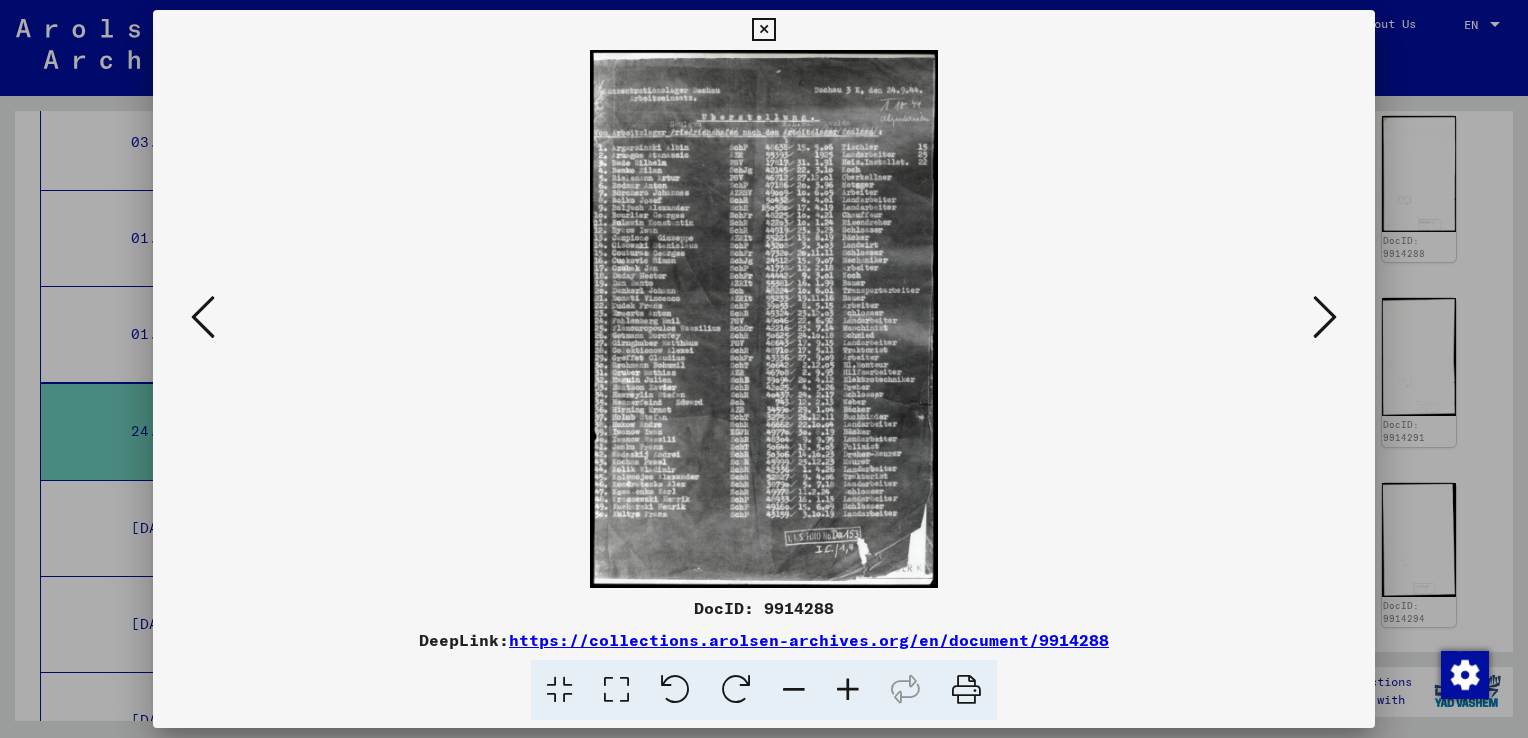click at bounding box center (1325, 317) 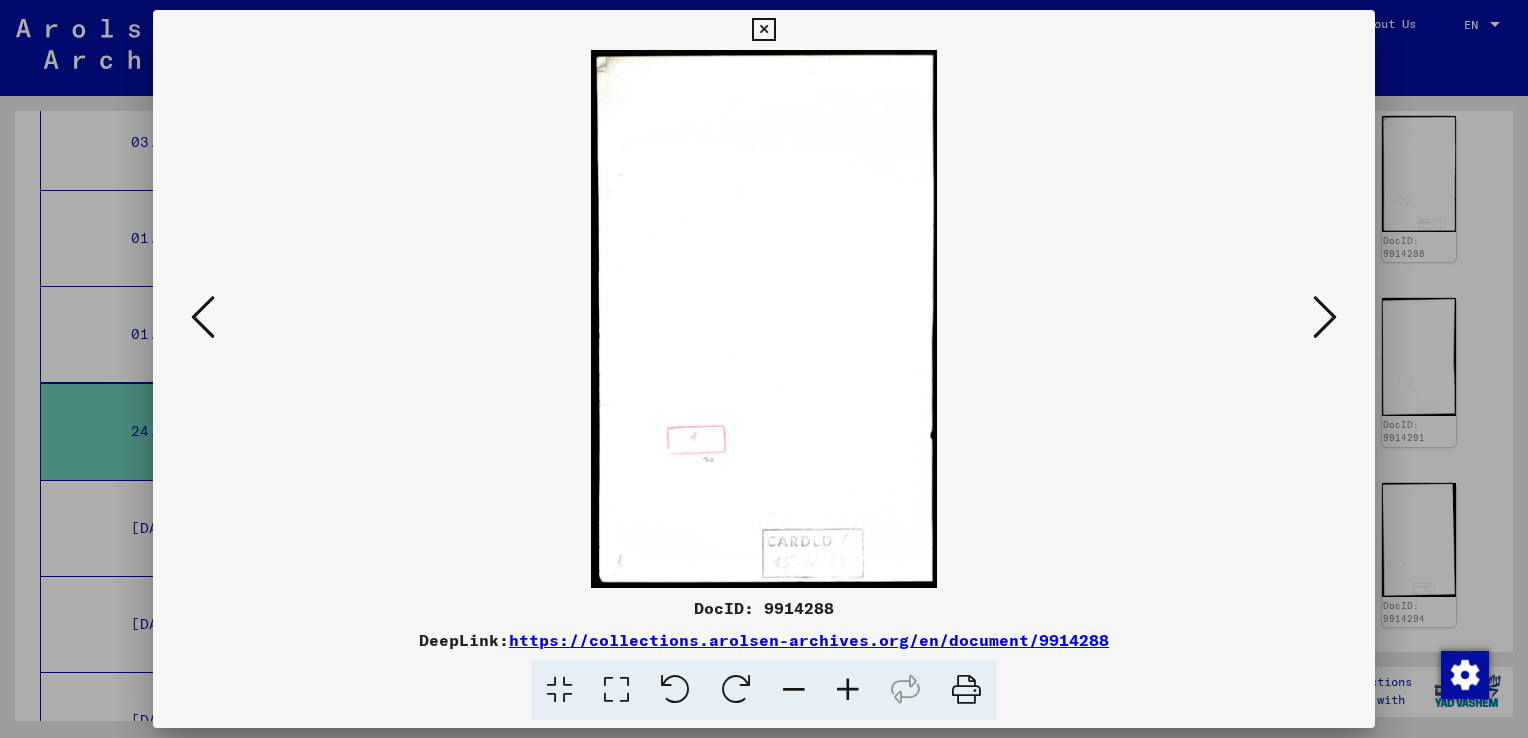 click at bounding box center [1325, 317] 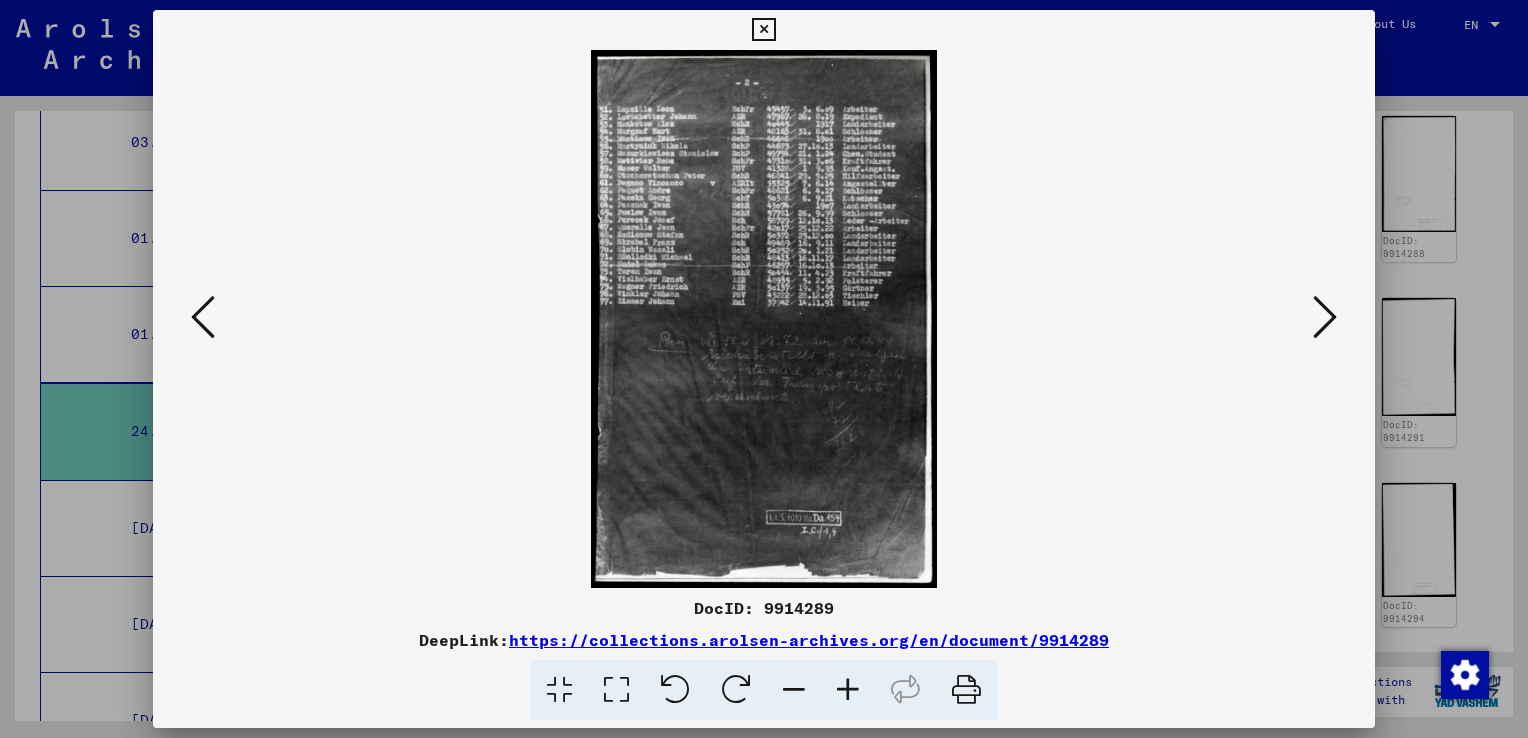 click at bounding box center (1325, 317) 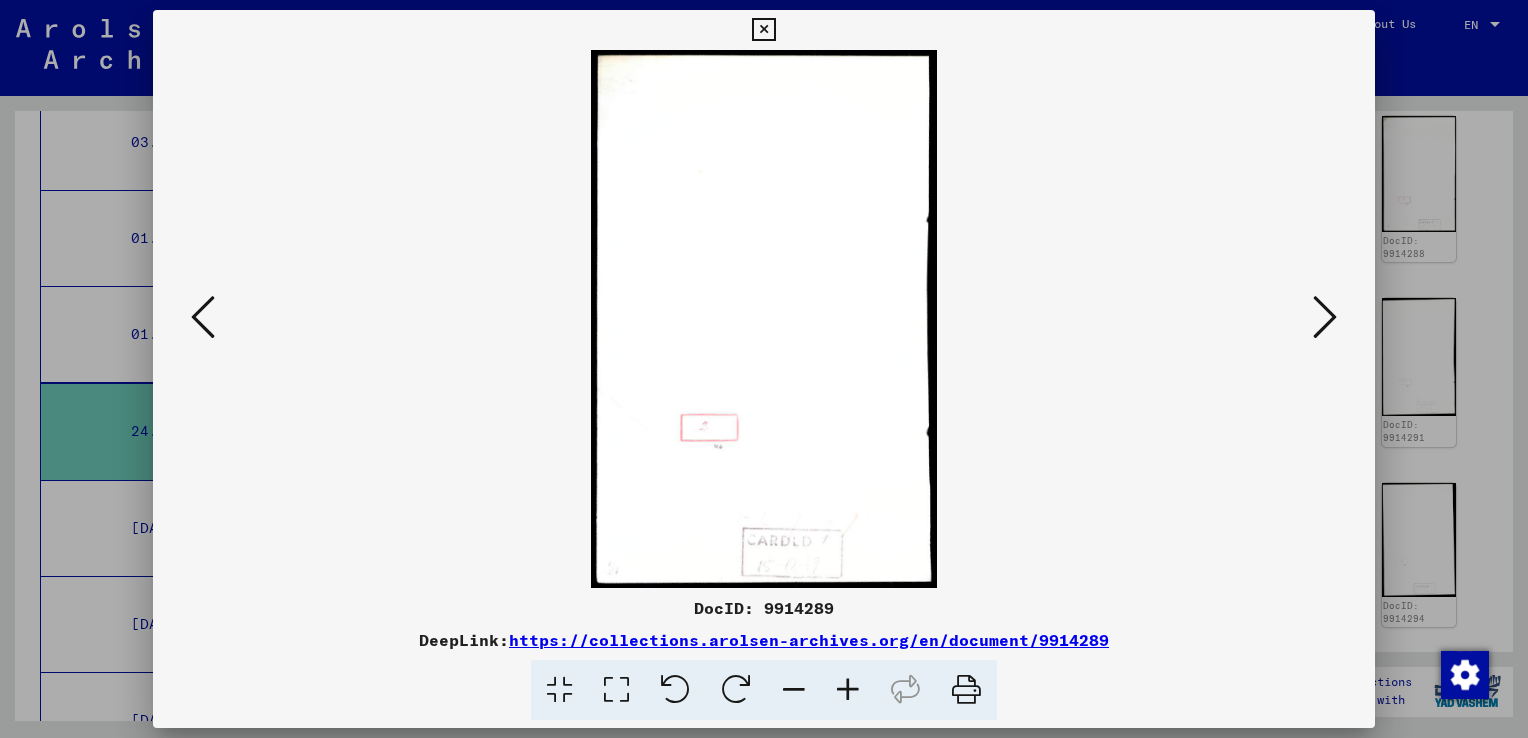 click at bounding box center (1325, 317) 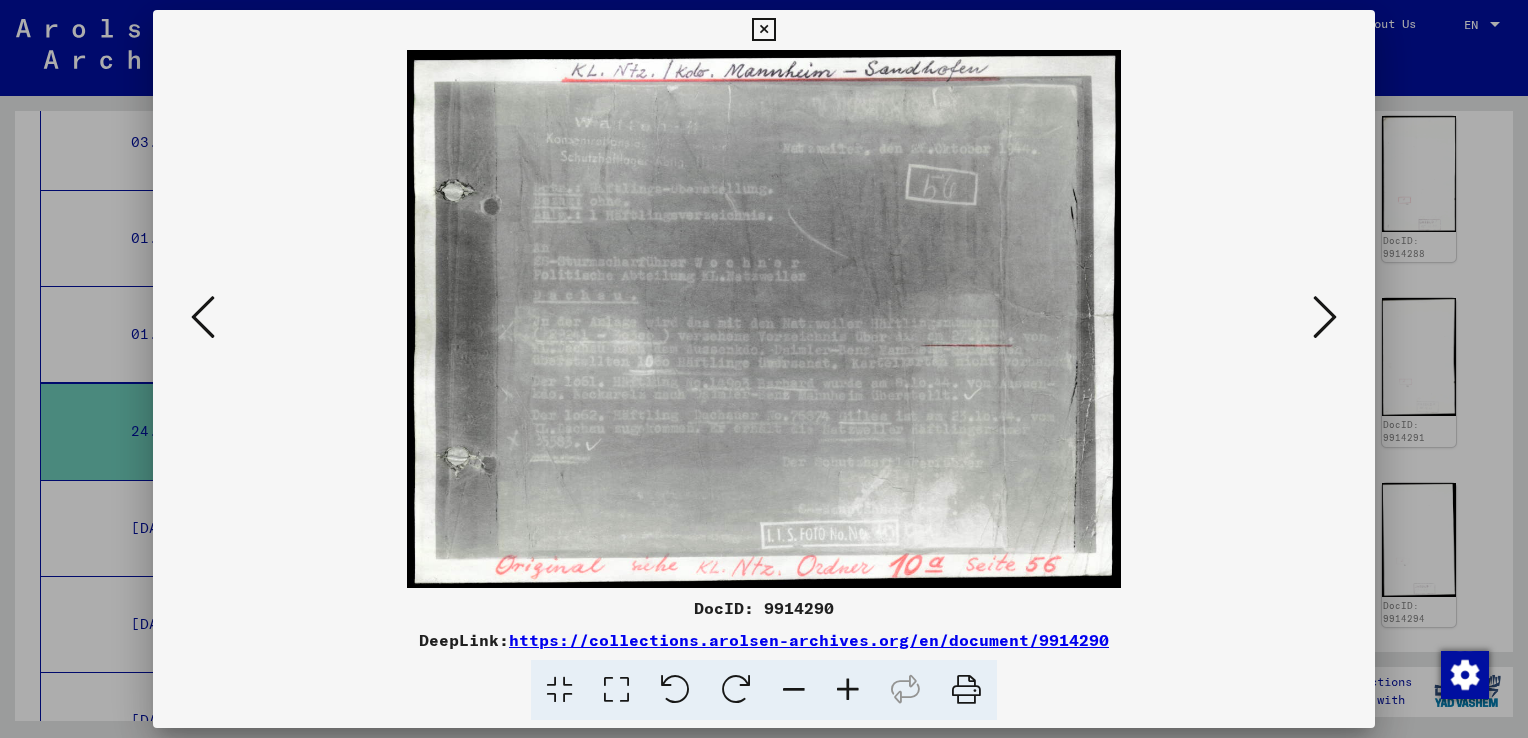 click at bounding box center (1325, 317) 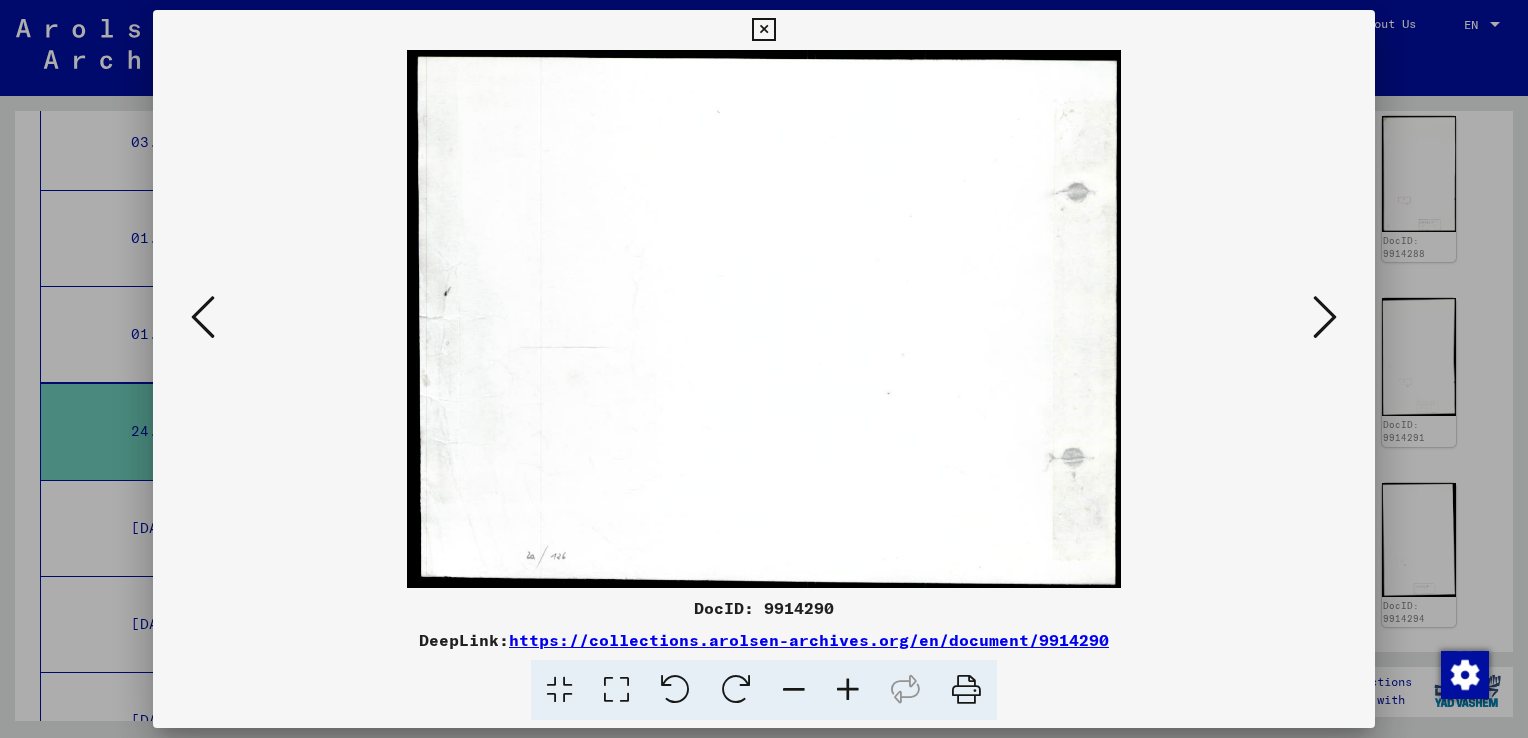 click at bounding box center (1325, 317) 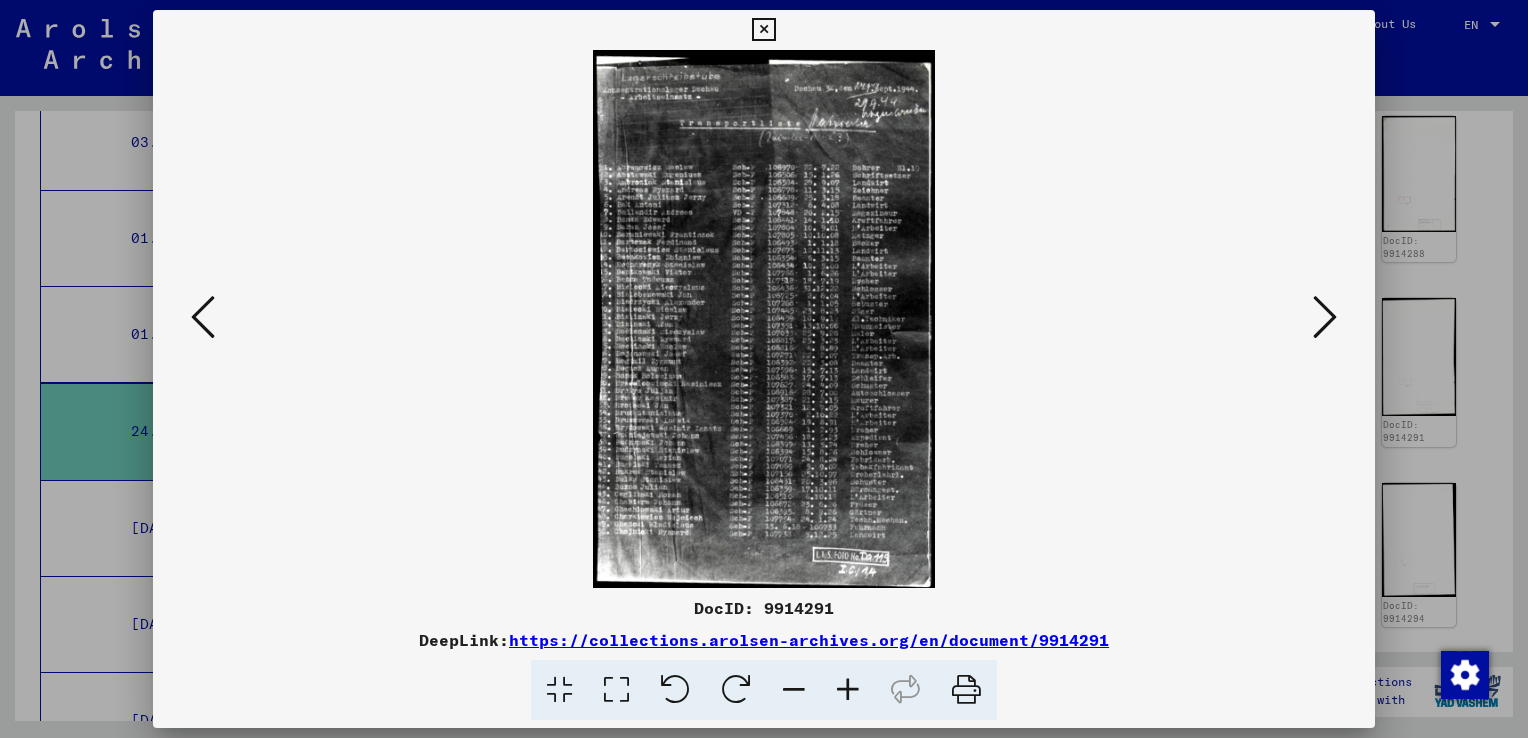 click at bounding box center [1325, 317] 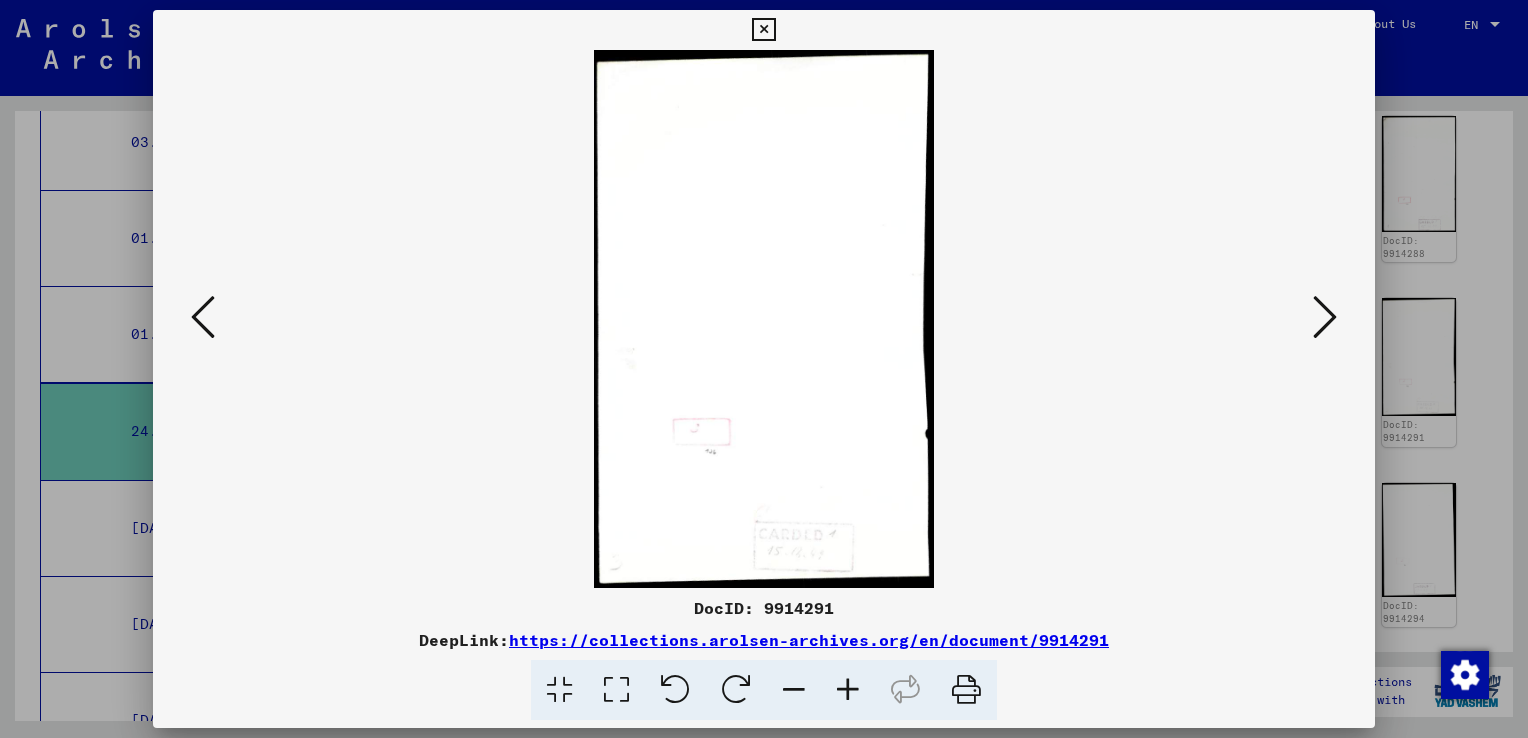click at bounding box center [1325, 317] 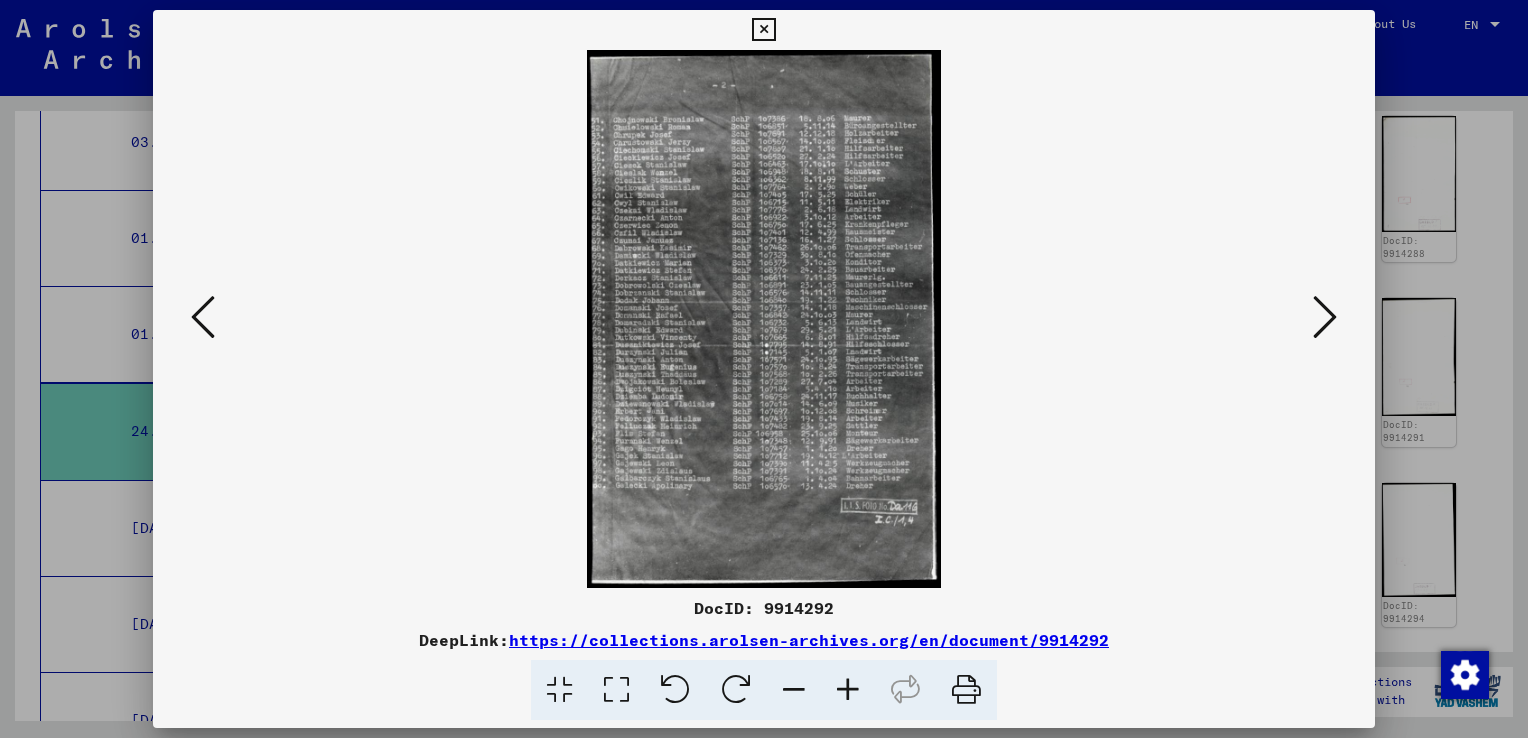 click at bounding box center (1325, 317) 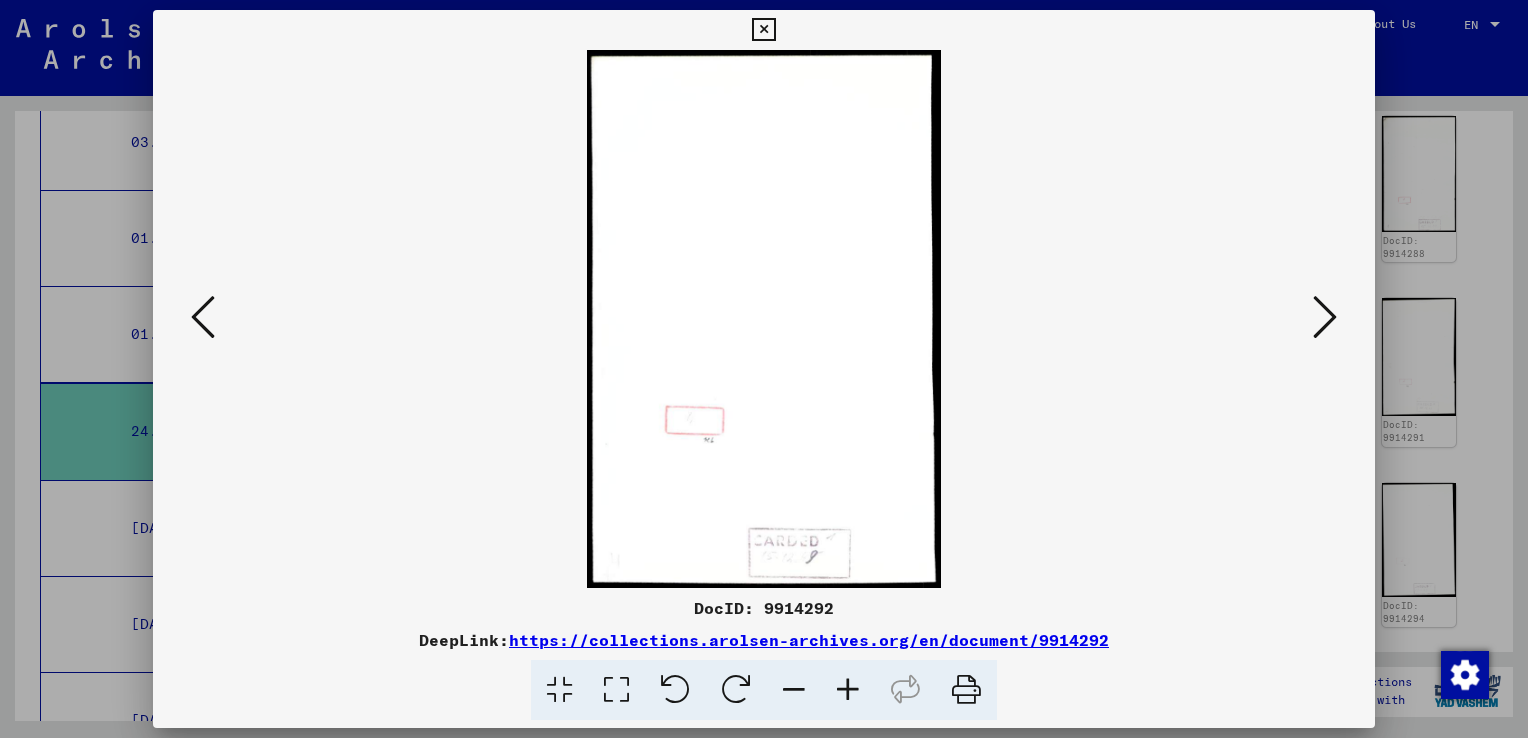 click at bounding box center (1325, 317) 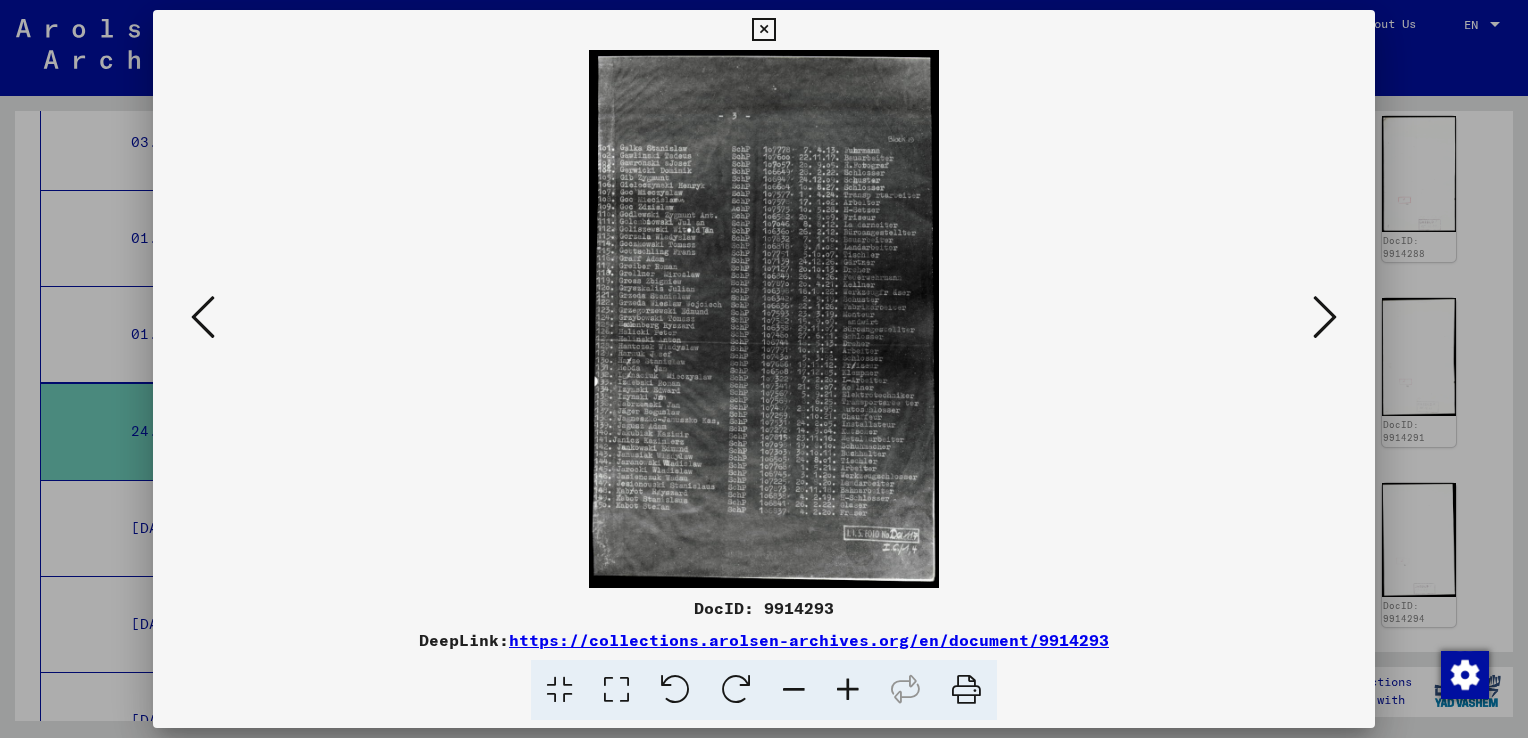 click at bounding box center (1325, 317) 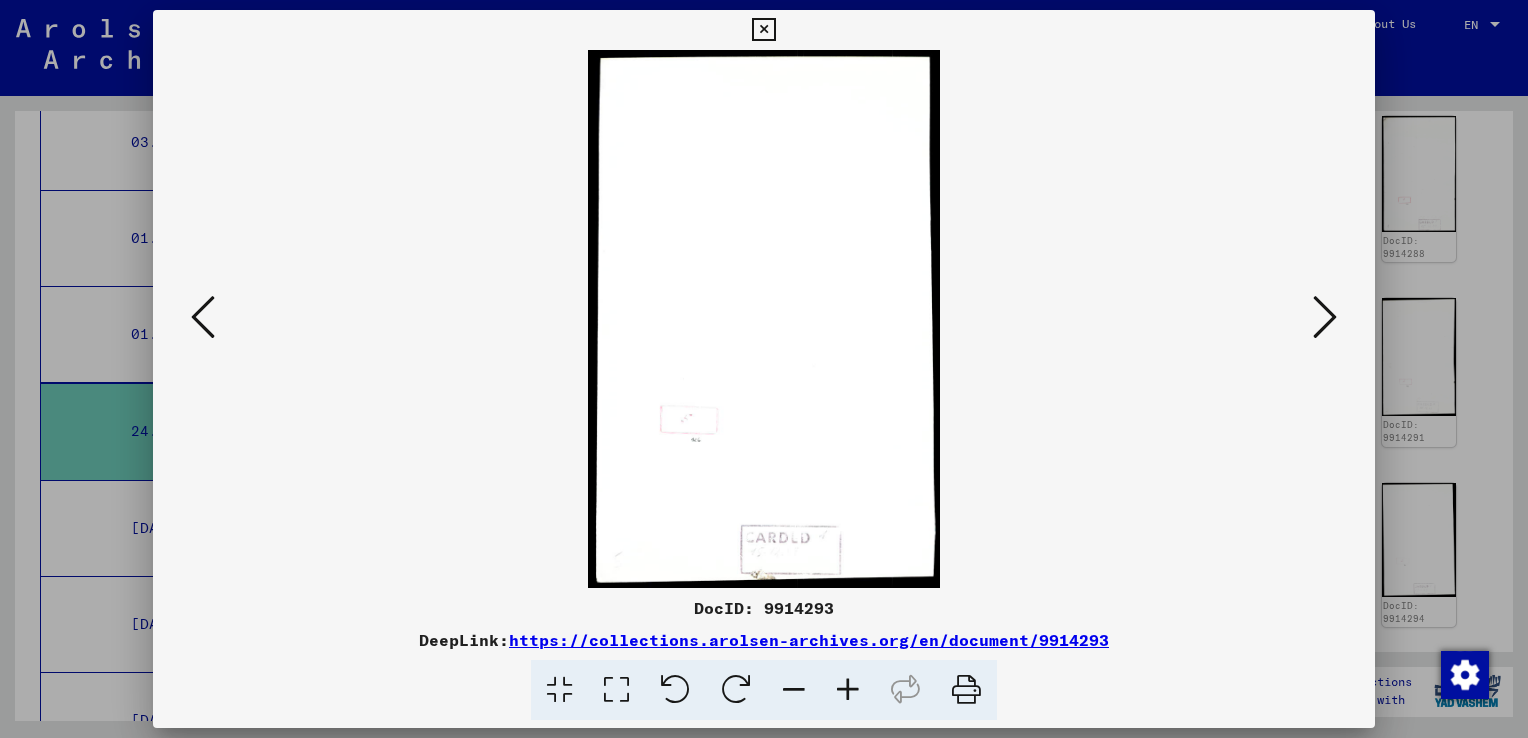 click at bounding box center (1325, 317) 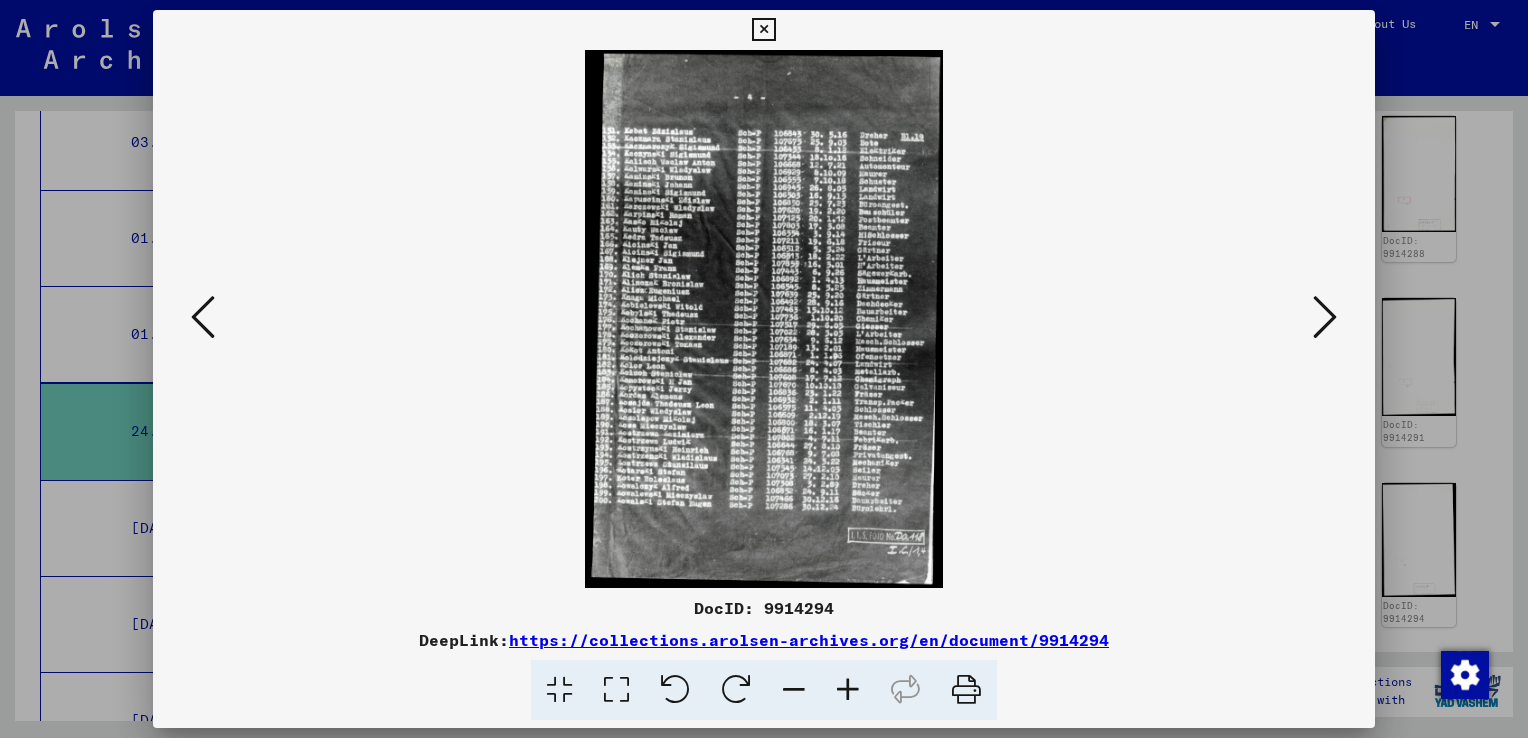 click at bounding box center [1325, 317] 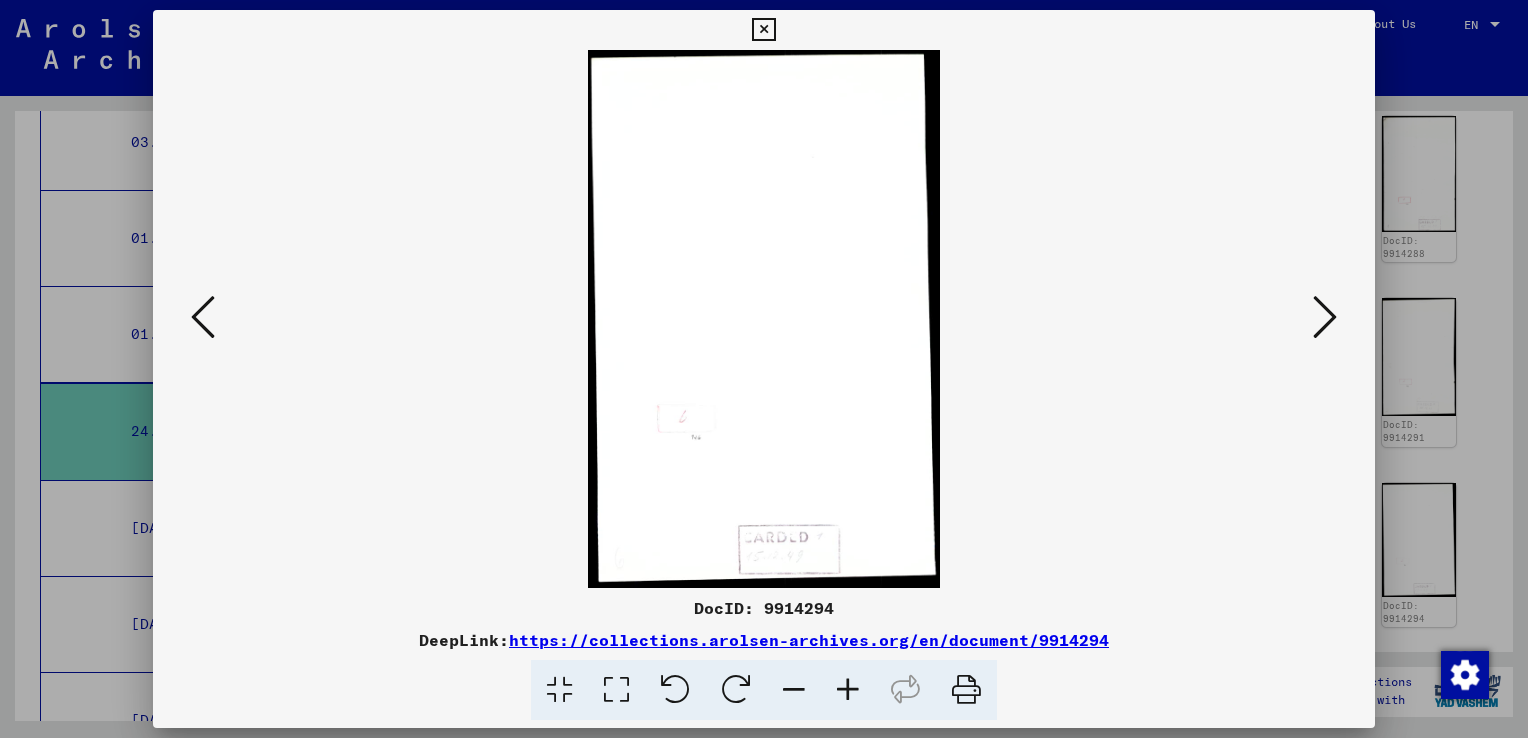 click at bounding box center [1325, 317] 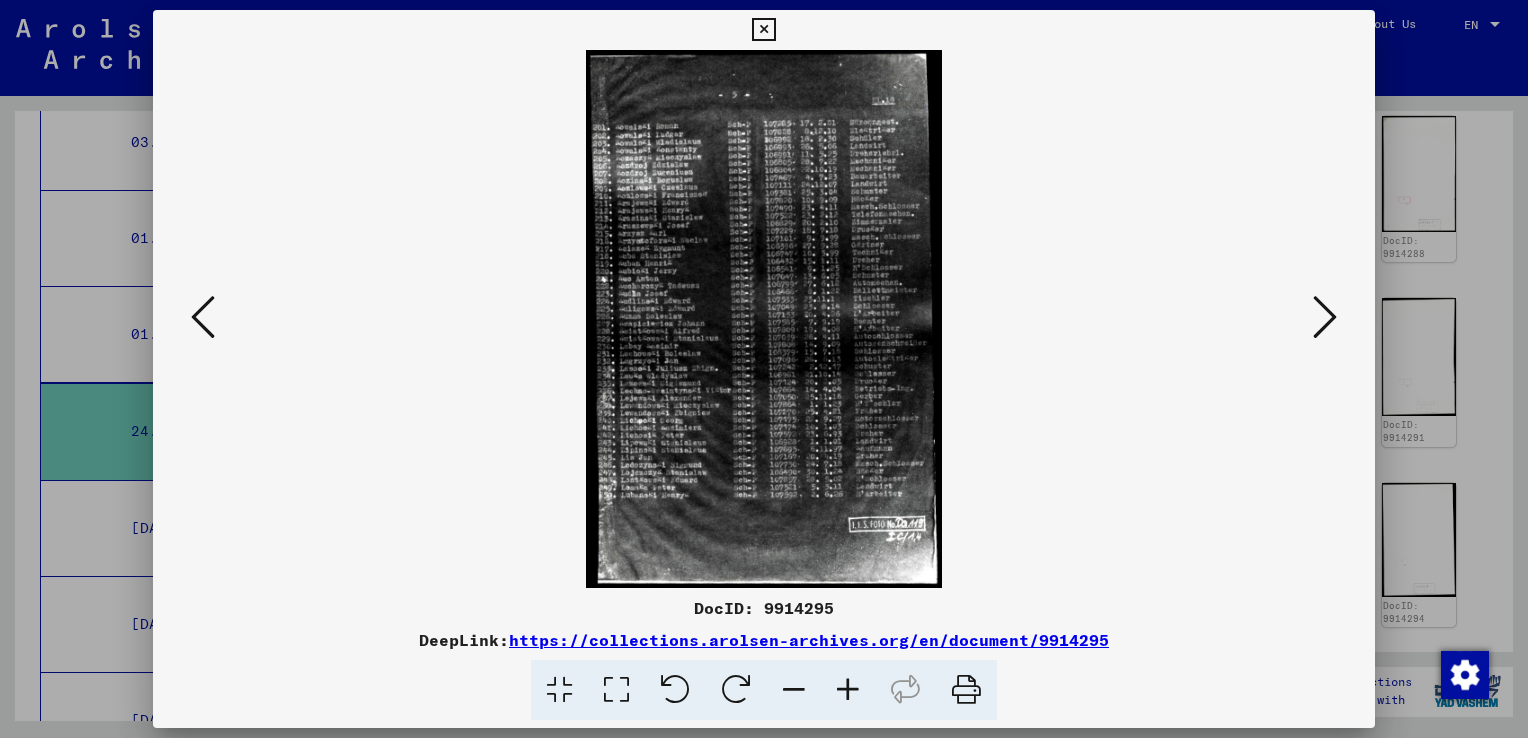 click at bounding box center (1325, 317) 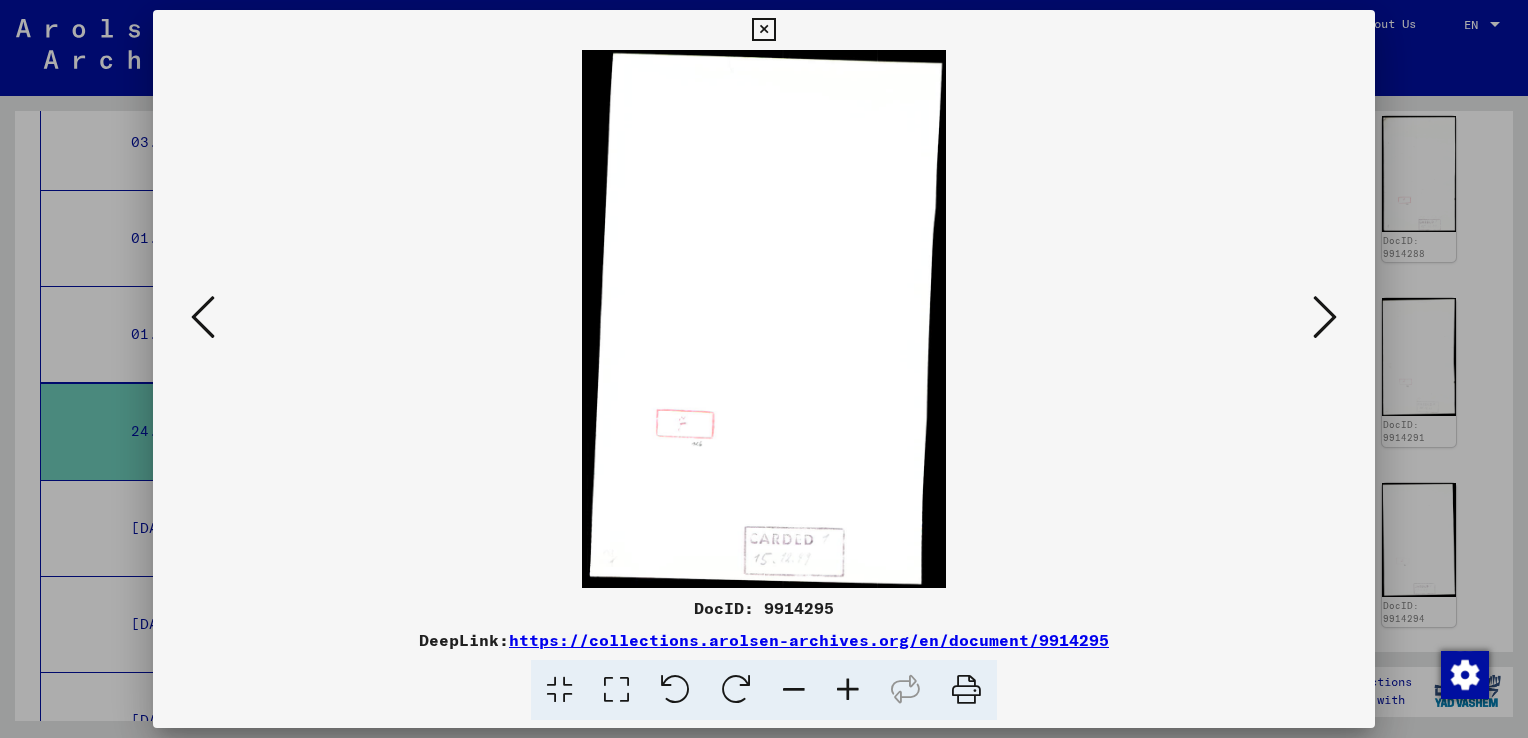 click at bounding box center (1325, 317) 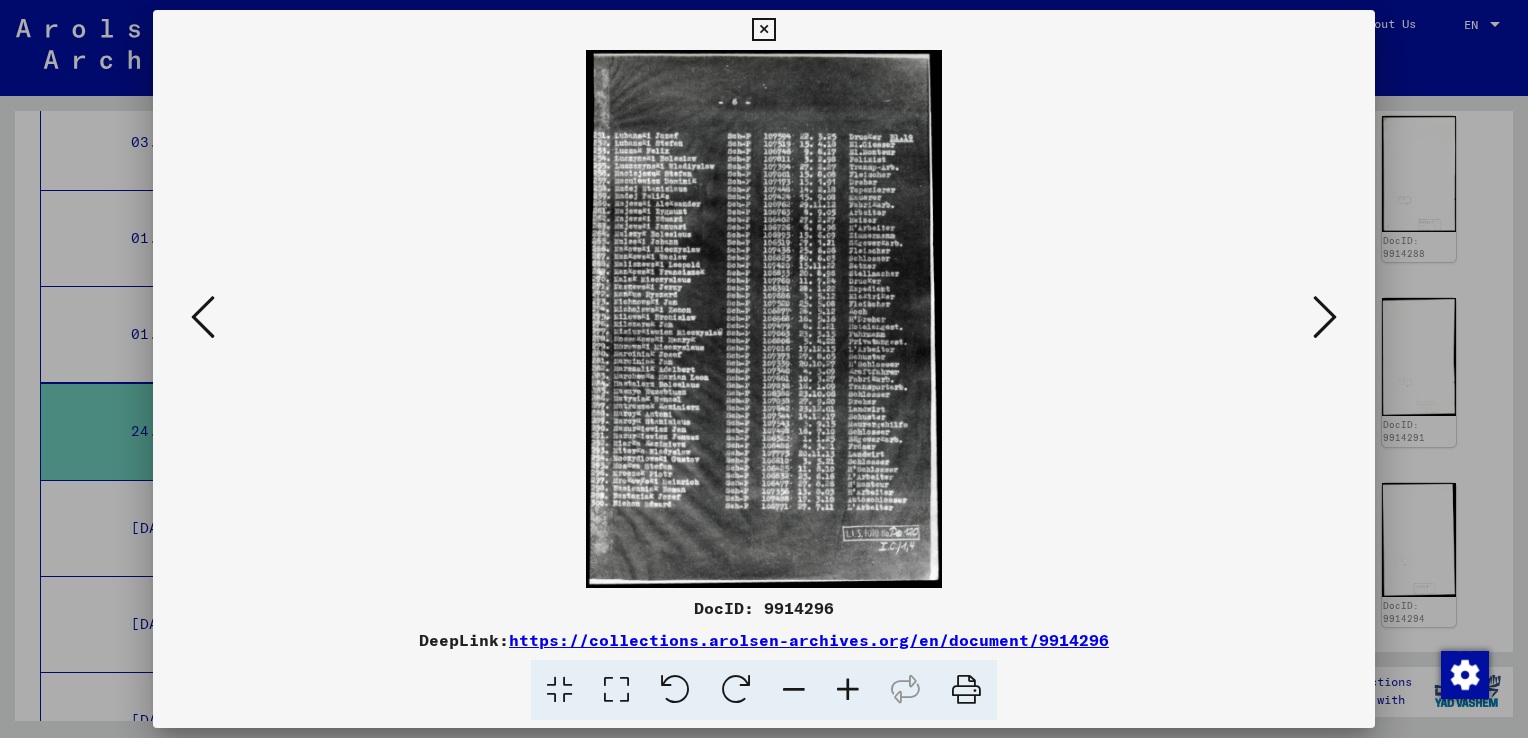 click at bounding box center (1325, 317) 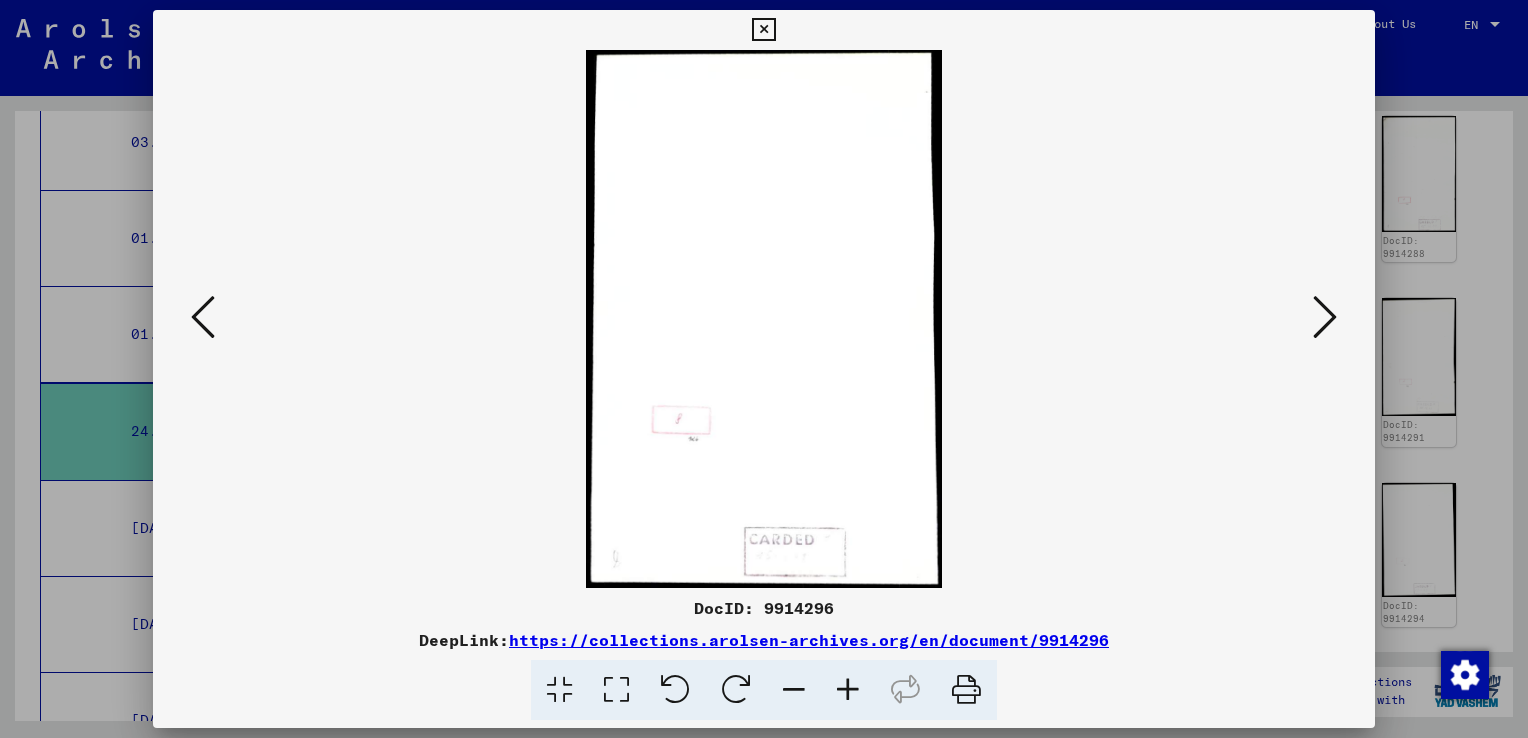 click at bounding box center [1325, 317] 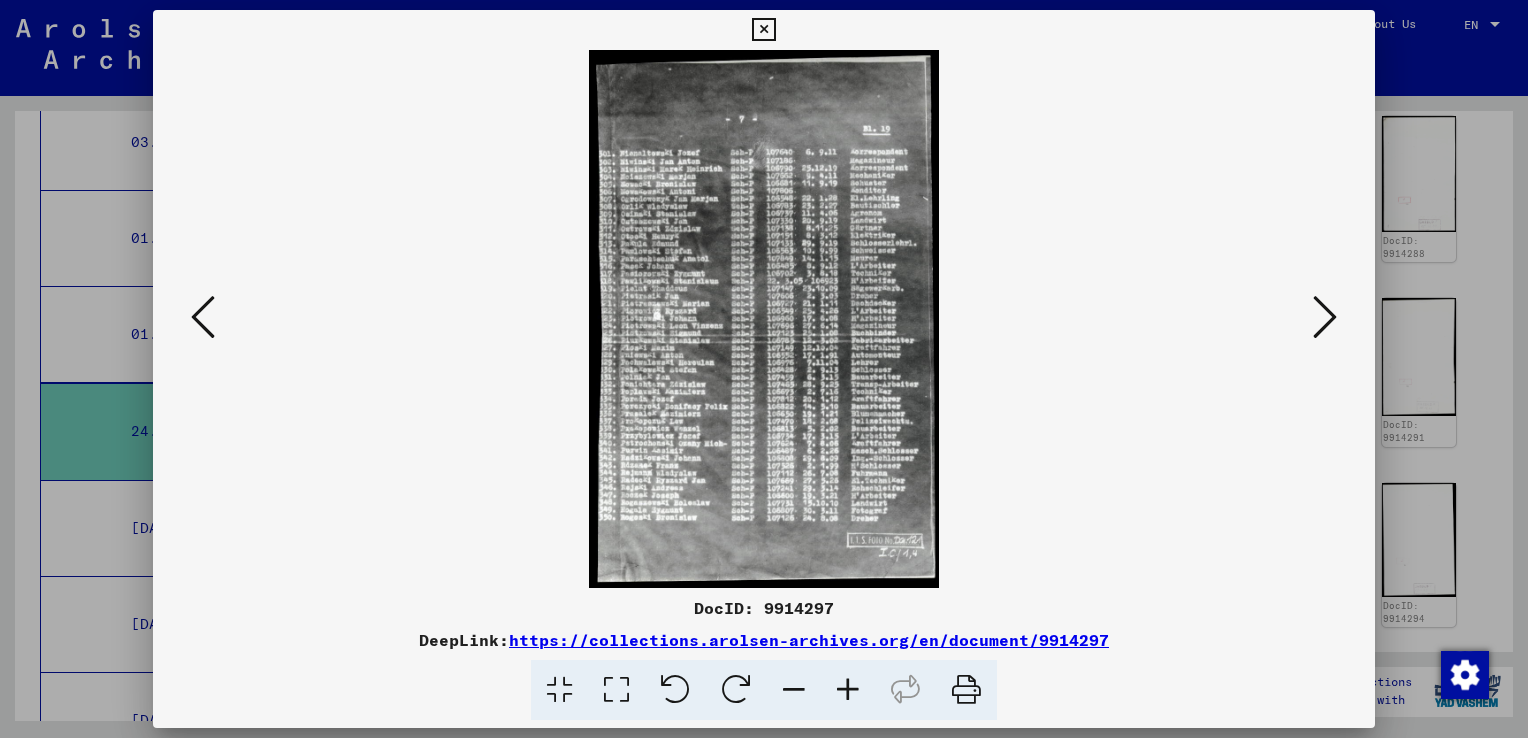 click at bounding box center [1325, 317] 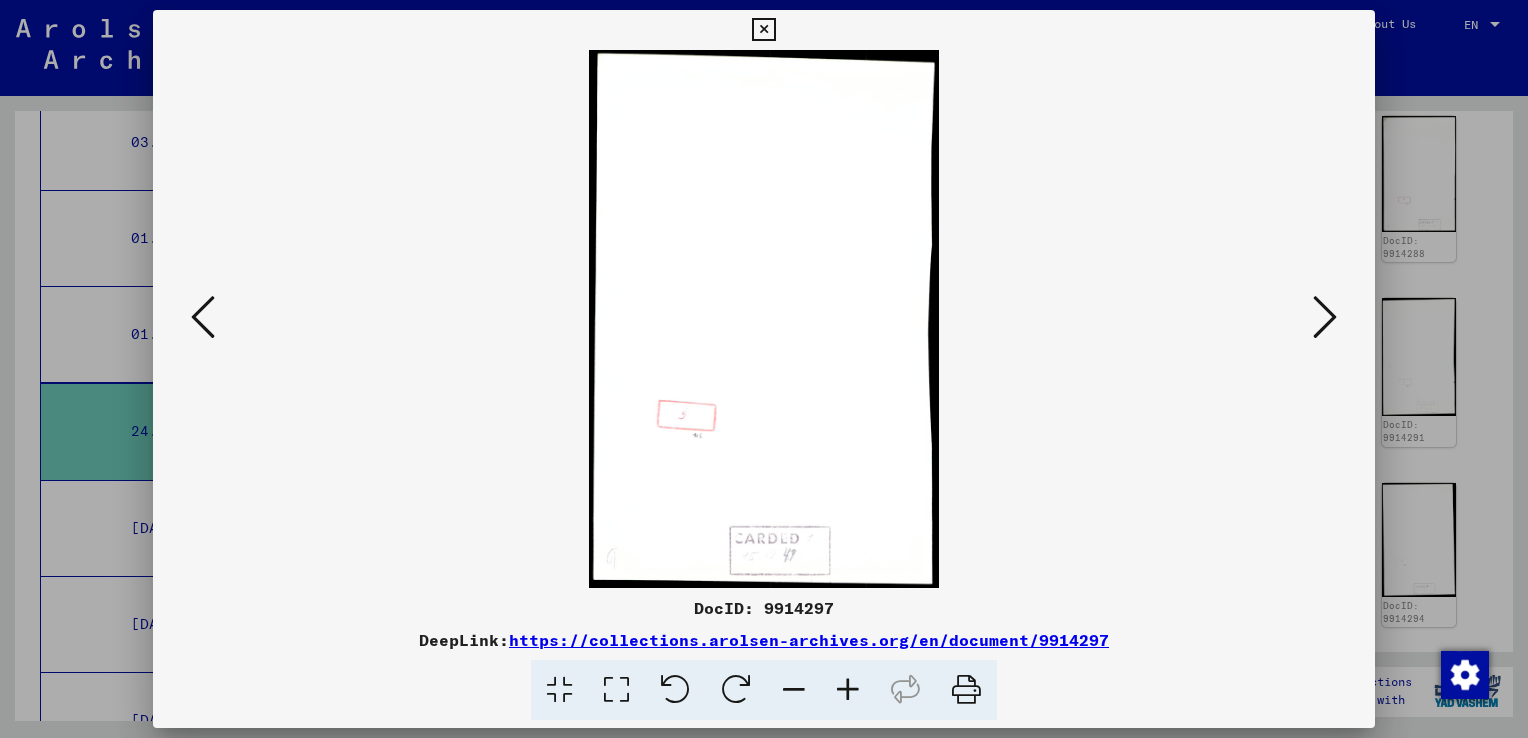 click at bounding box center (1325, 317) 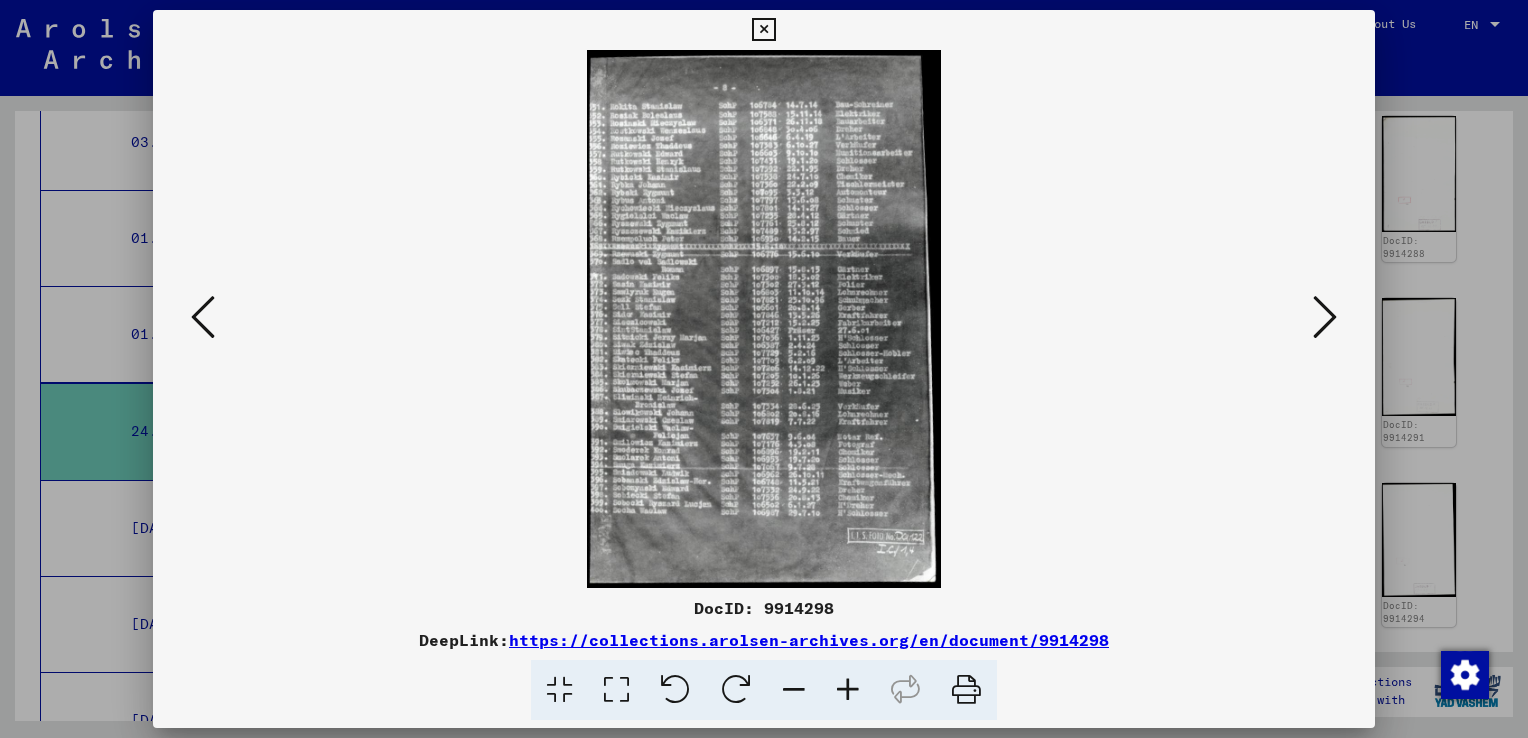 click at bounding box center (1325, 317) 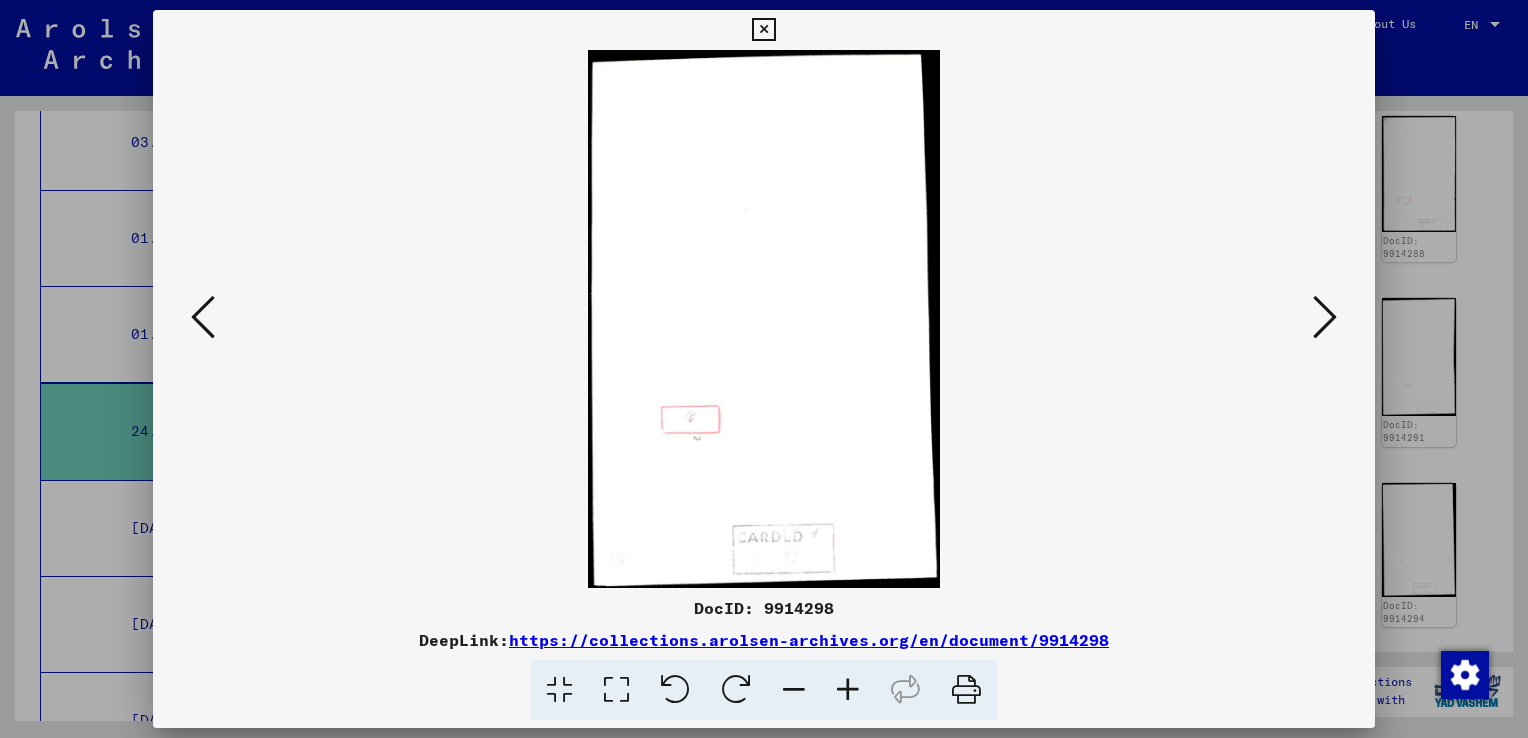 click at bounding box center [1325, 317] 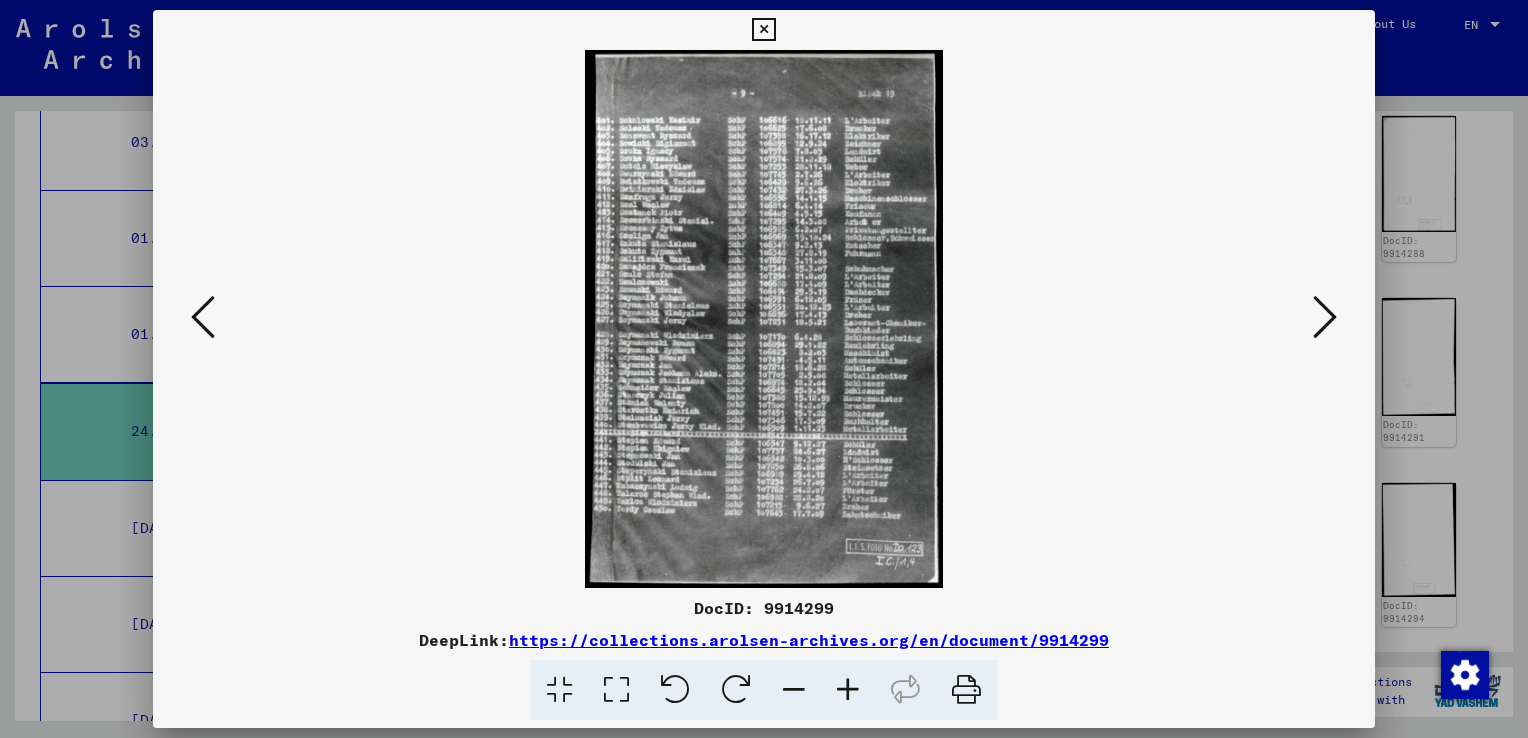 click at bounding box center (1325, 317) 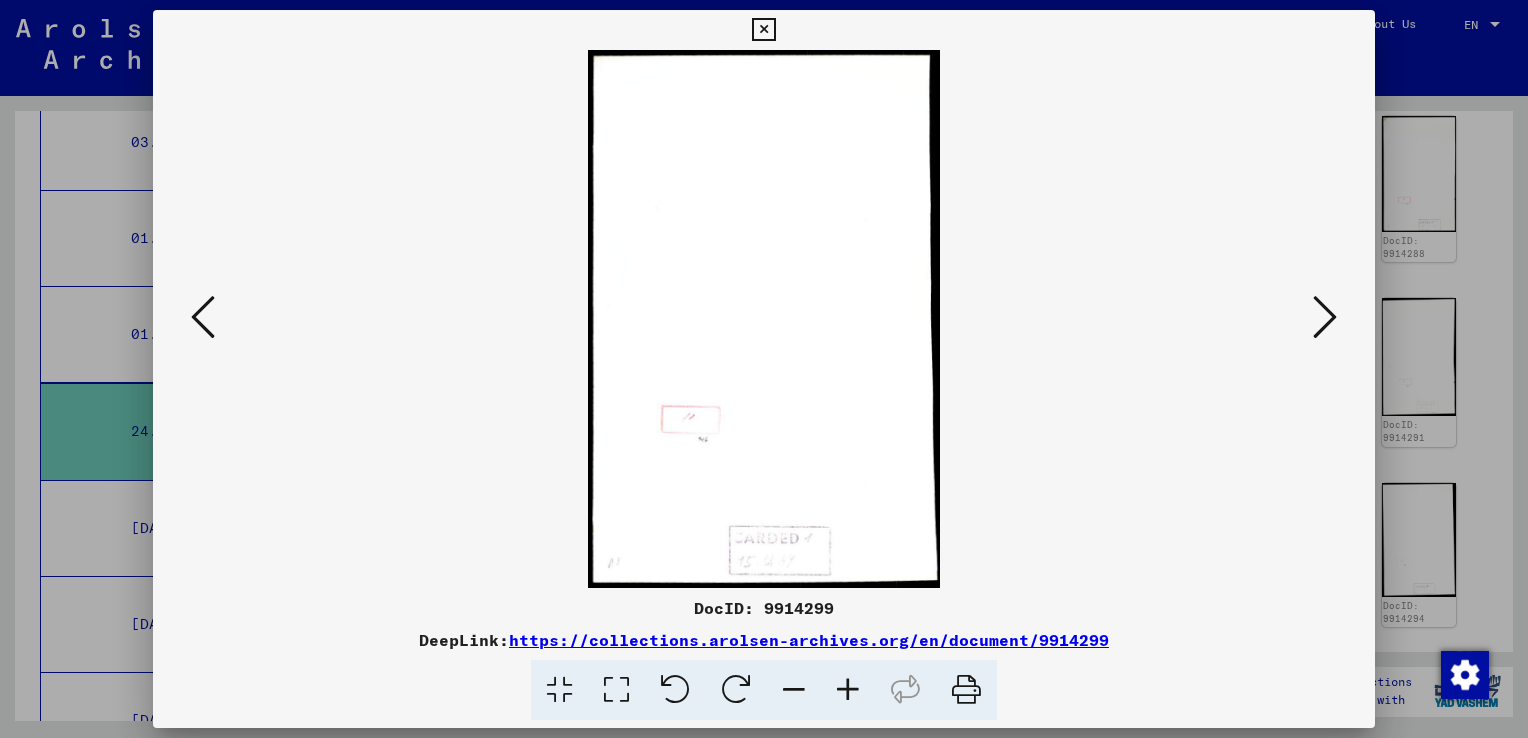 click at bounding box center [1325, 317] 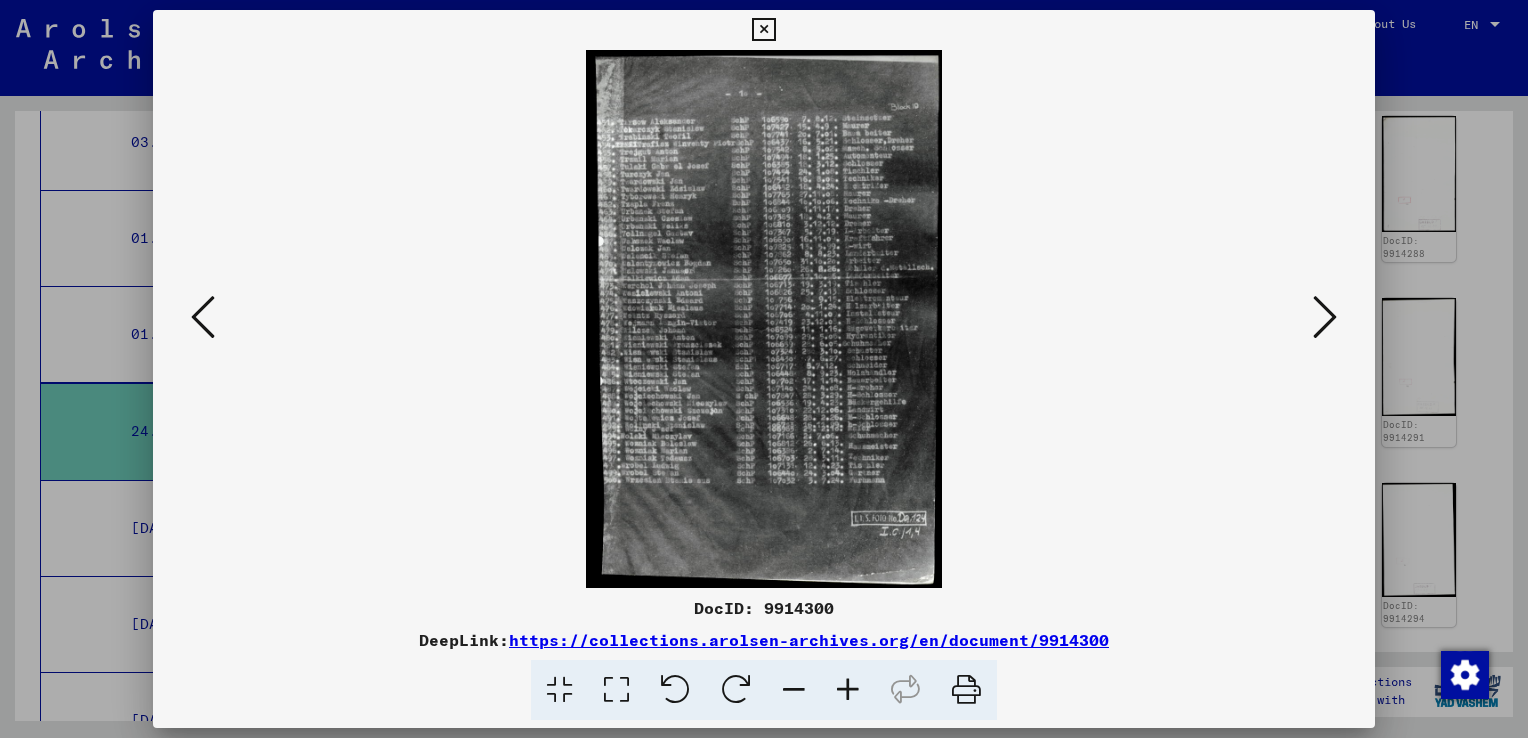 click at bounding box center (1325, 317) 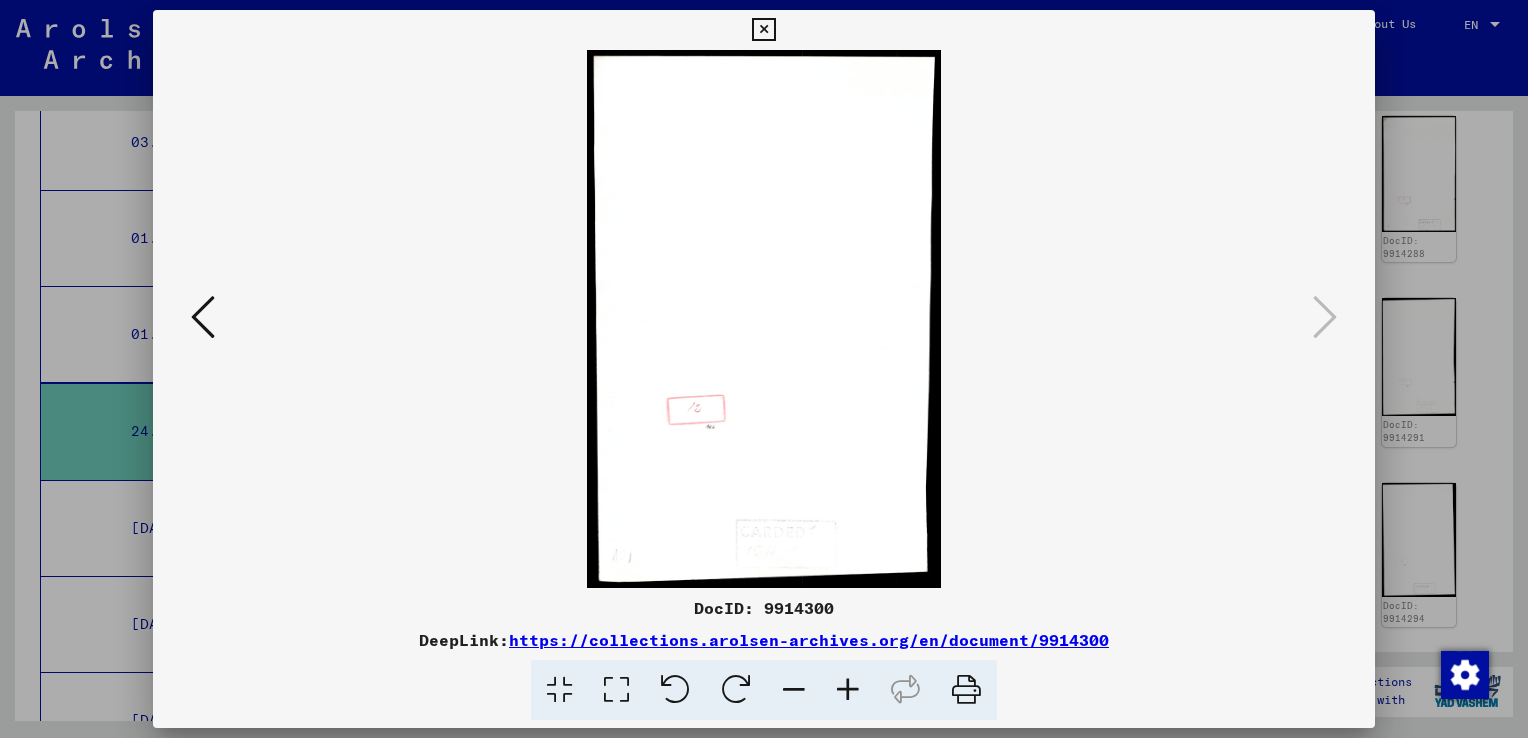 click at bounding box center [763, 30] 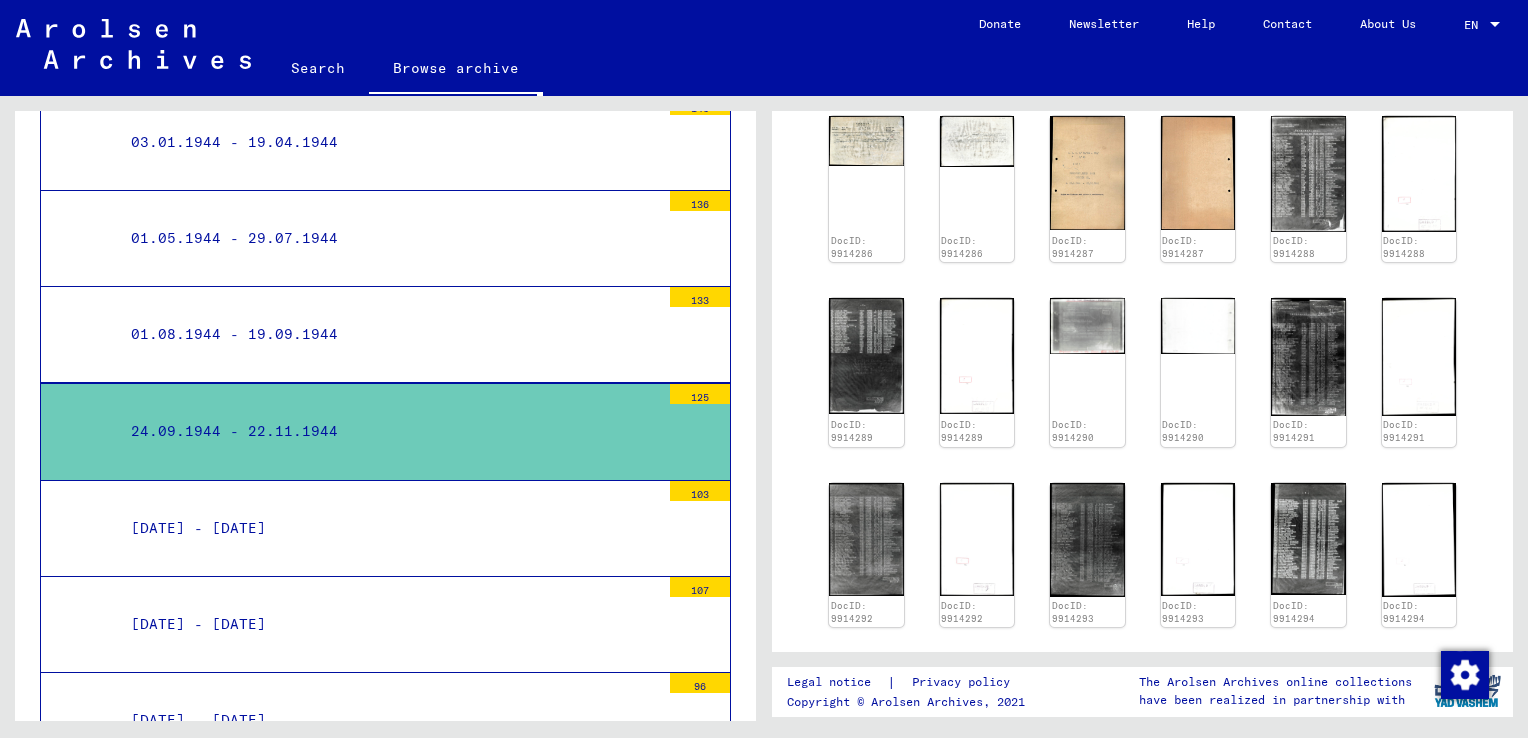 drag, startPoint x: 1502, startPoint y: 142, endPoint x: 1524, endPoint y: 113, distance: 36.40055 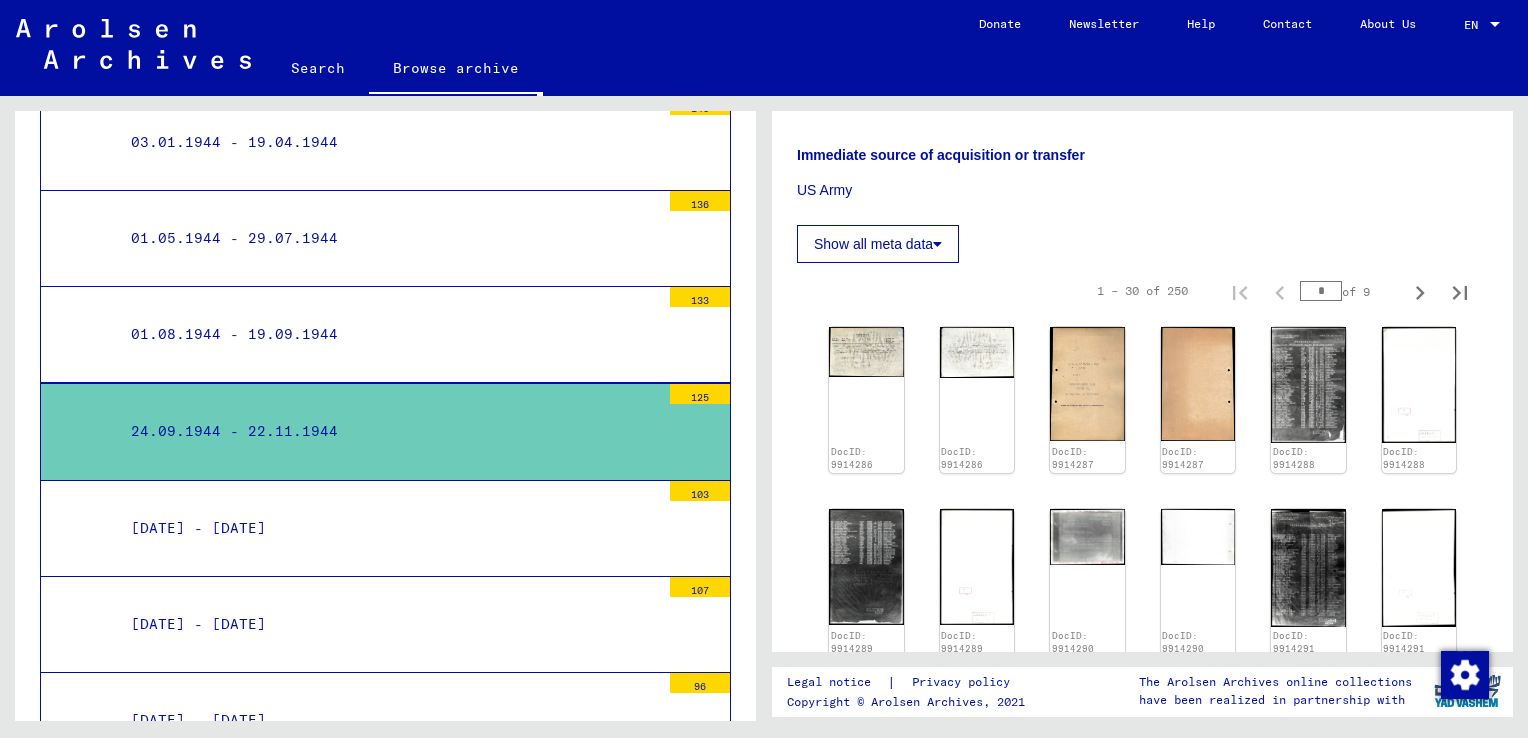 scroll, scrollTop: 544, scrollLeft: 0, axis: vertical 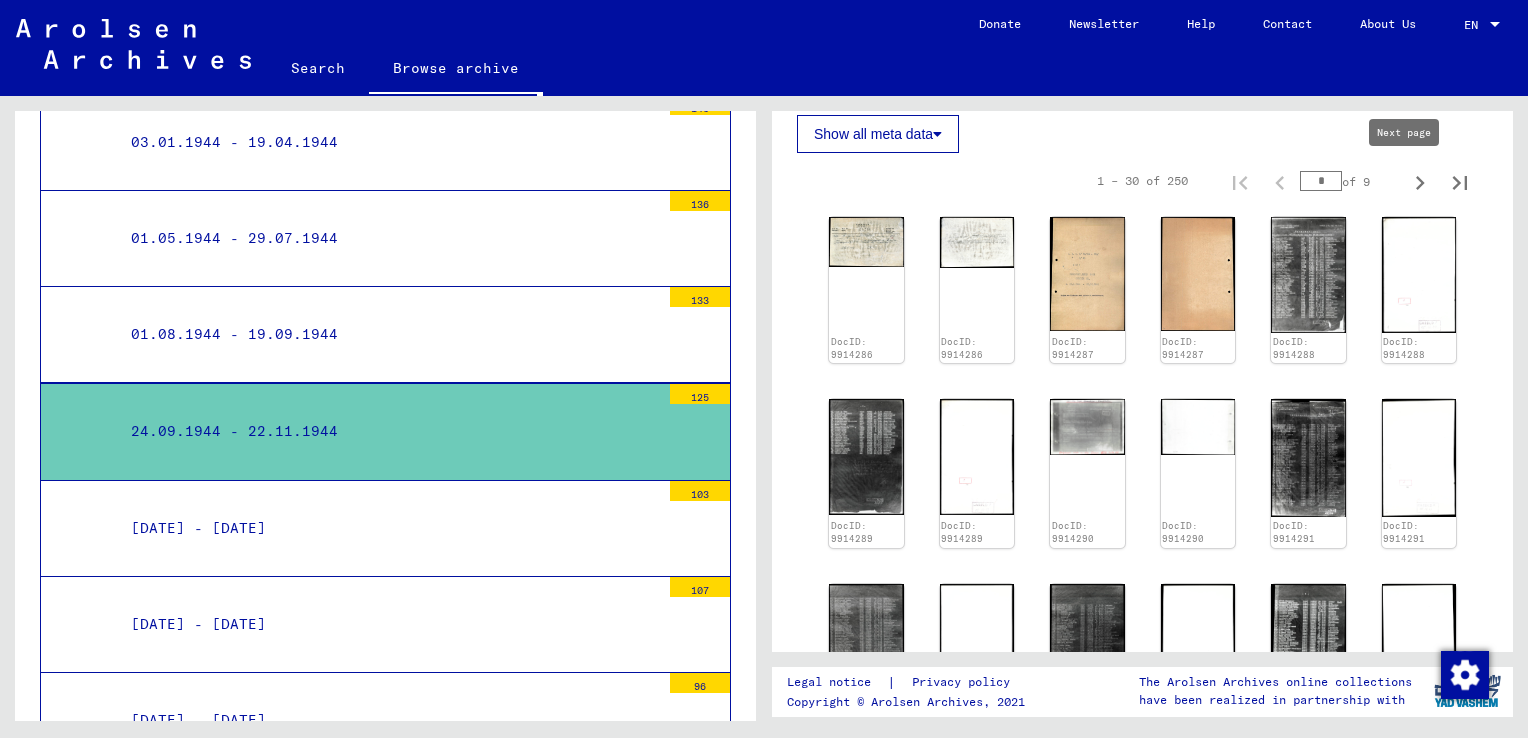 click 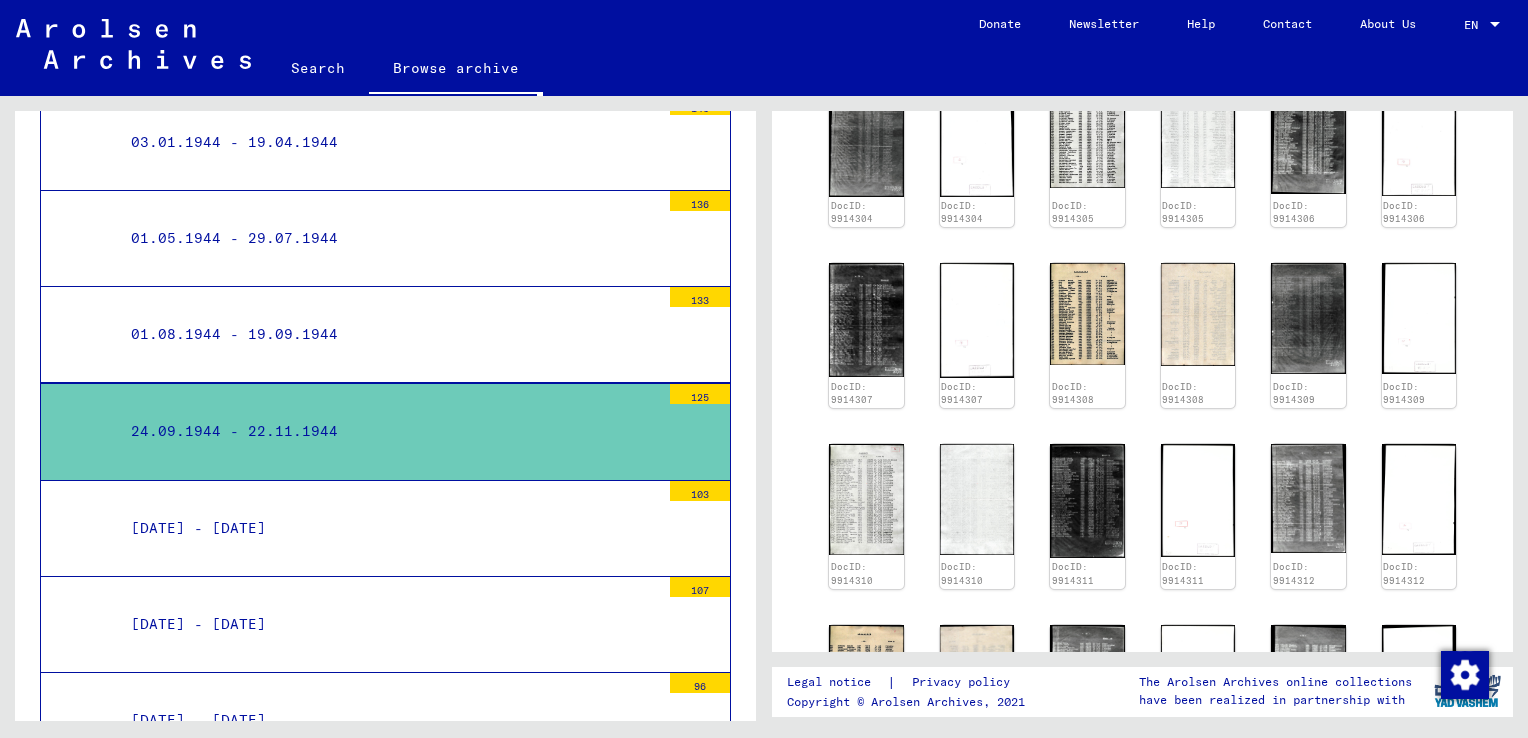 scroll, scrollTop: 854, scrollLeft: 0, axis: vertical 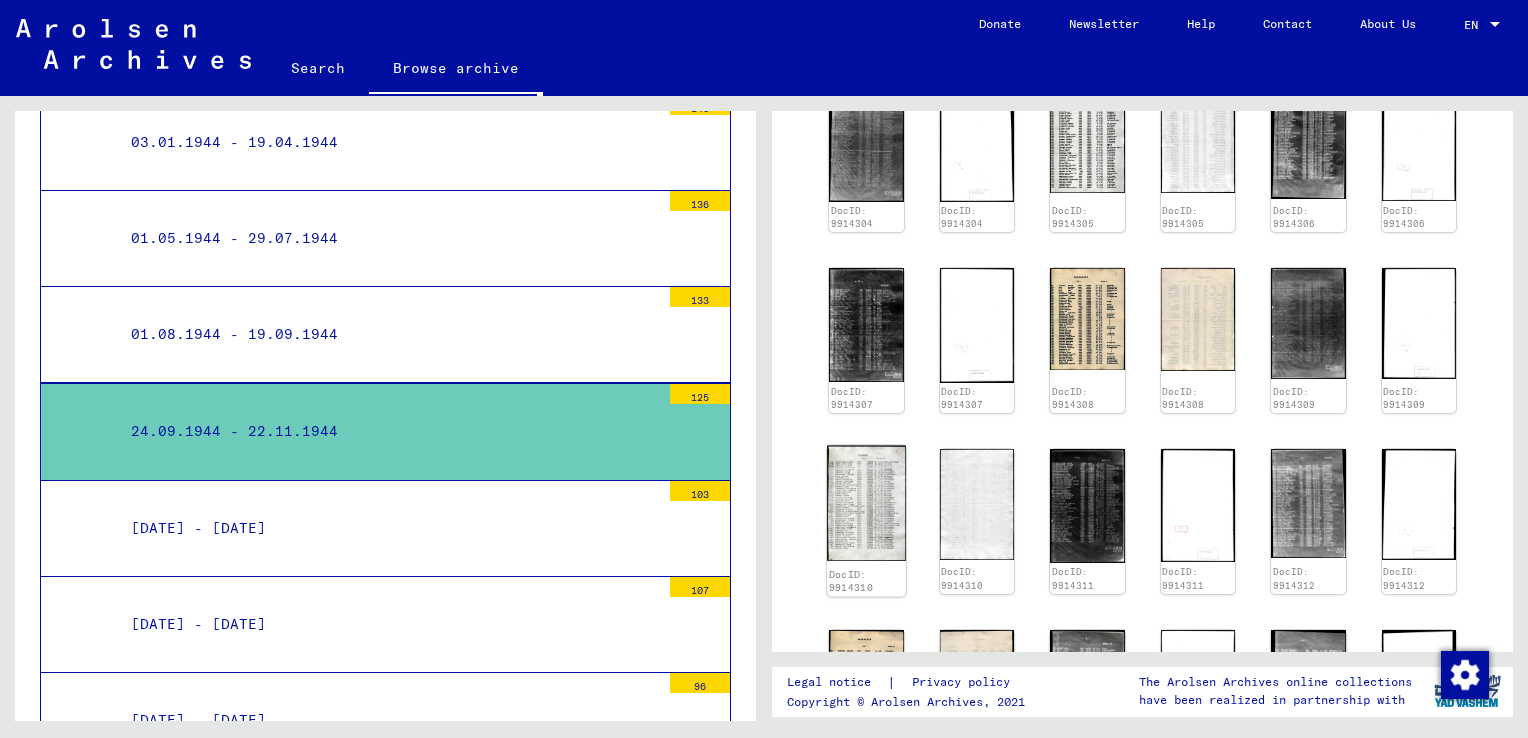 click 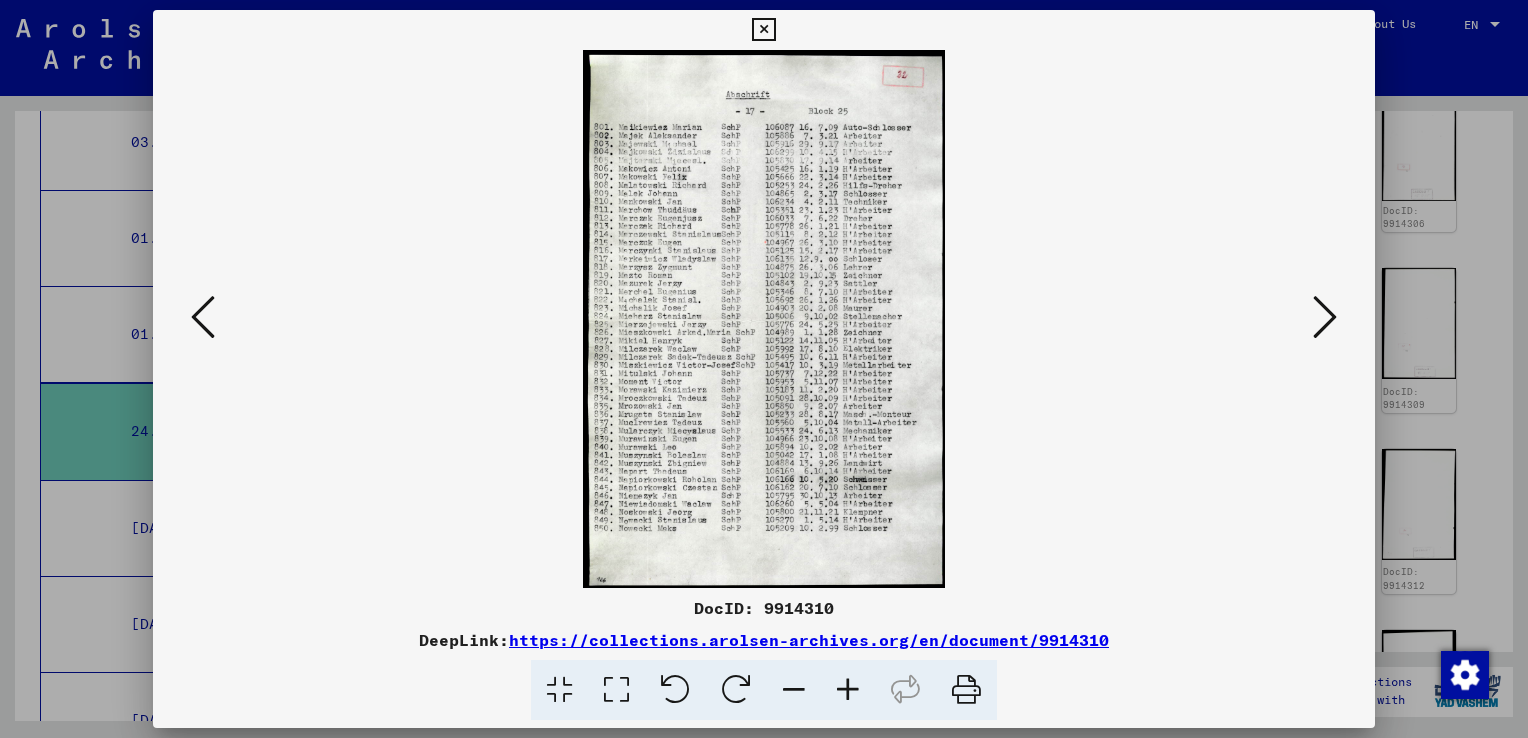 click at bounding box center [763, 30] 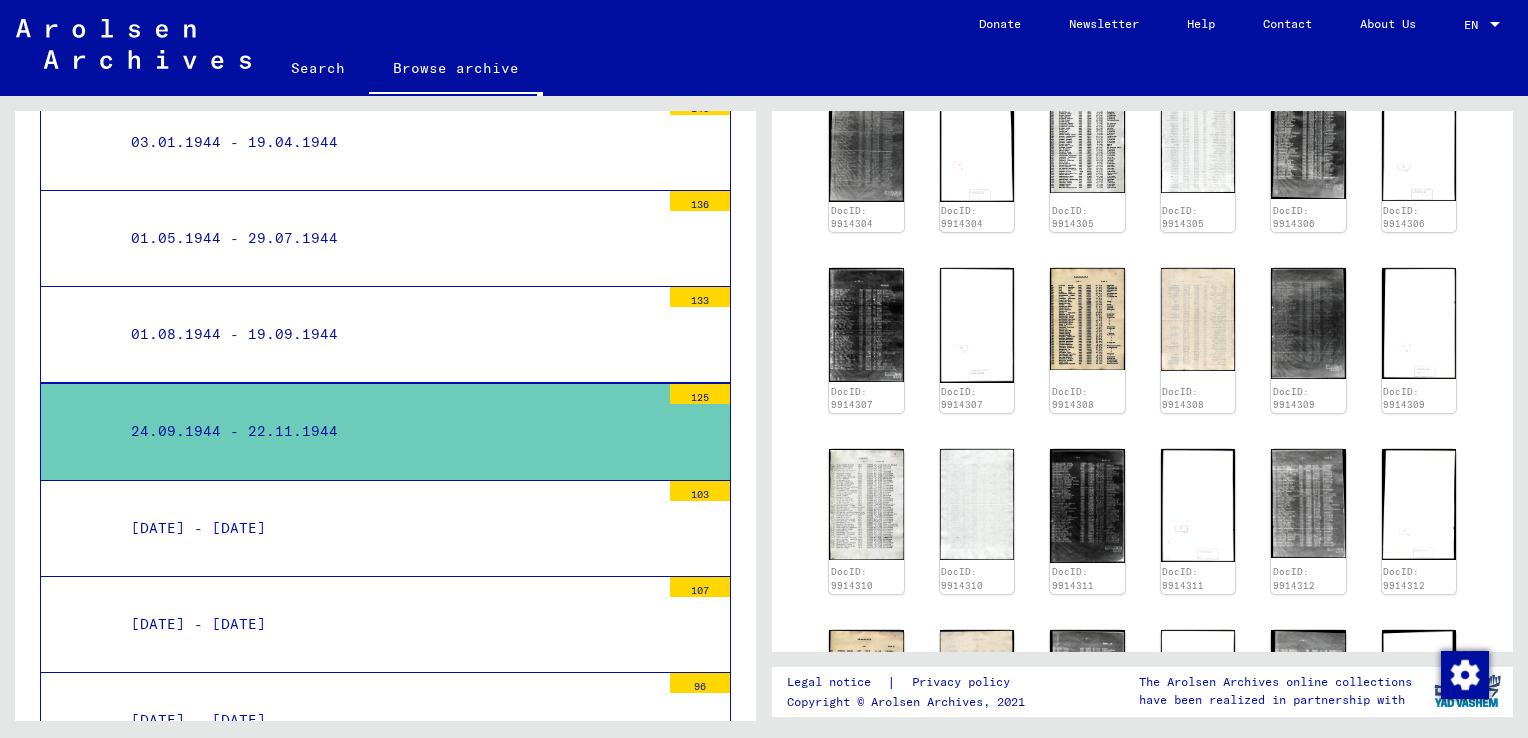 scroll, scrollTop: 380, scrollLeft: 0, axis: vertical 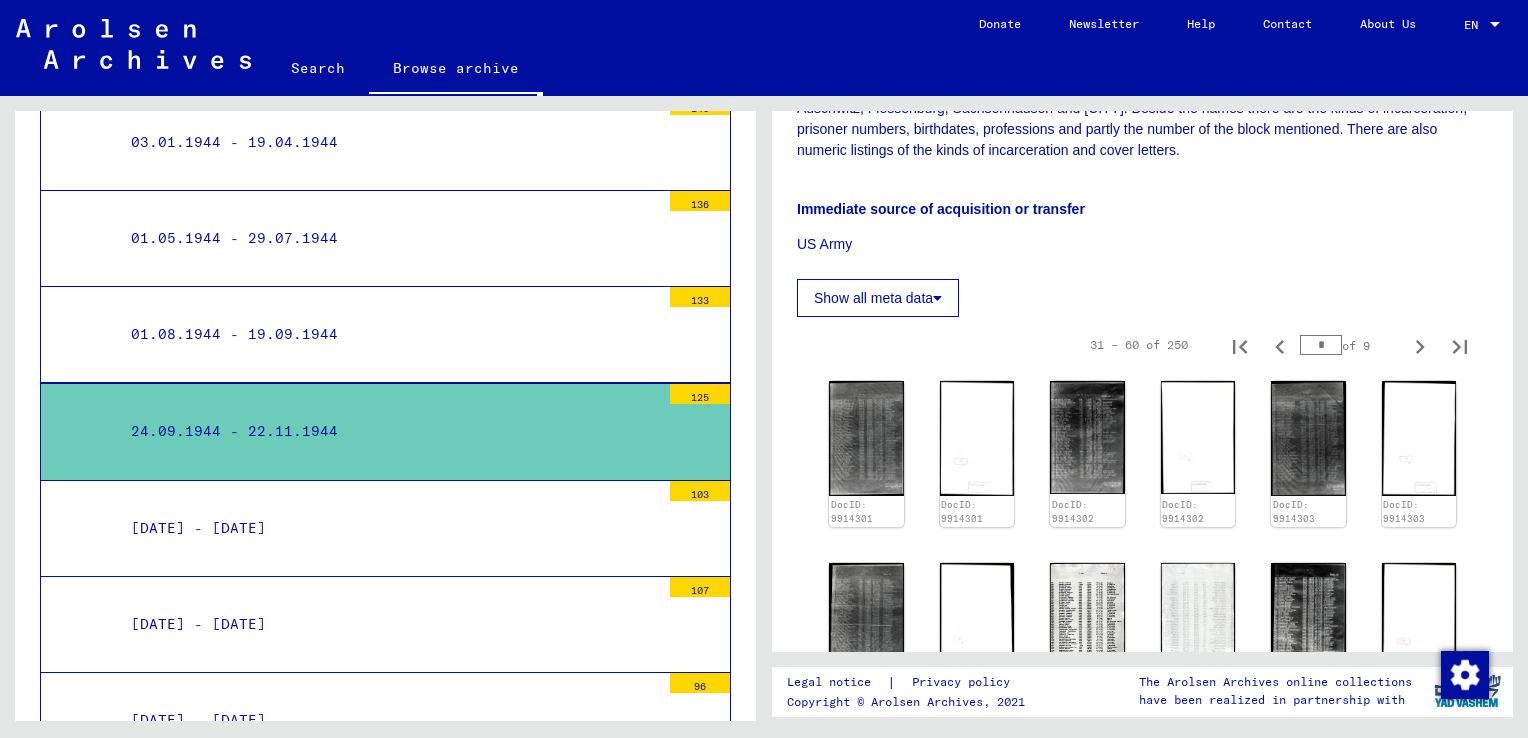 click 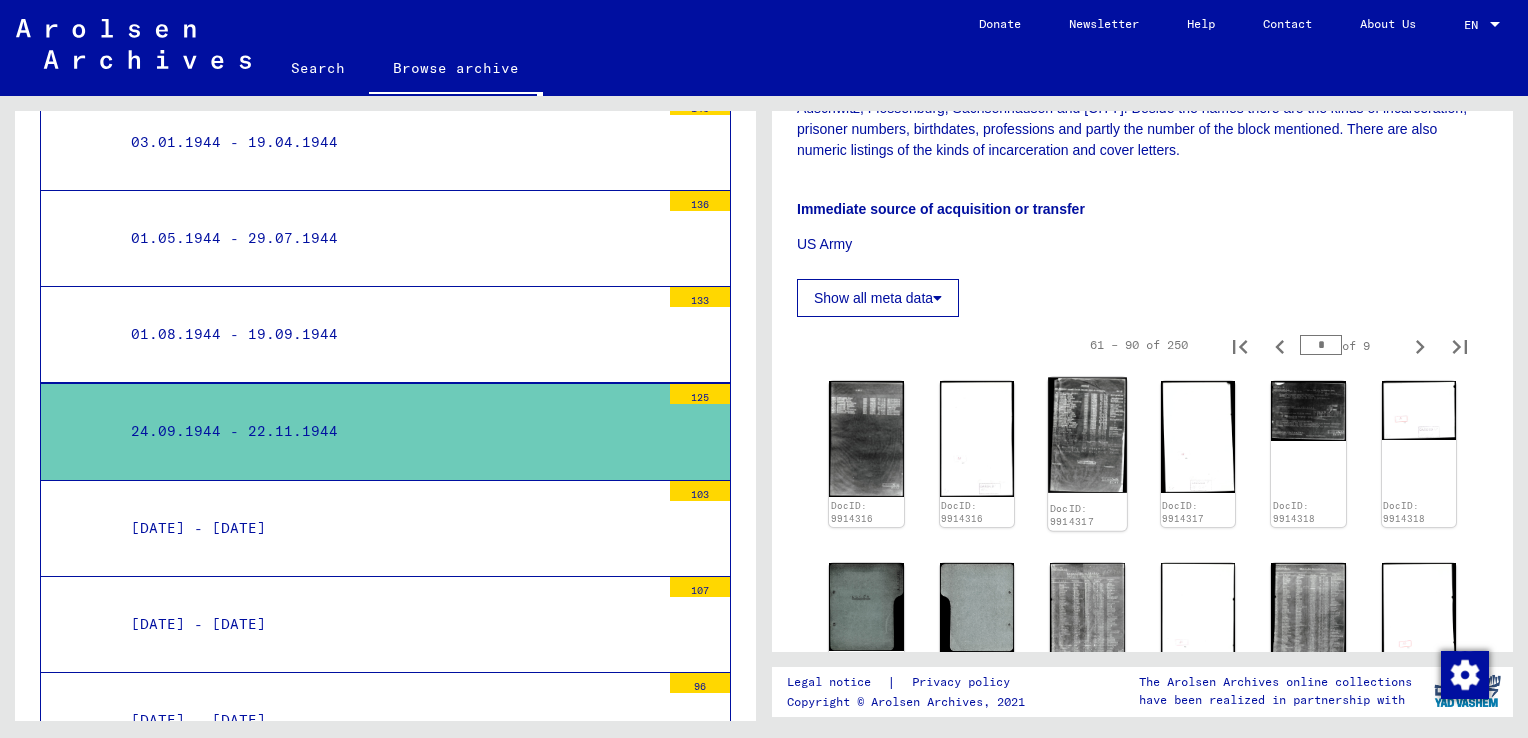 click 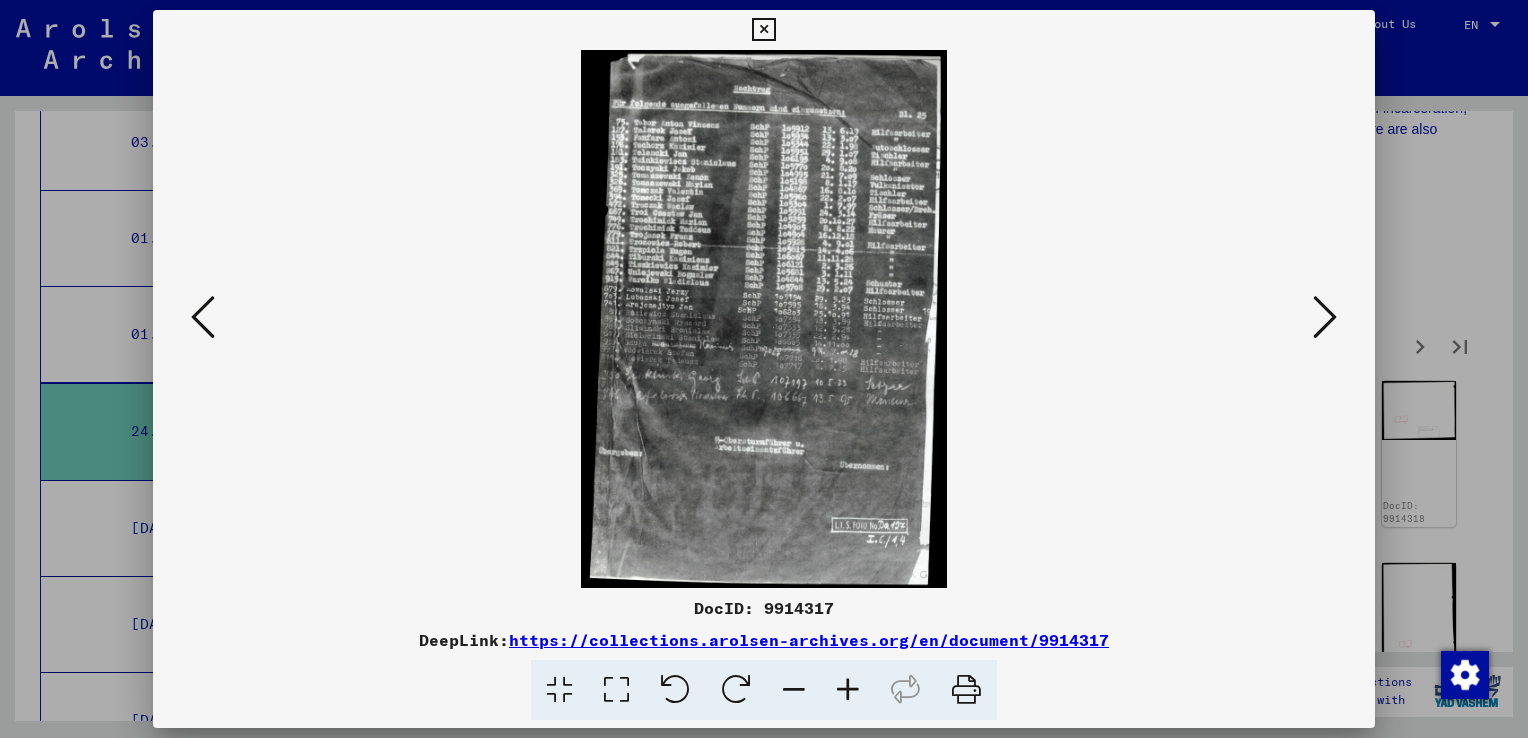 click at bounding box center [1325, 317] 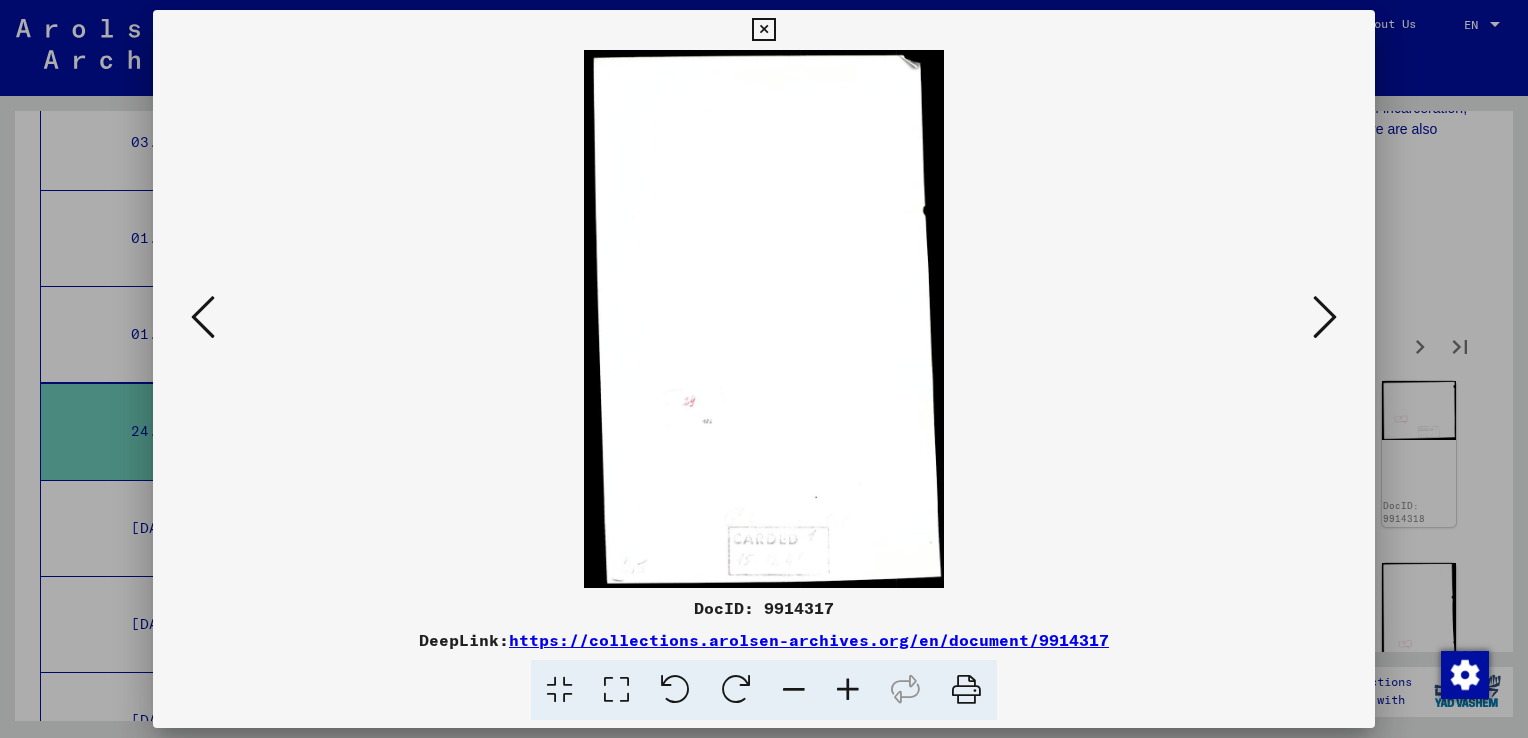 click at bounding box center [1325, 317] 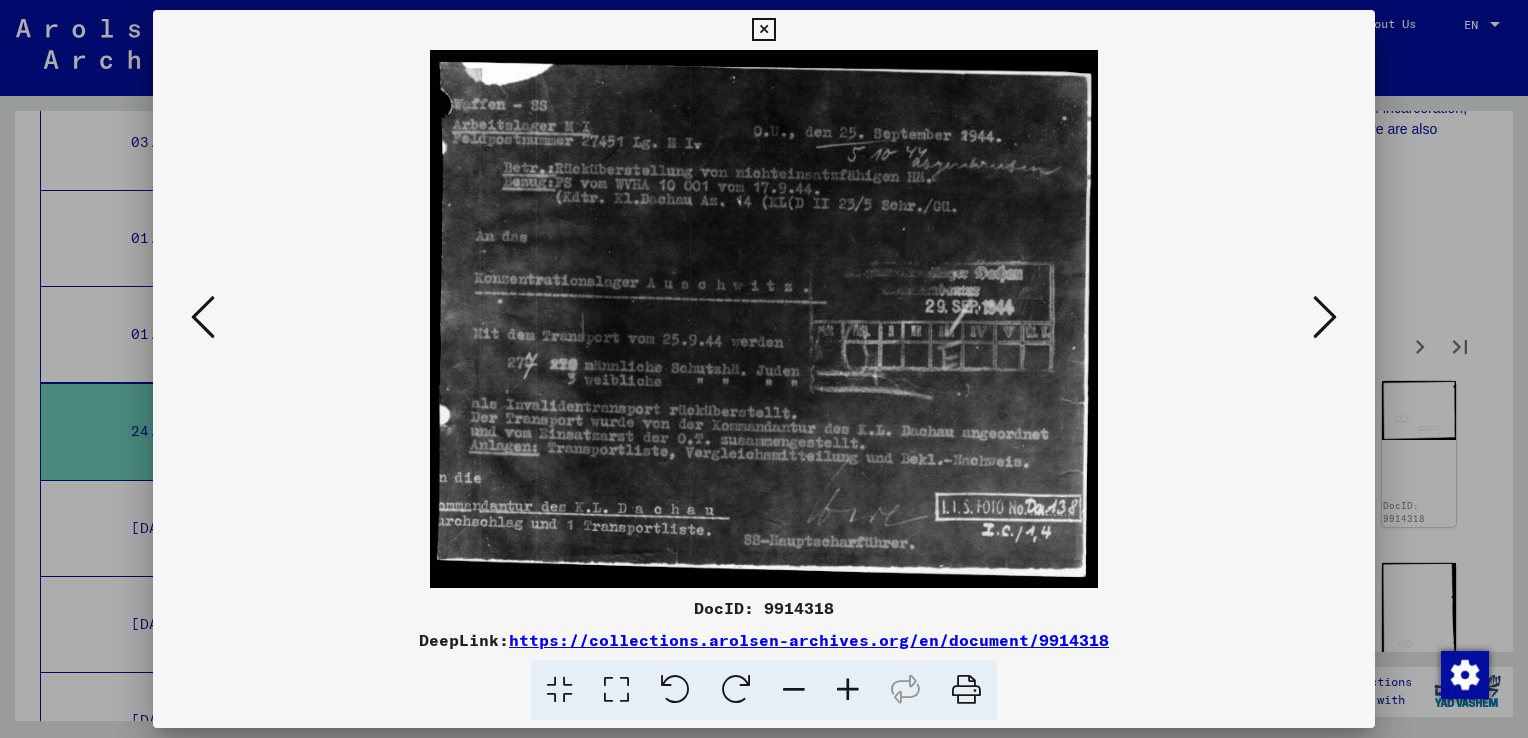 click at bounding box center [1325, 317] 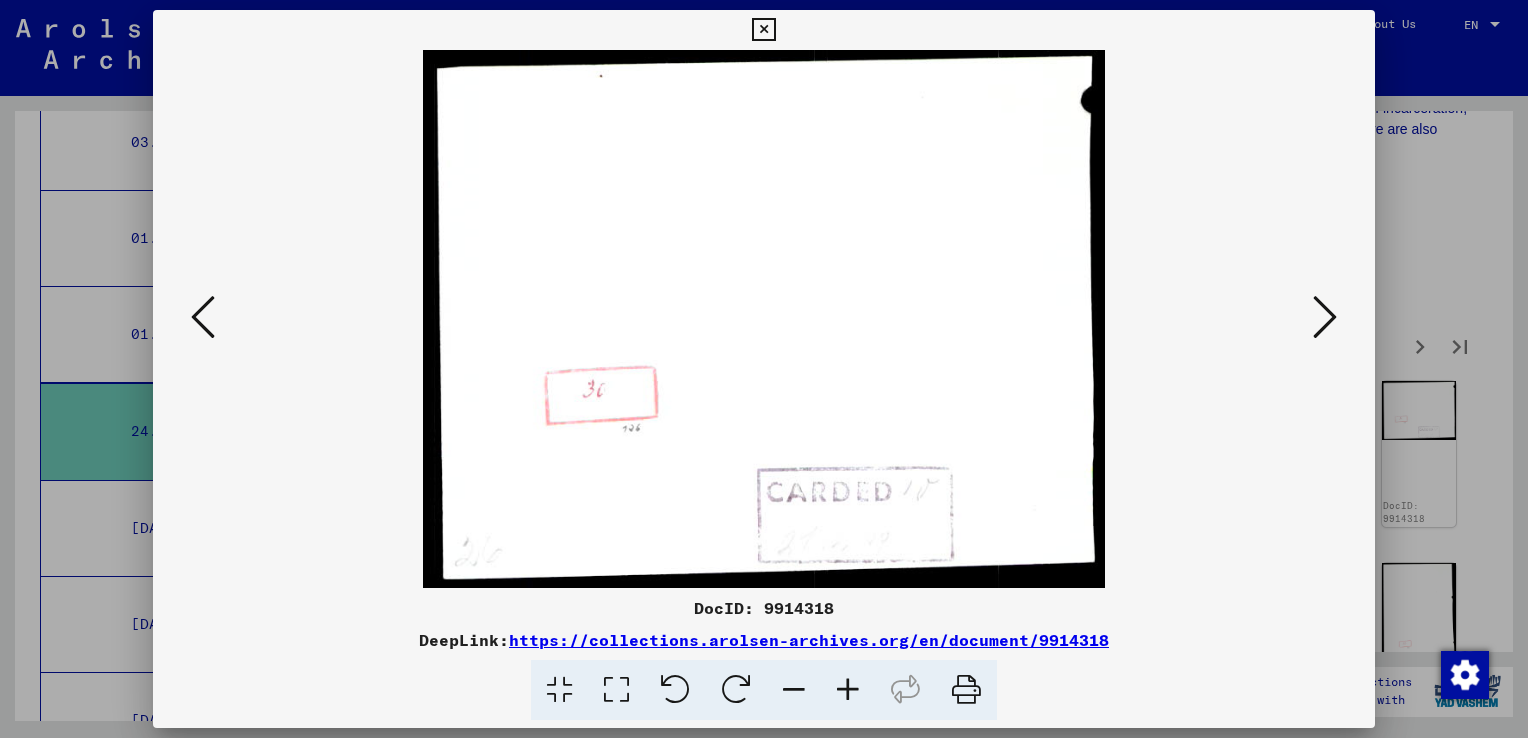 click at bounding box center [1325, 317] 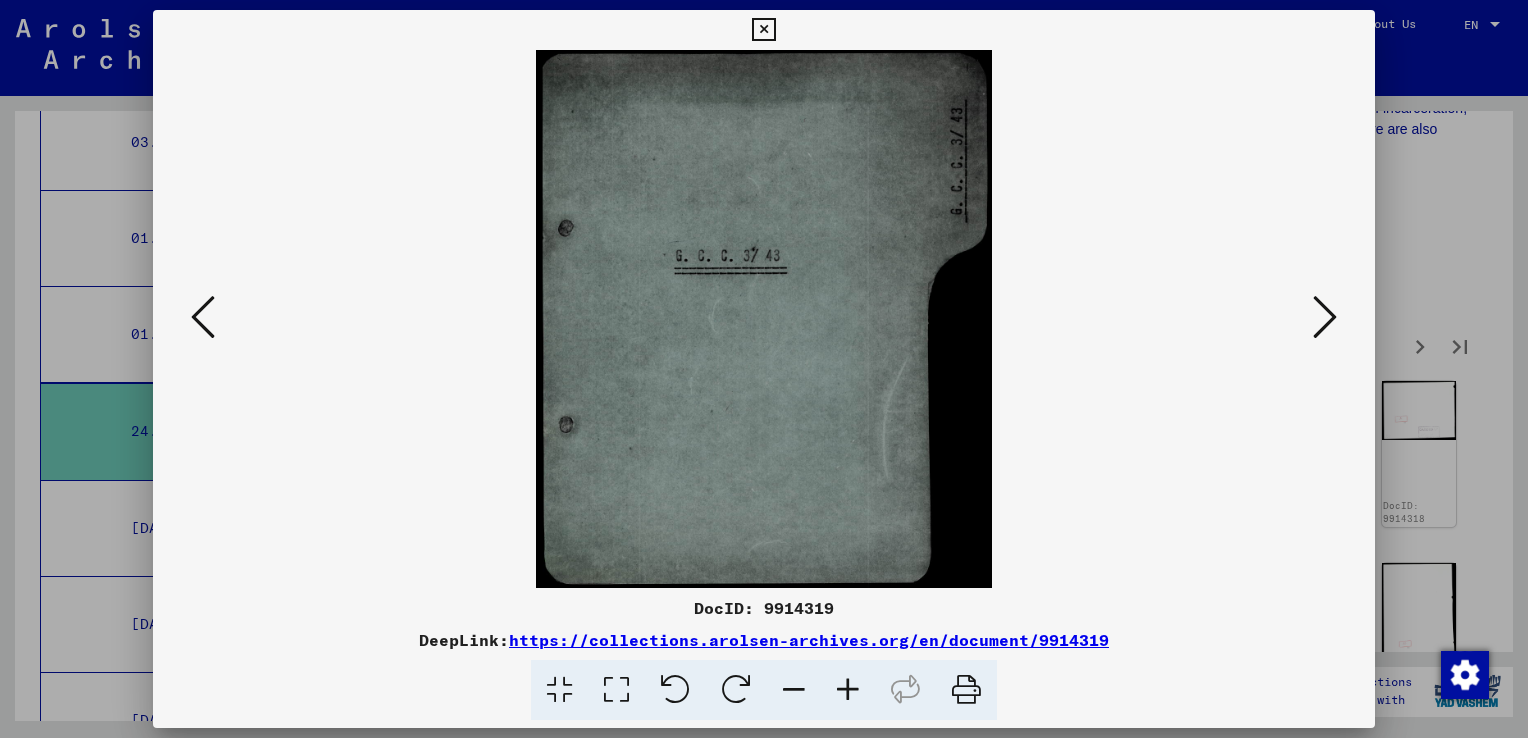 click at bounding box center (1325, 317) 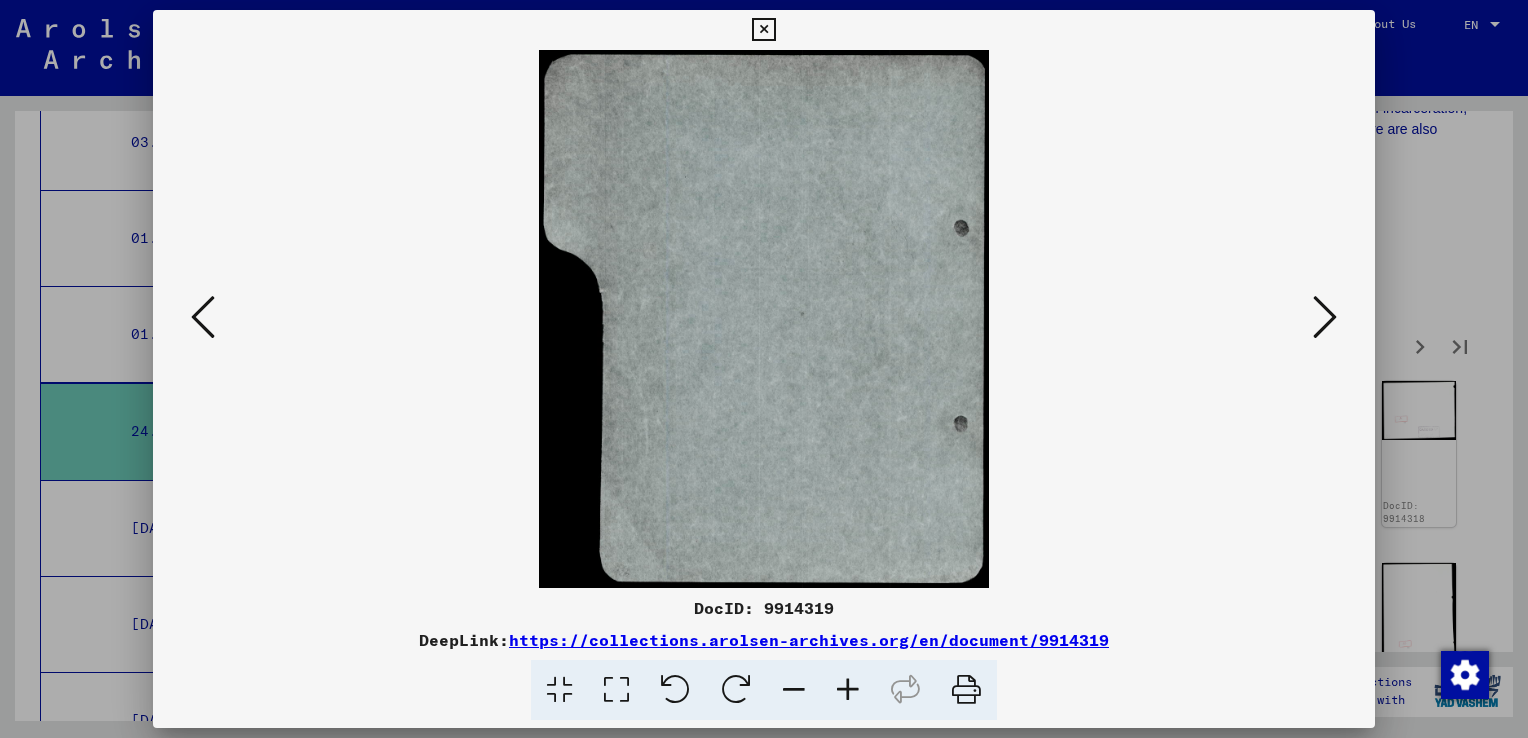 click at bounding box center (1325, 317) 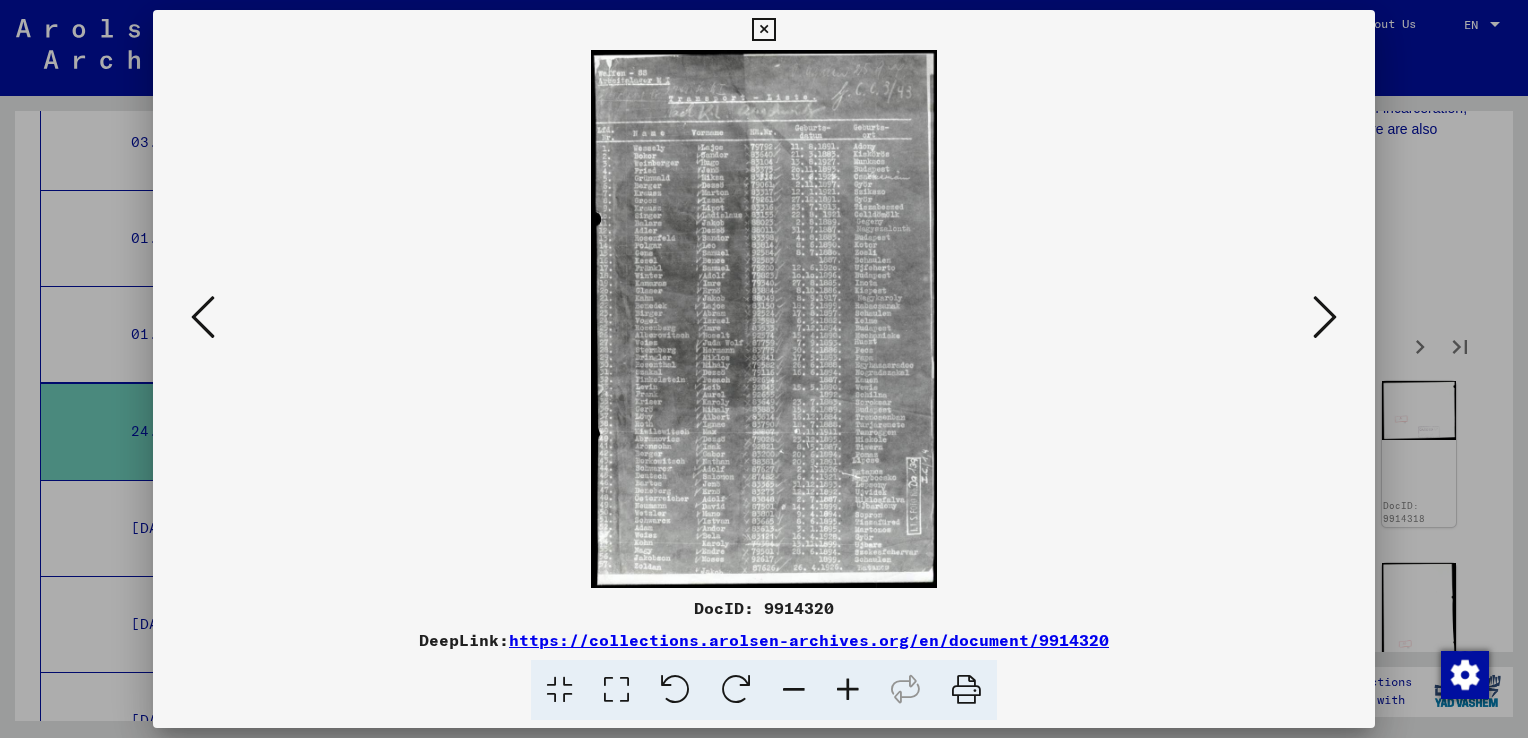 click at bounding box center (1325, 317) 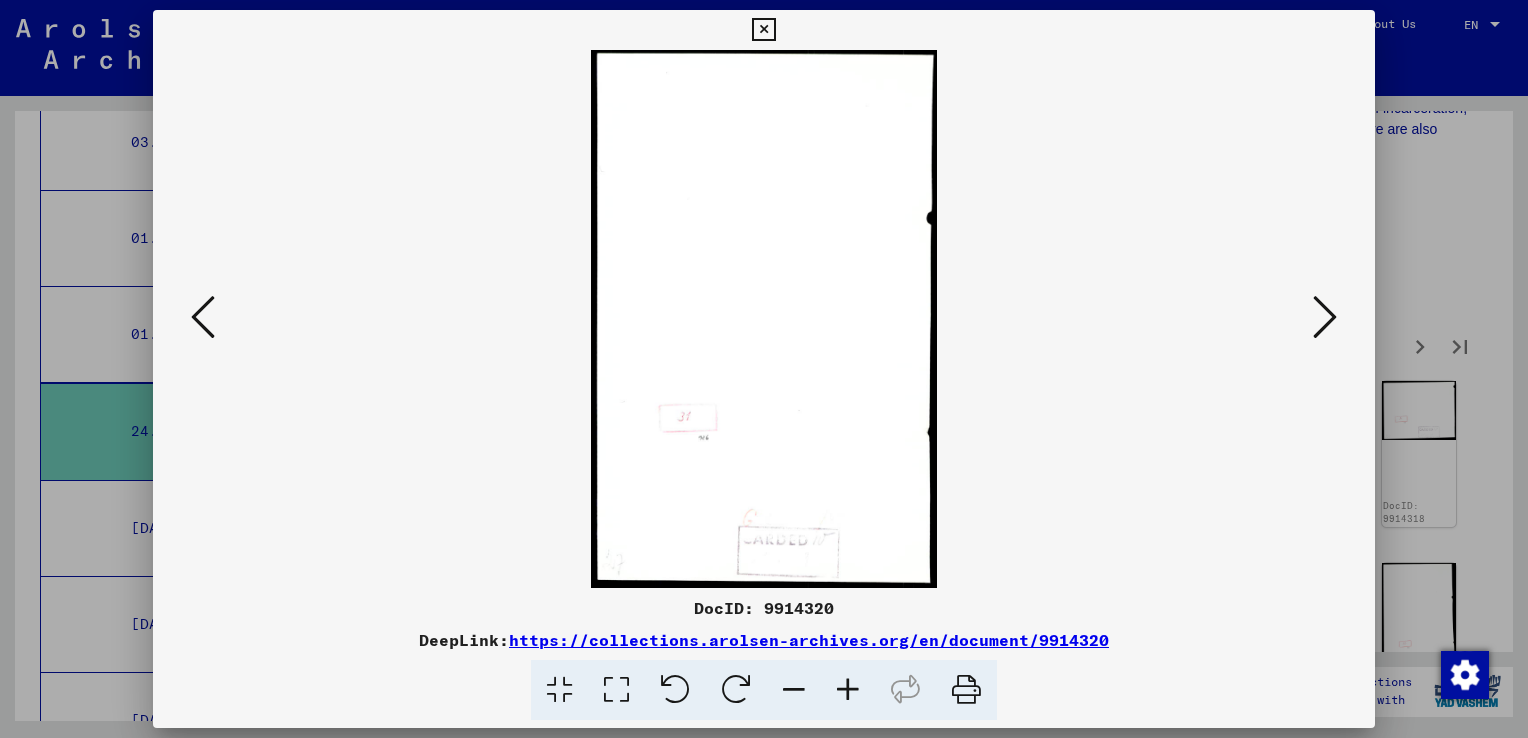 drag, startPoint x: 210, startPoint y: 316, endPoint x: 193, endPoint y: 318, distance: 17.117243 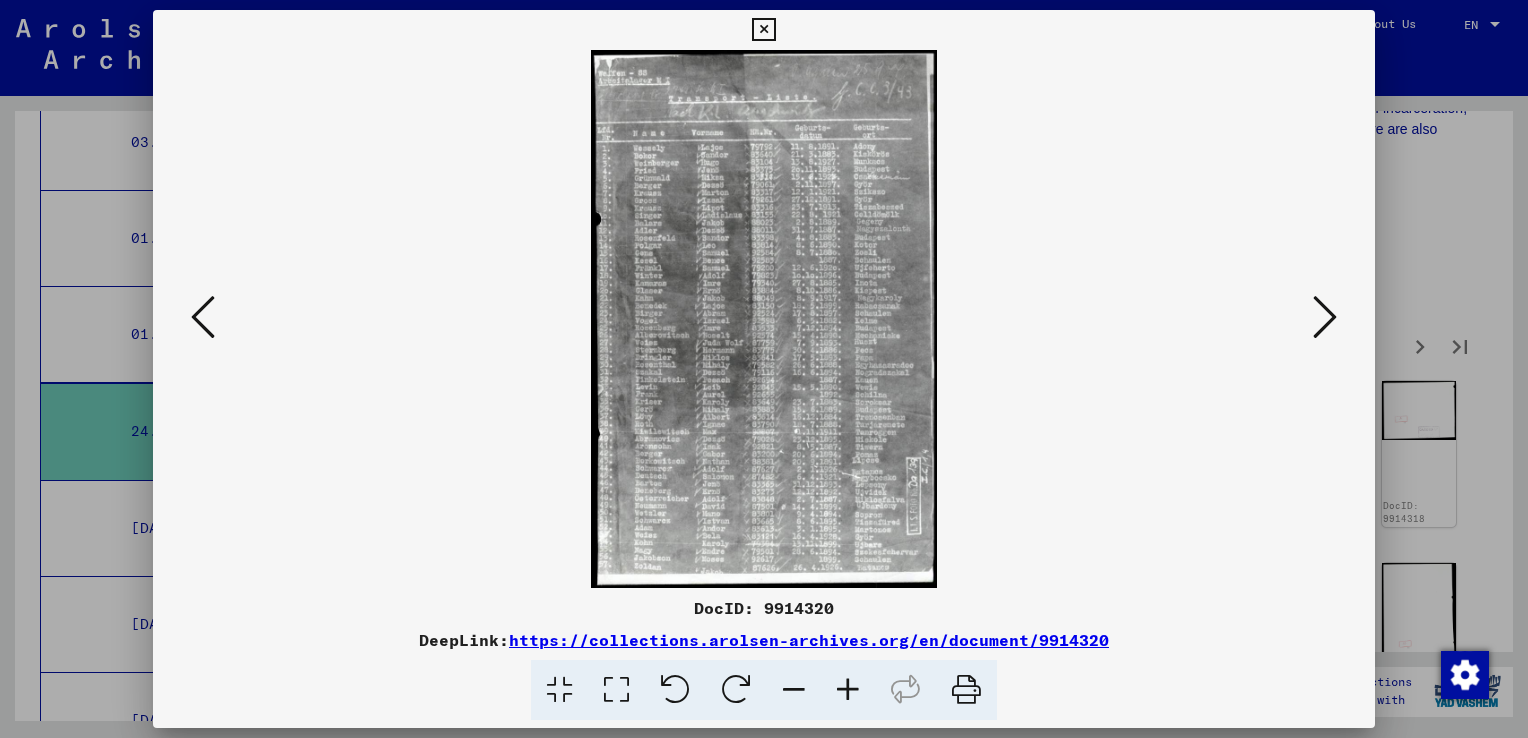 click at bounding box center [763, 30] 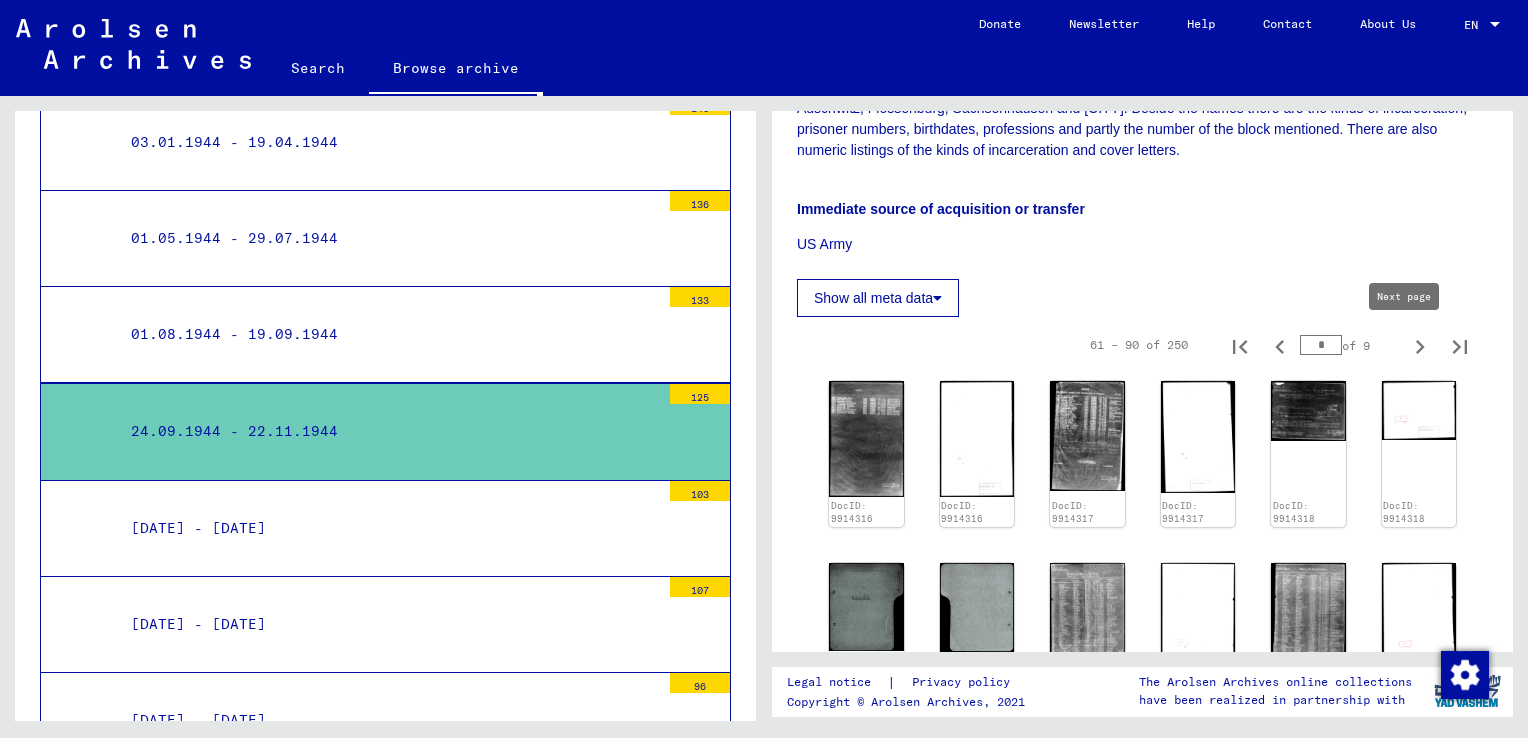 click 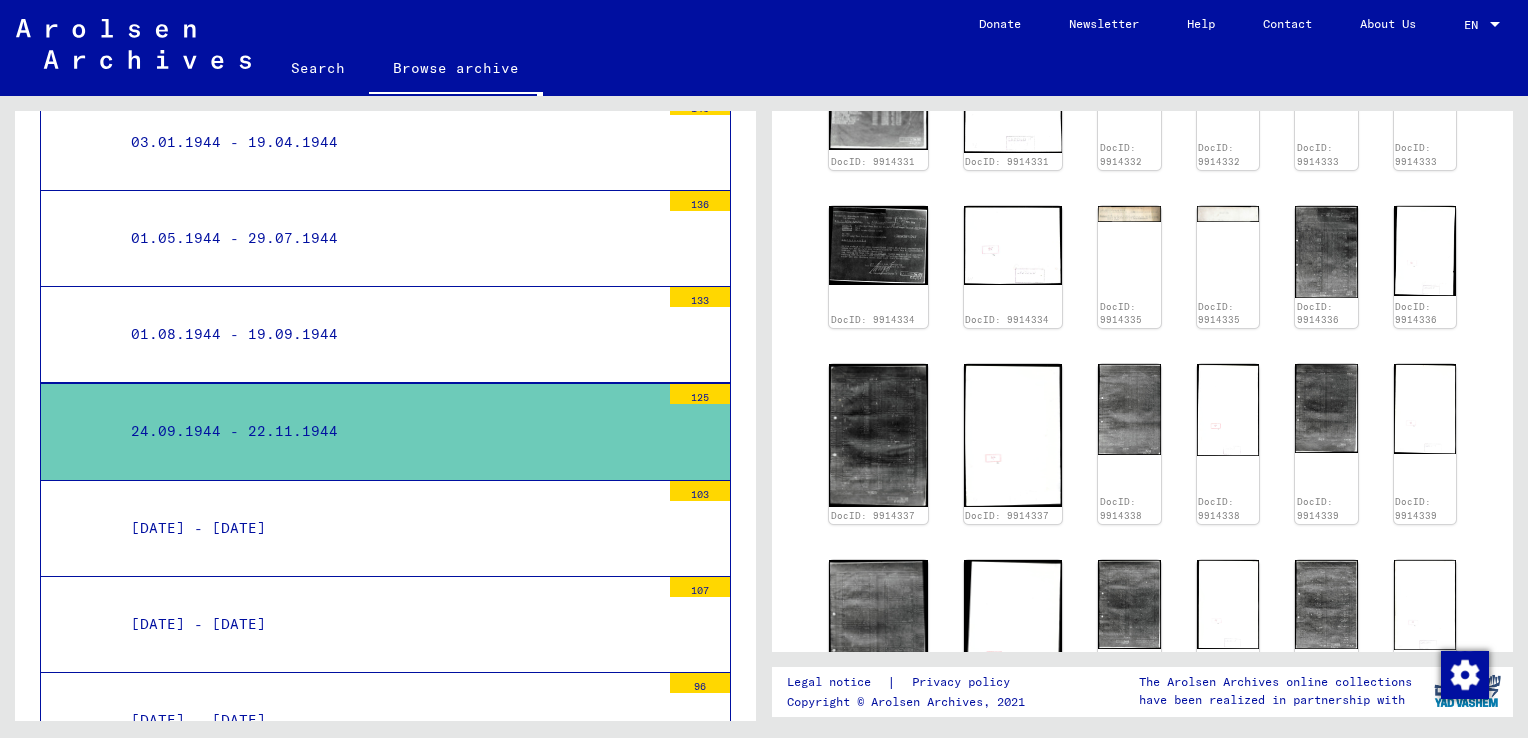 scroll, scrollTop: 776, scrollLeft: 0, axis: vertical 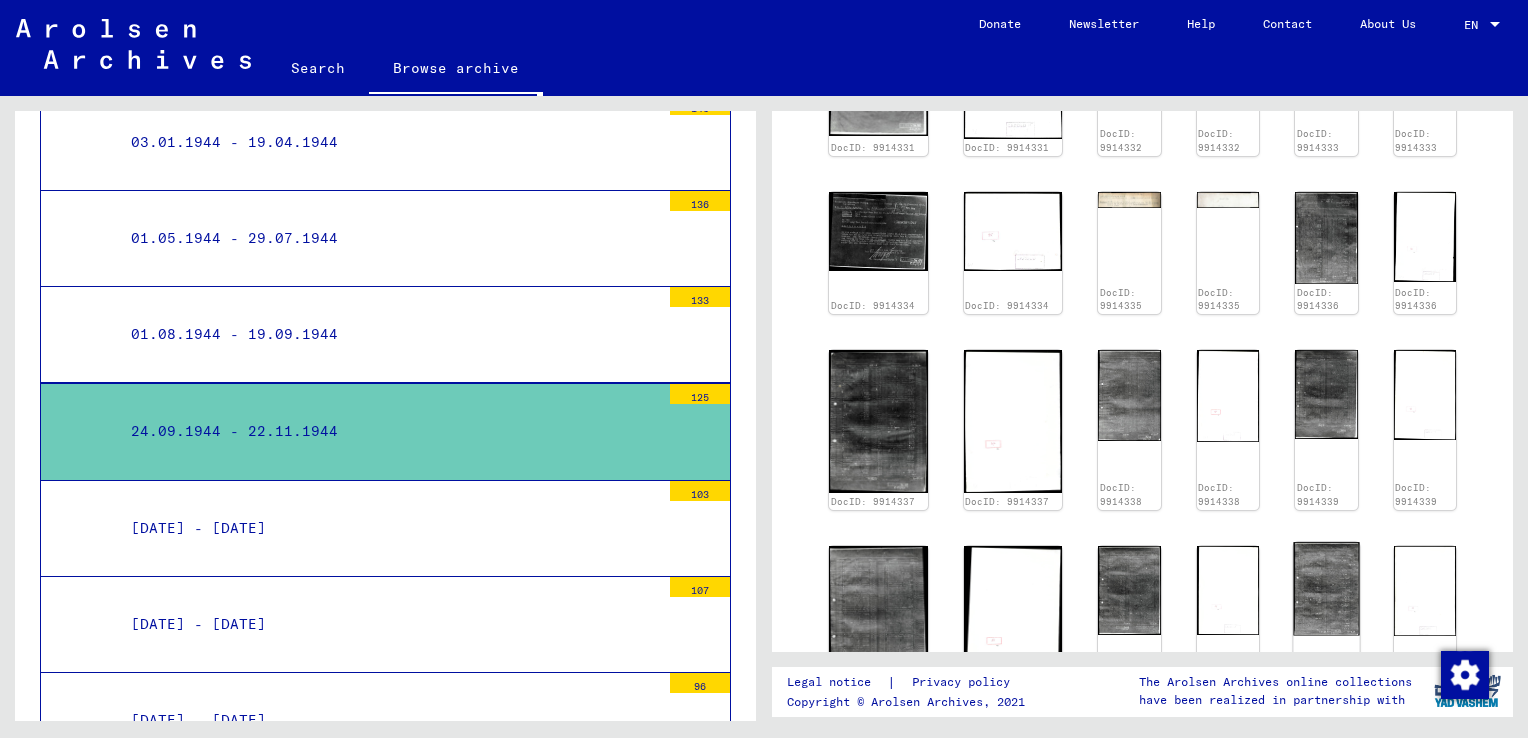 click 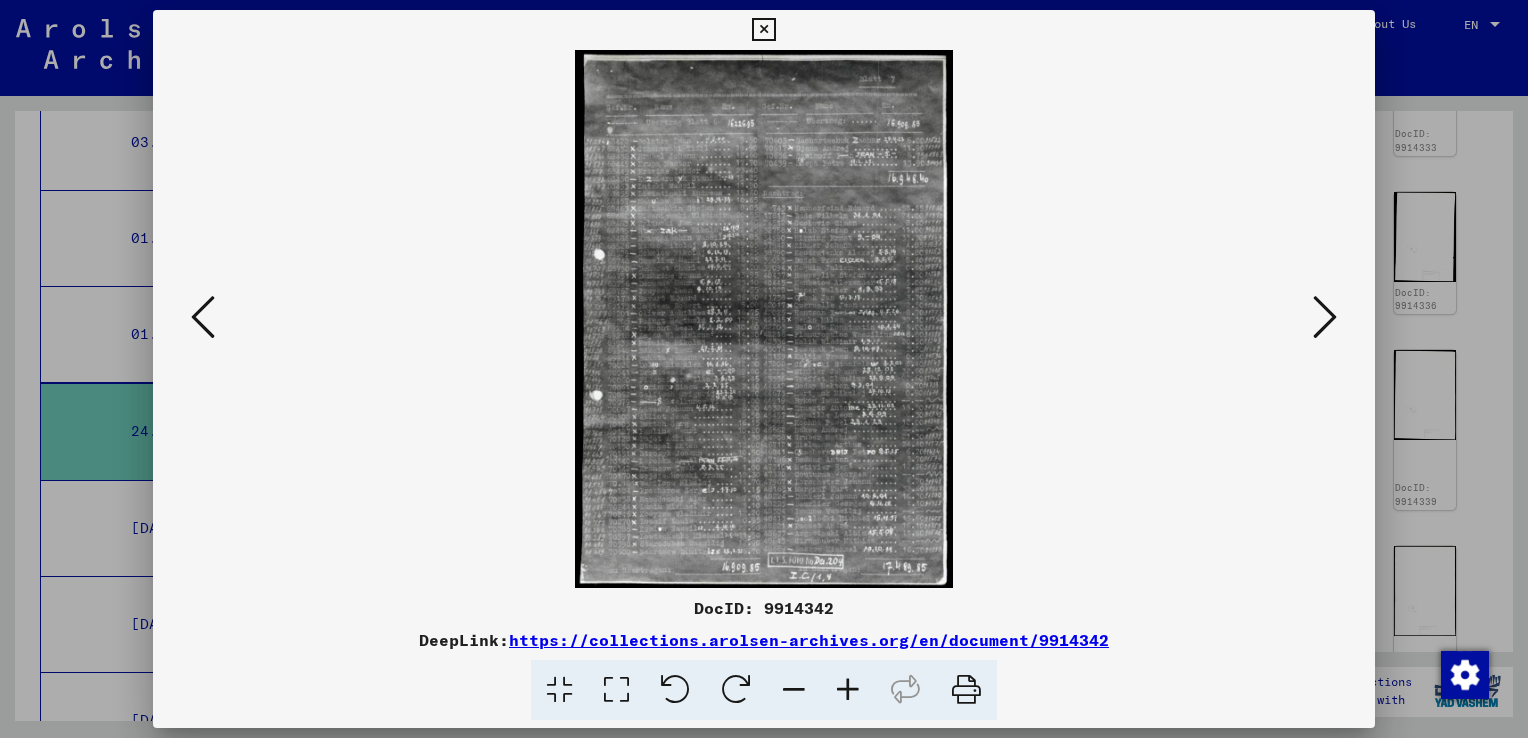 click at bounding box center [1325, 317] 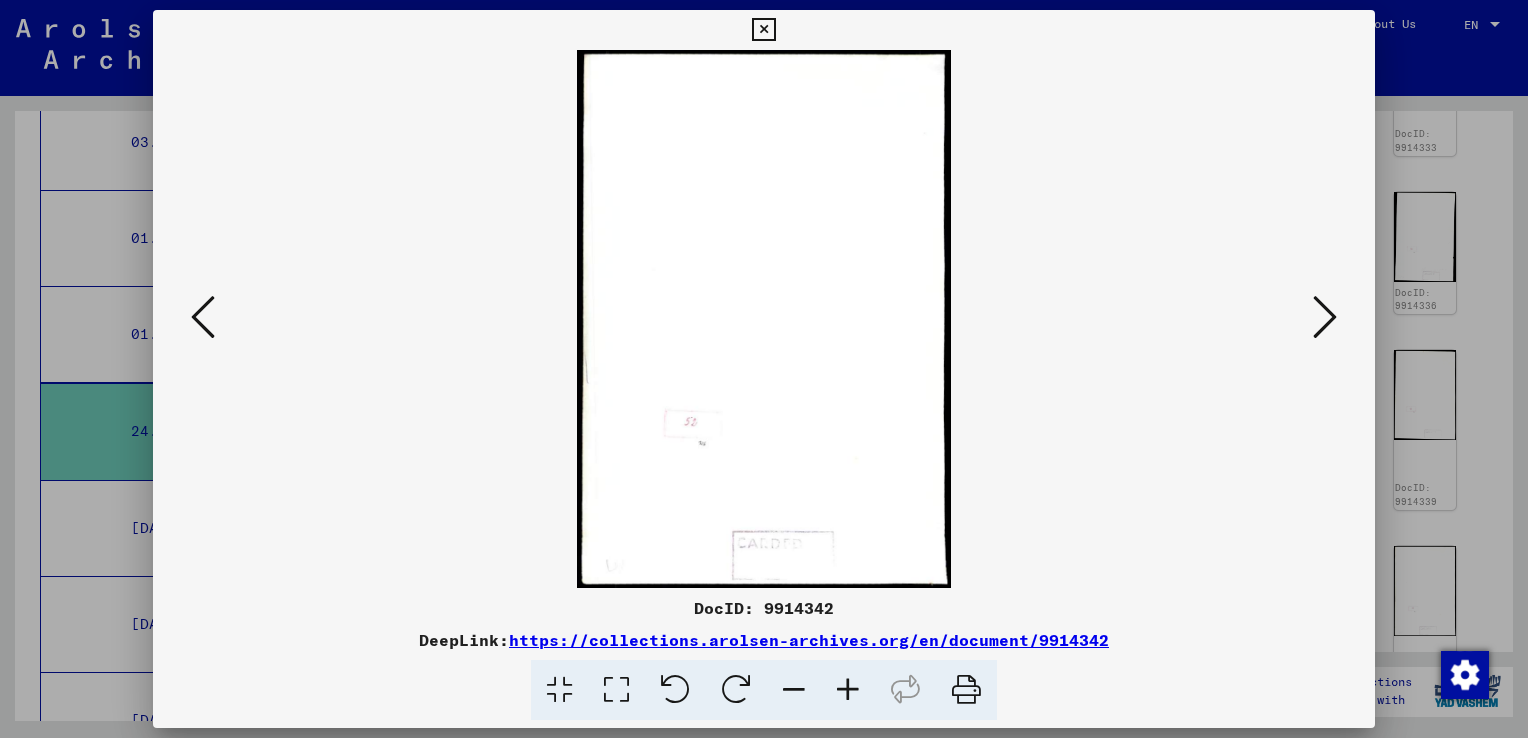click at bounding box center [763, 30] 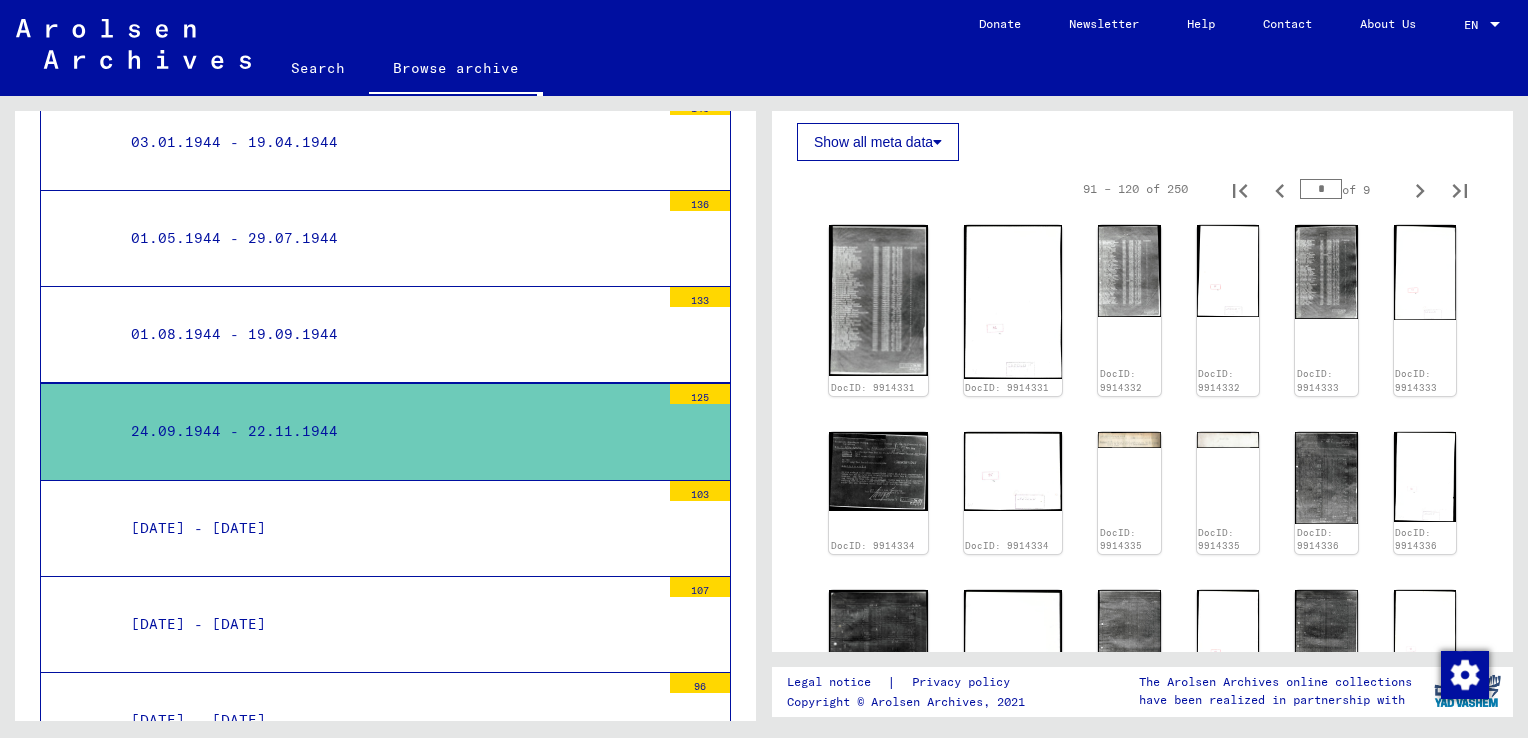 scroll, scrollTop: 422, scrollLeft: 0, axis: vertical 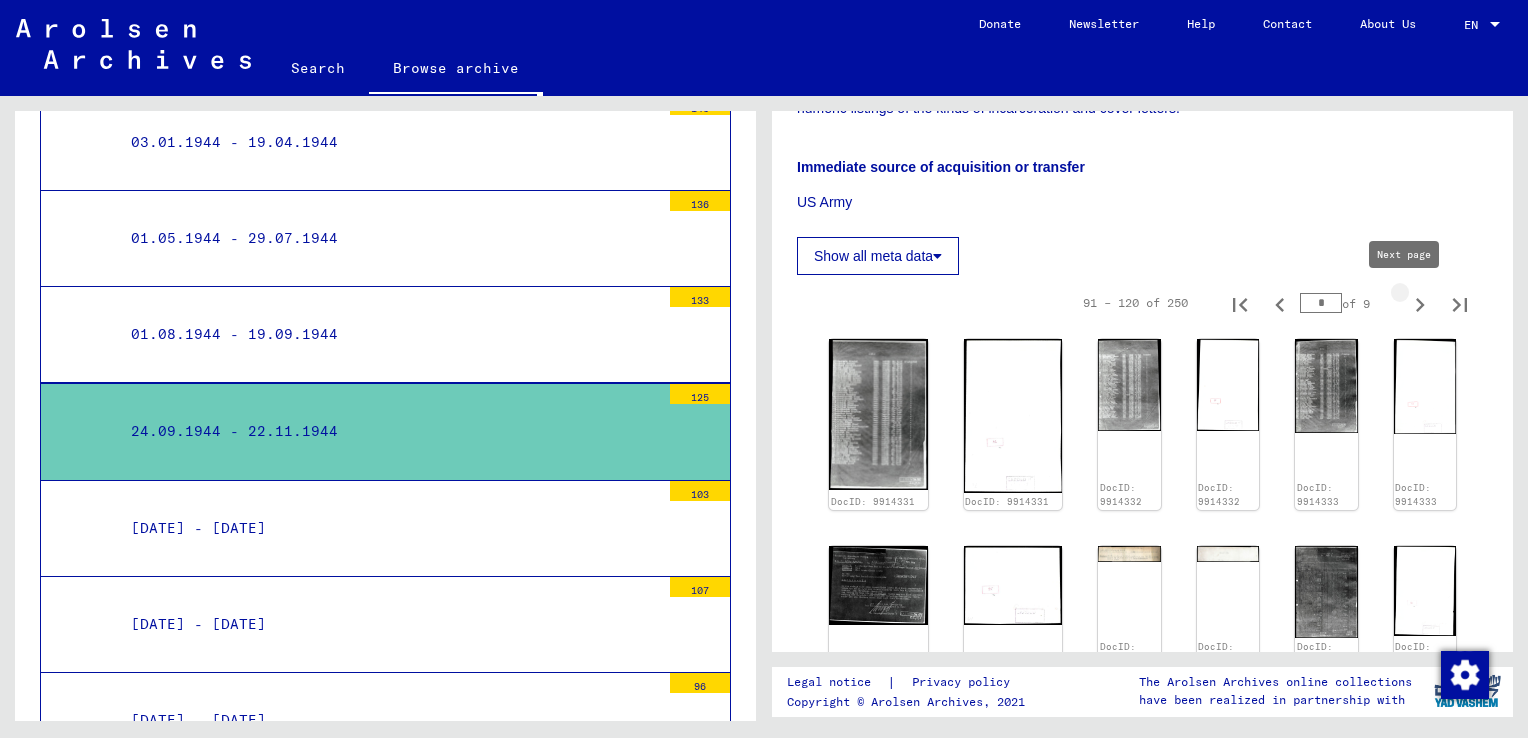 click 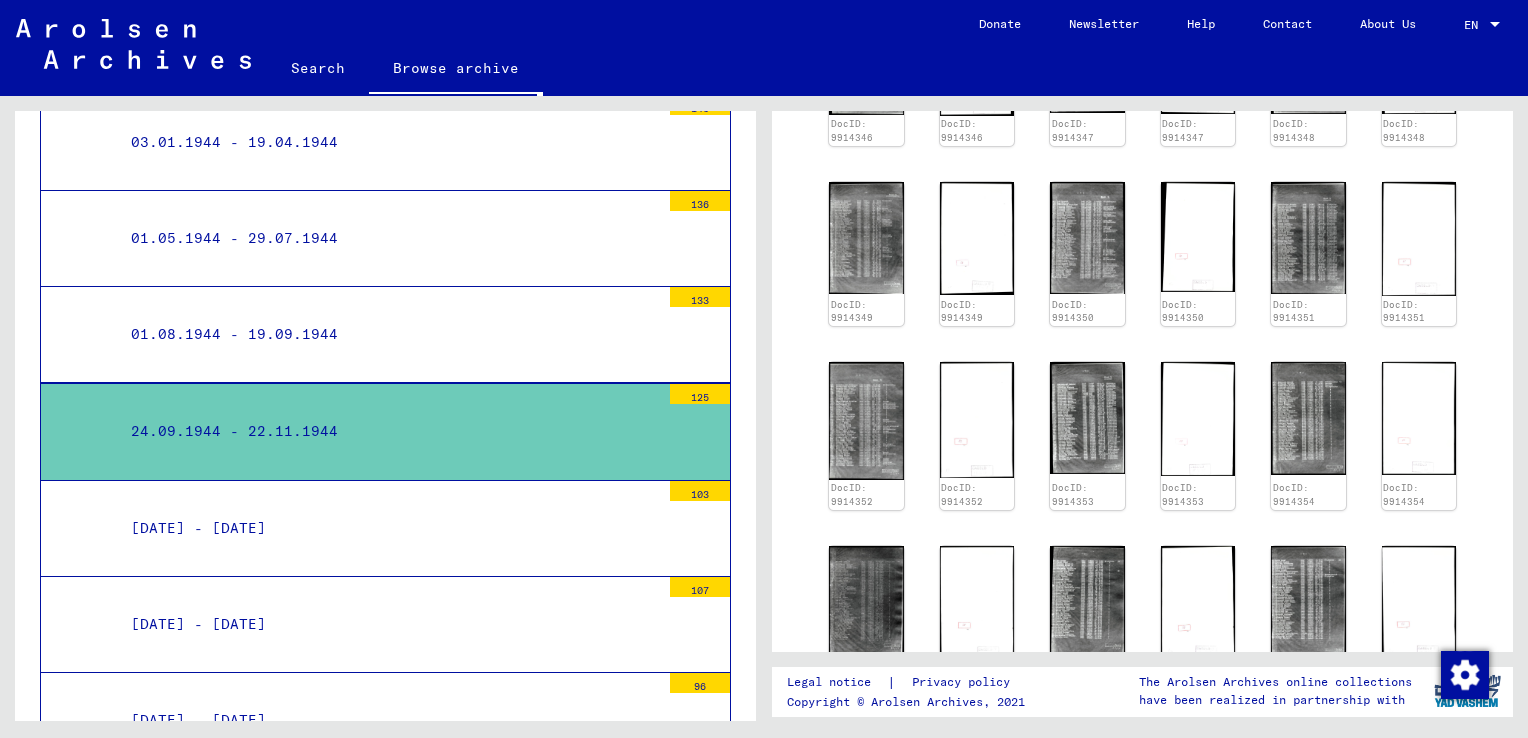 scroll, scrollTop: 1122, scrollLeft: 0, axis: vertical 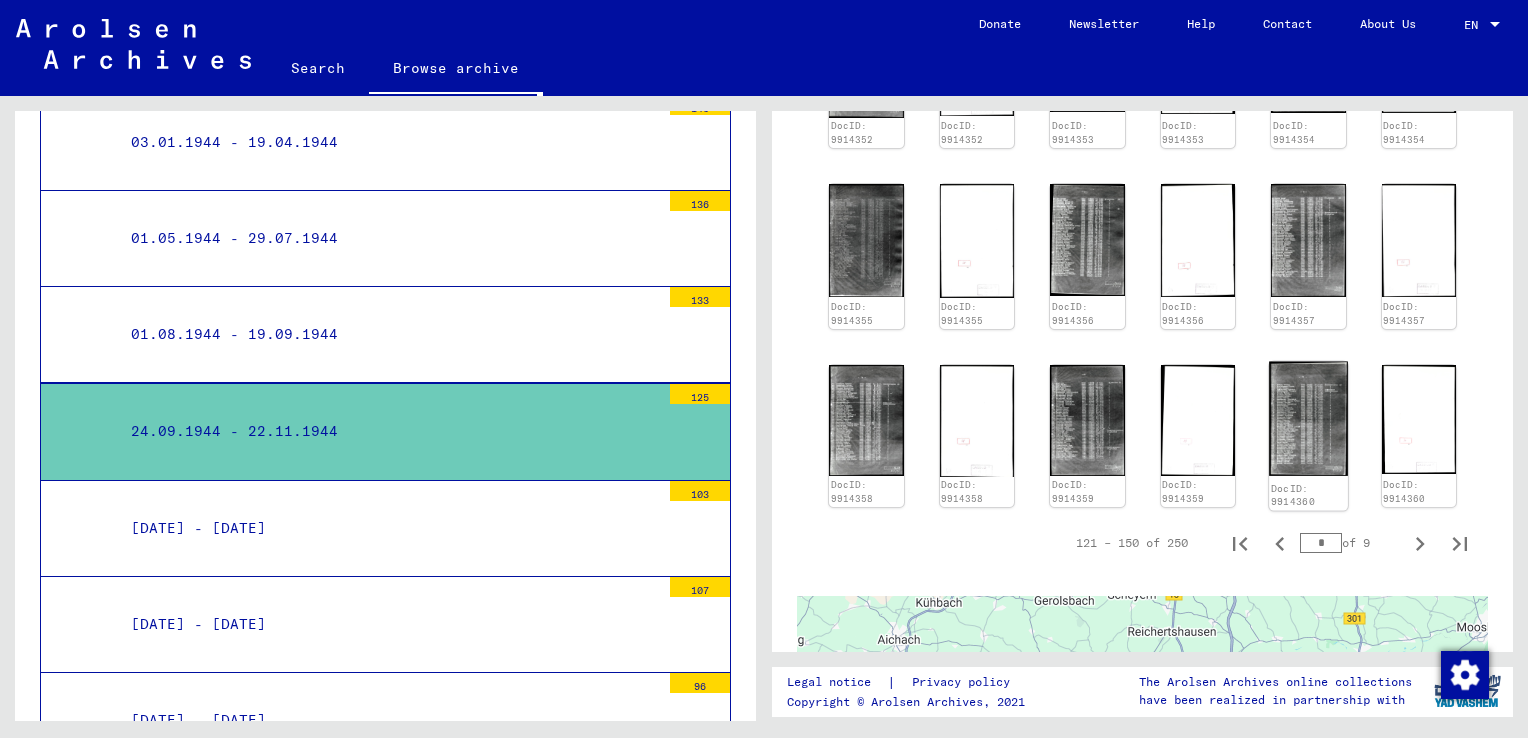 click 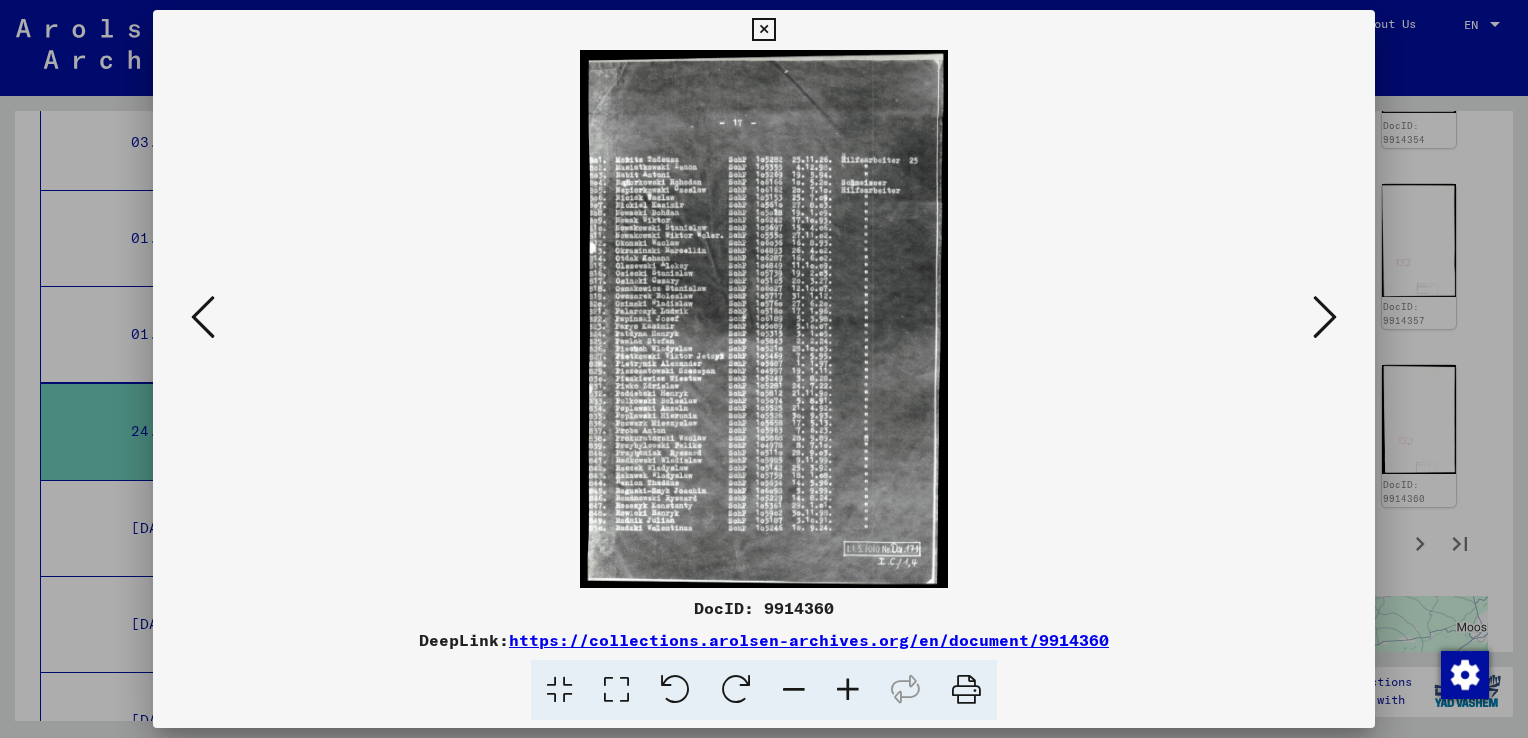 click at bounding box center (1325, 317) 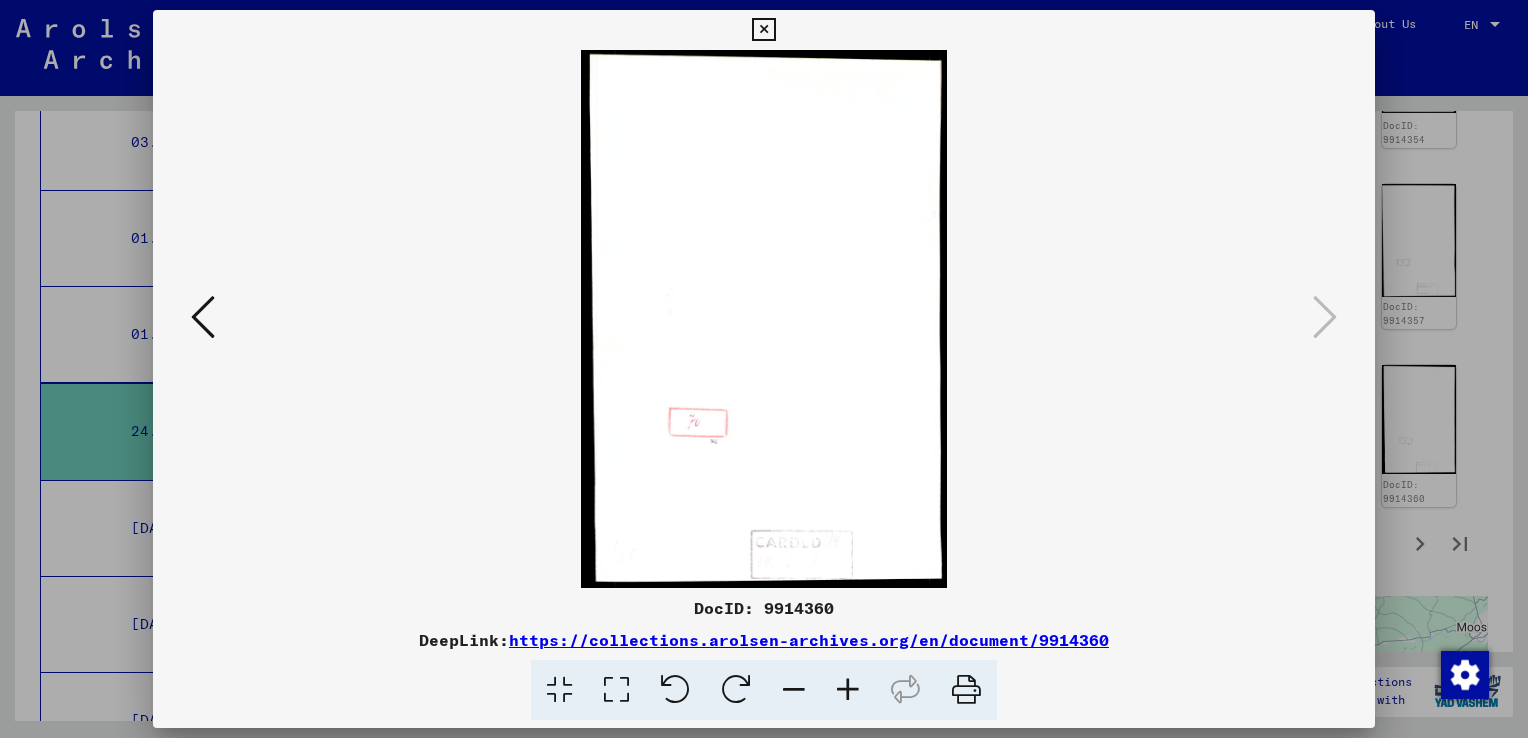 click at bounding box center [763, 30] 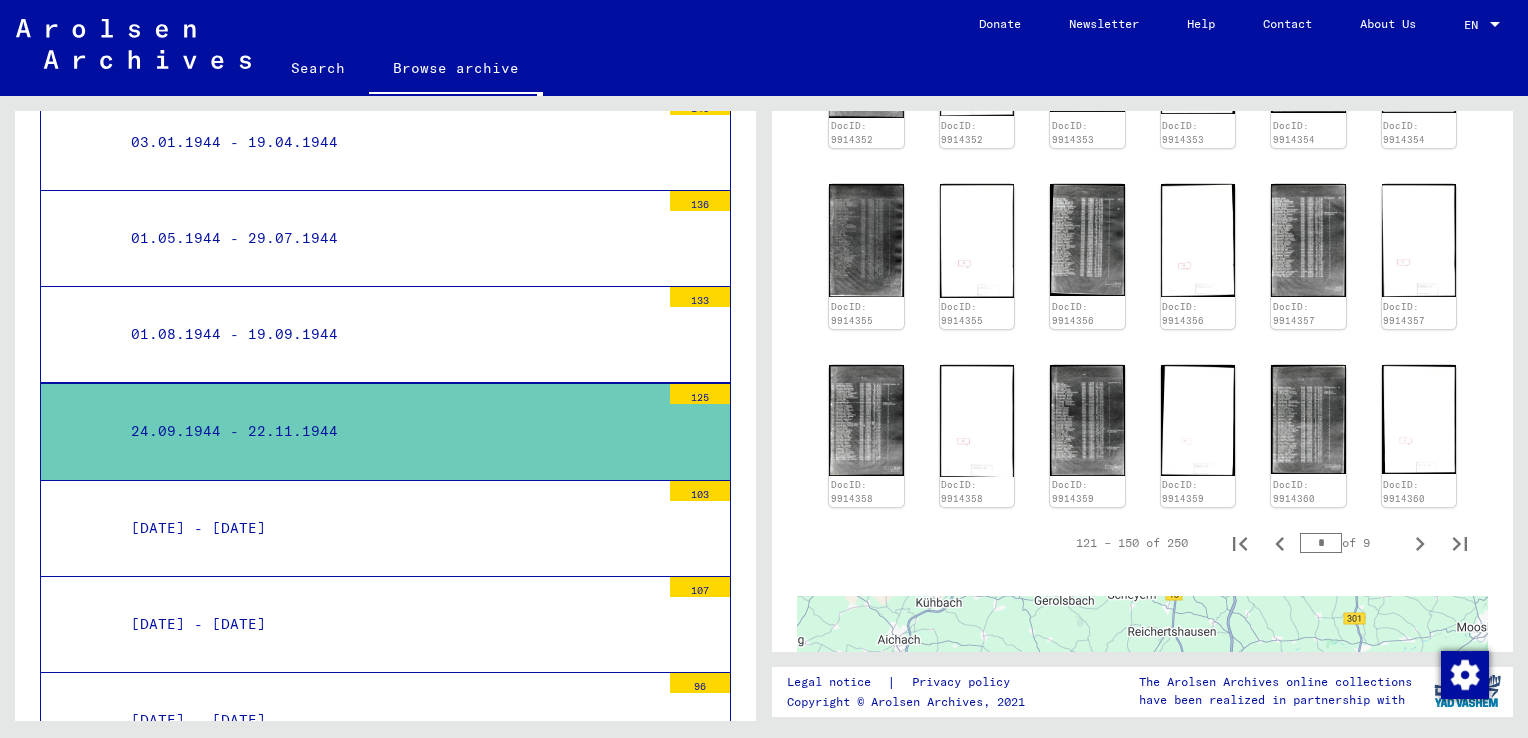 drag, startPoint x: 1402, startPoint y: 528, endPoint x: 1383, endPoint y: 554, distance: 32.202484 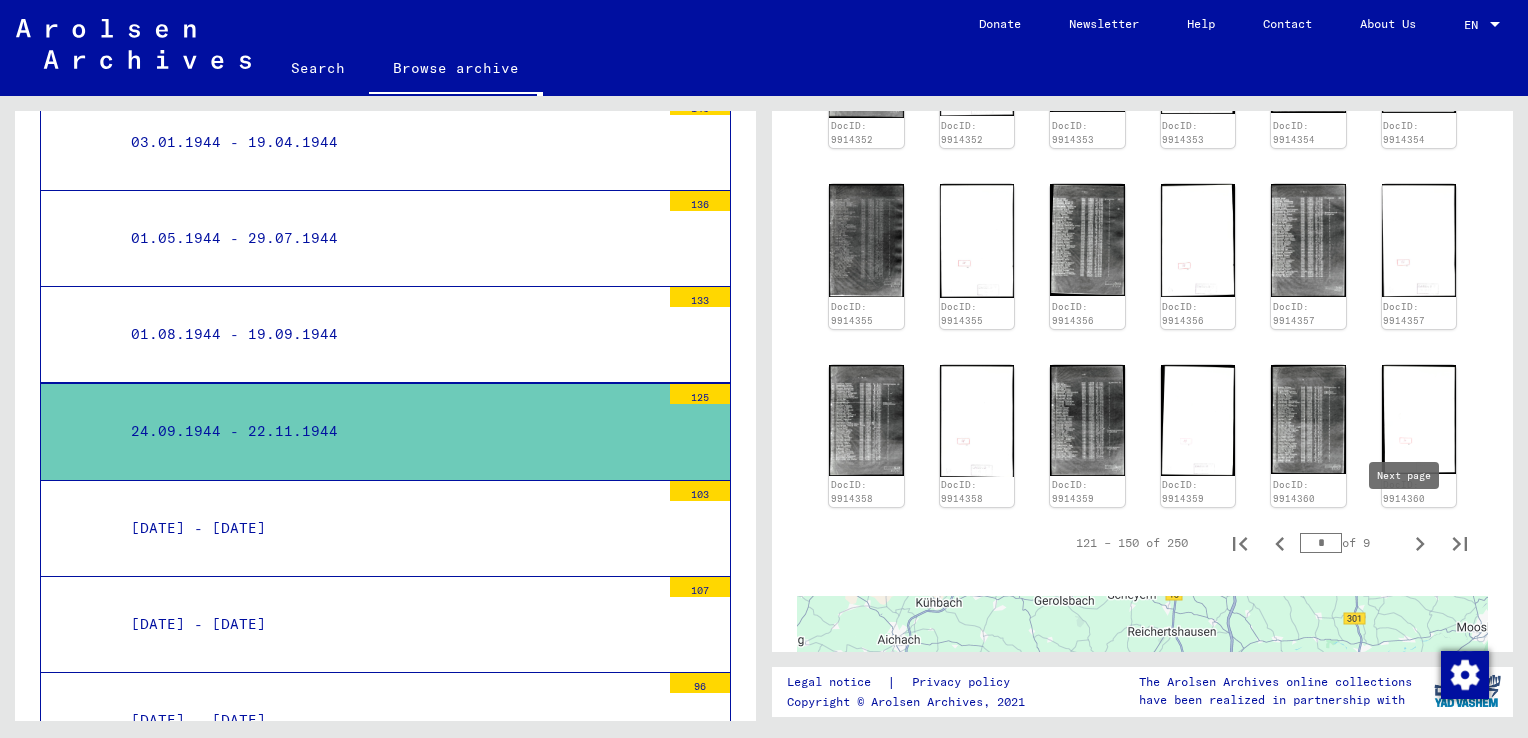 click 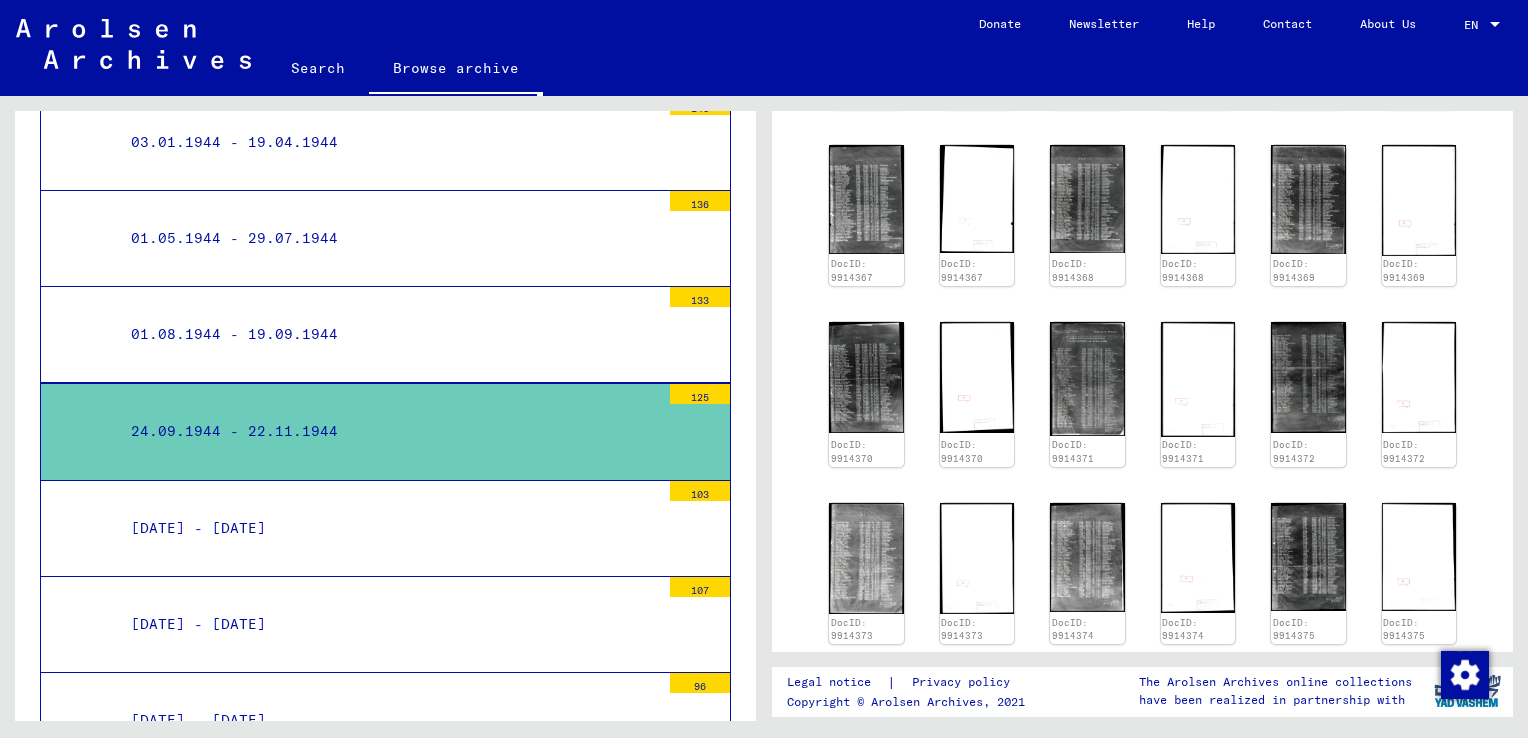scroll, scrollTop: 904, scrollLeft: 0, axis: vertical 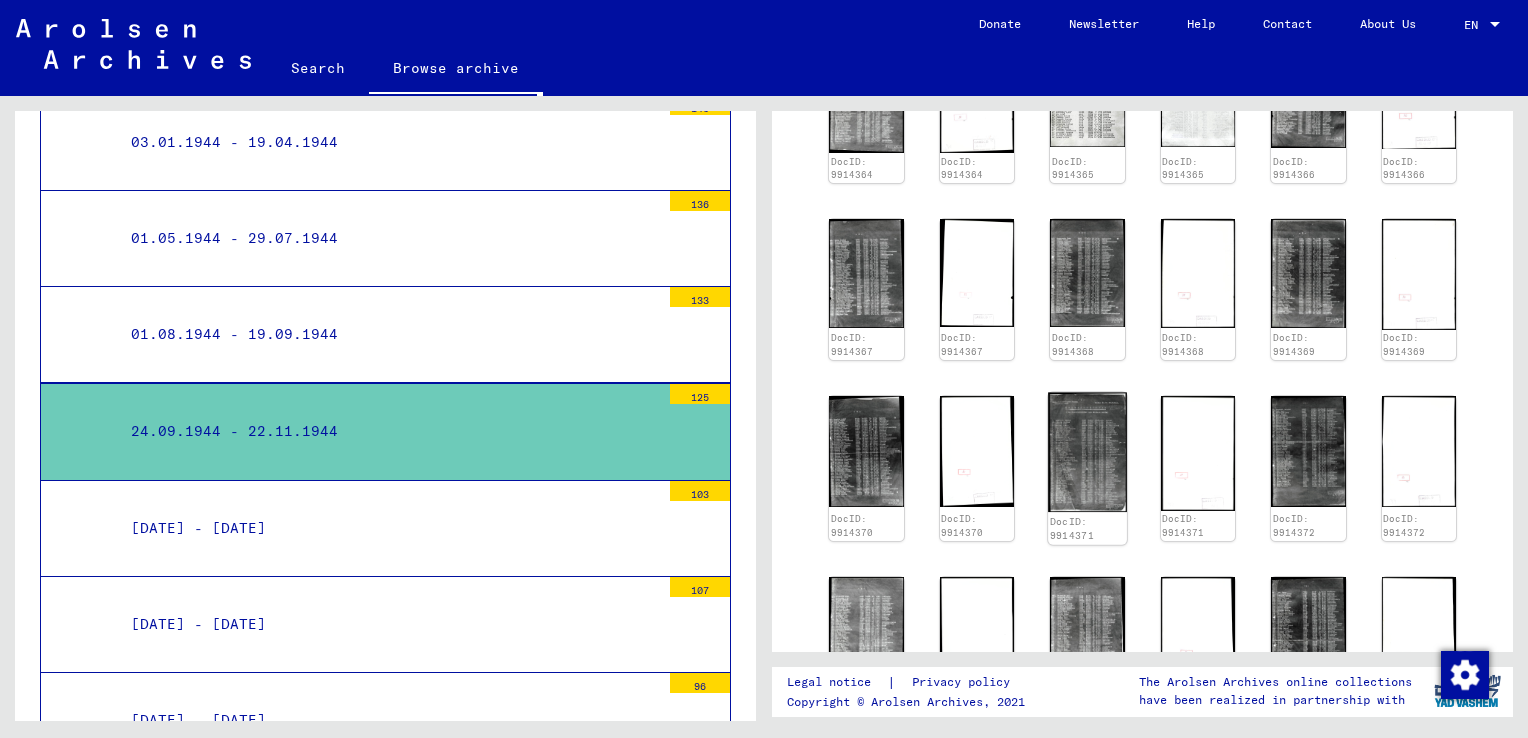 click 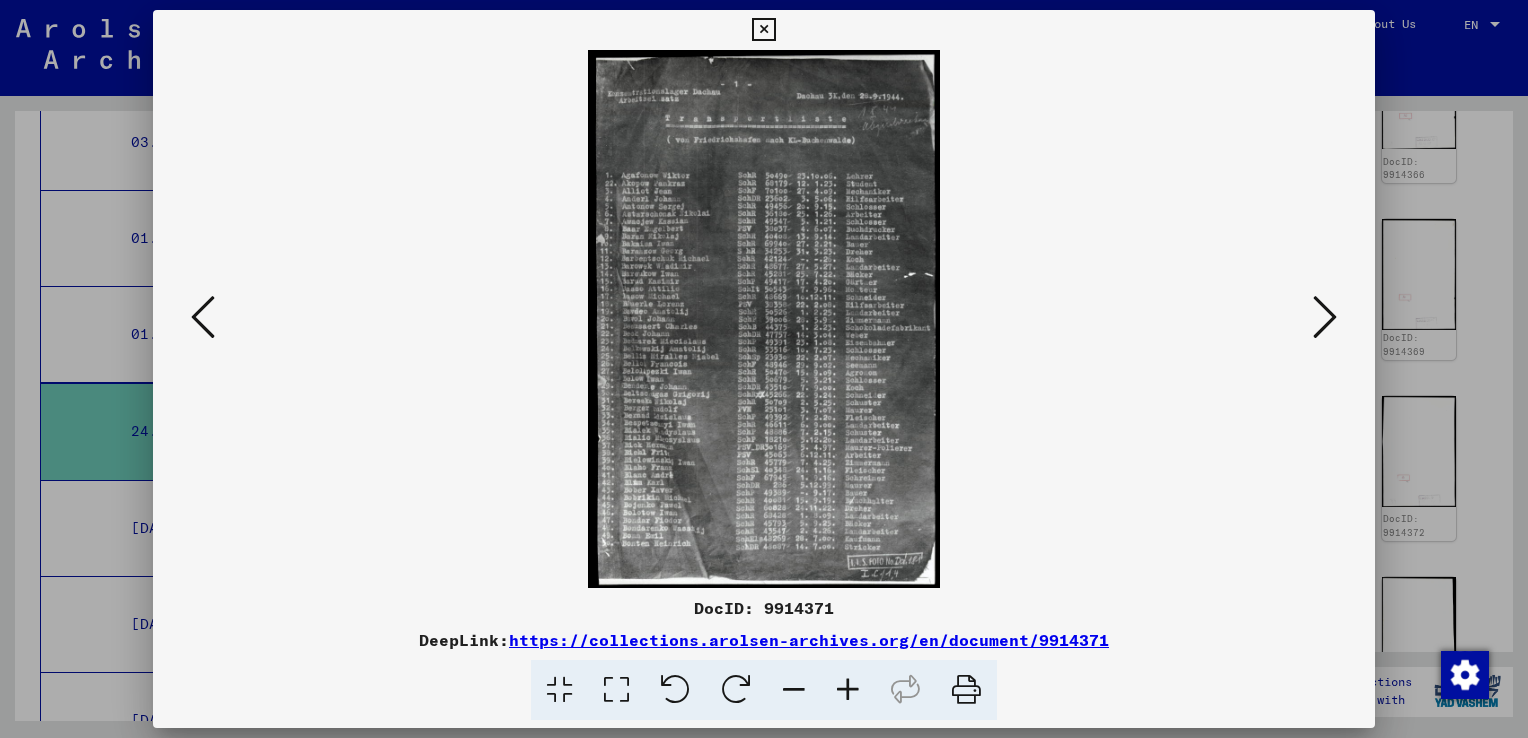 click at bounding box center (763, 30) 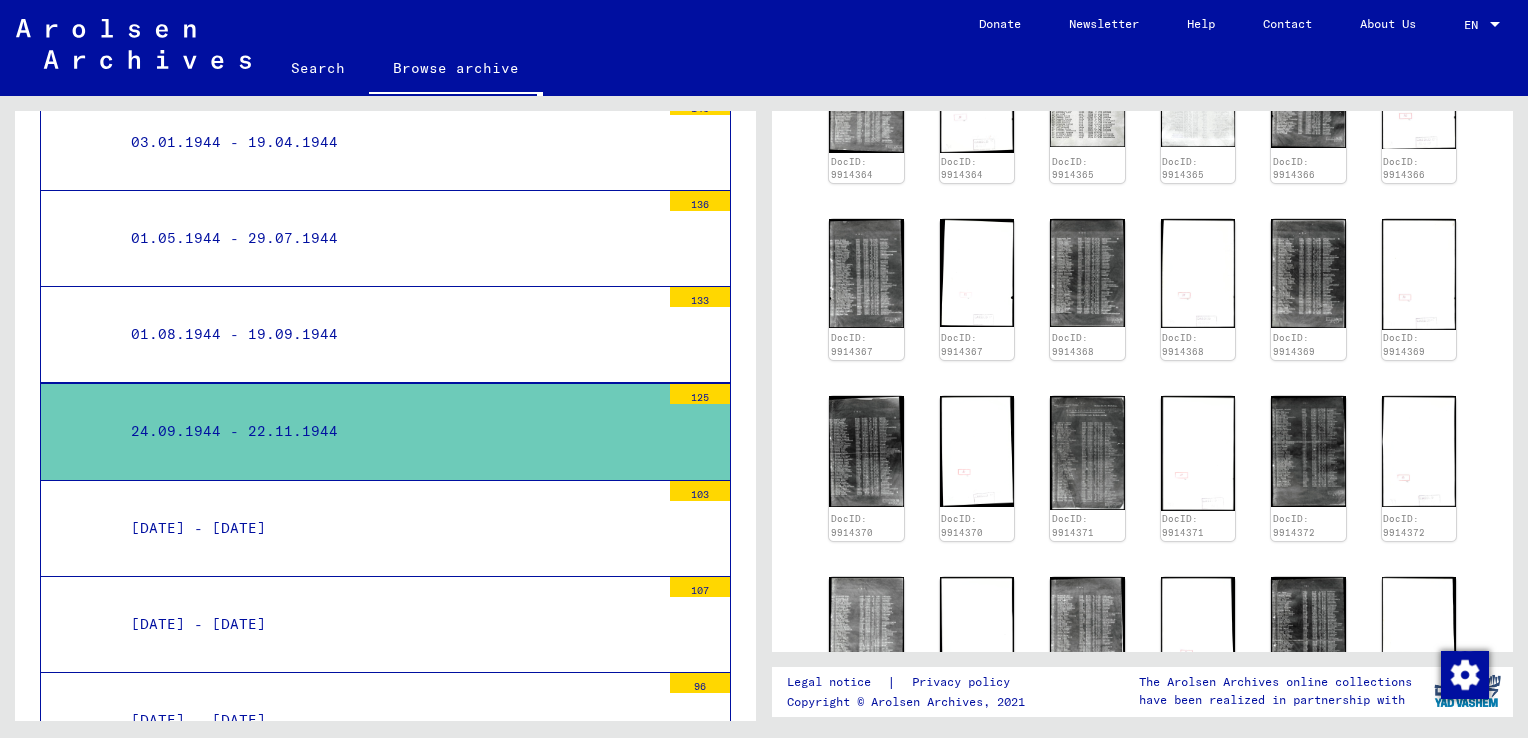 scroll, scrollTop: 1378, scrollLeft: 0, axis: vertical 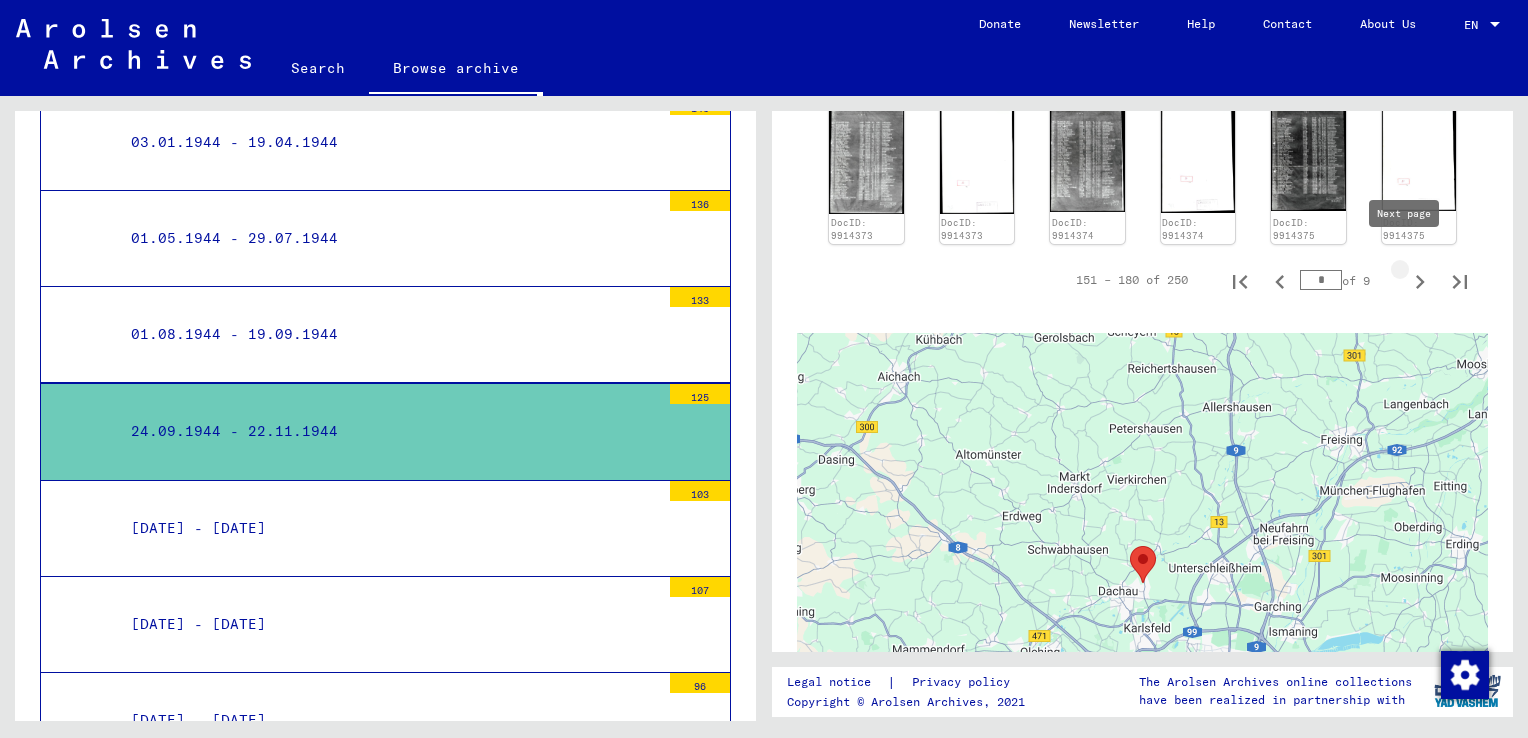 click 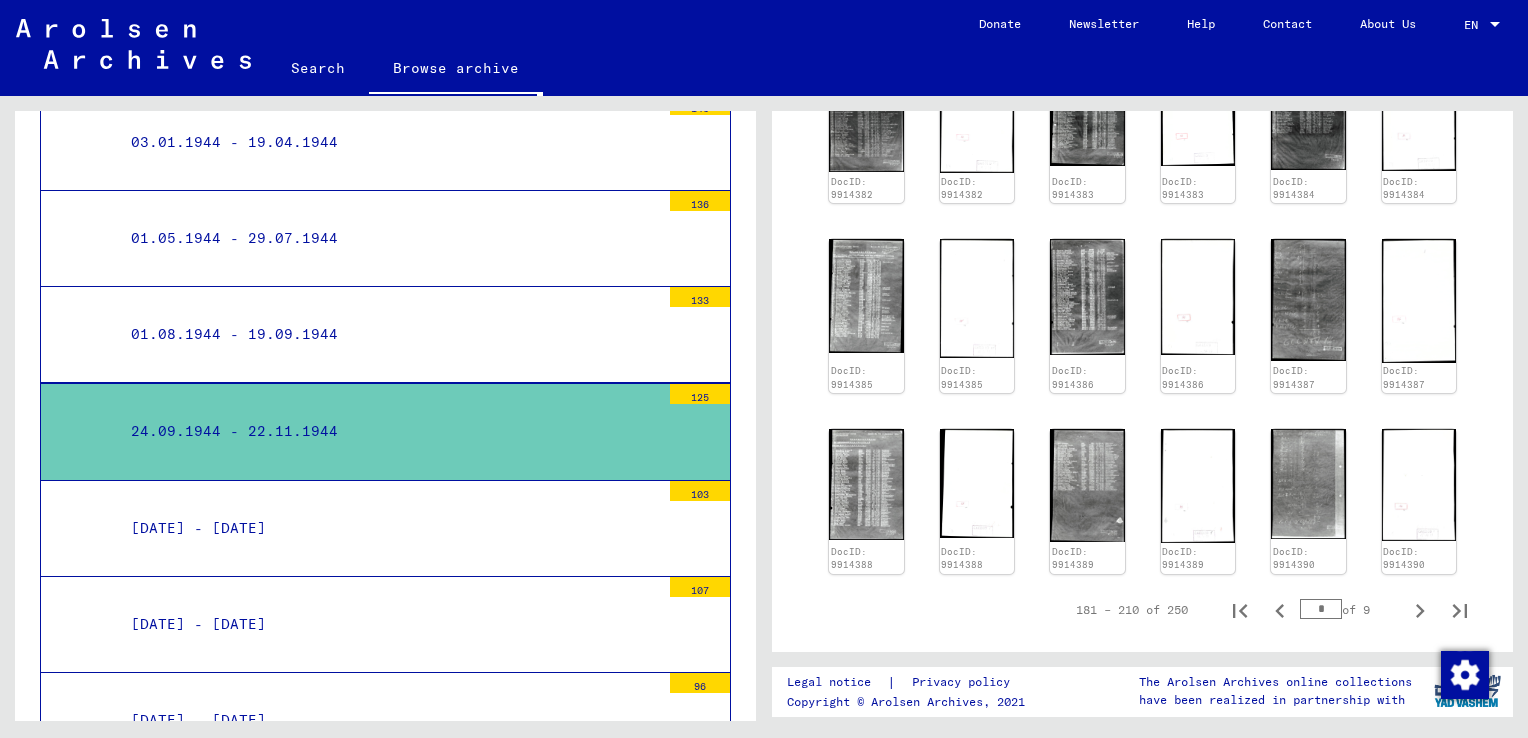 scroll, scrollTop: 1234, scrollLeft: 0, axis: vertical 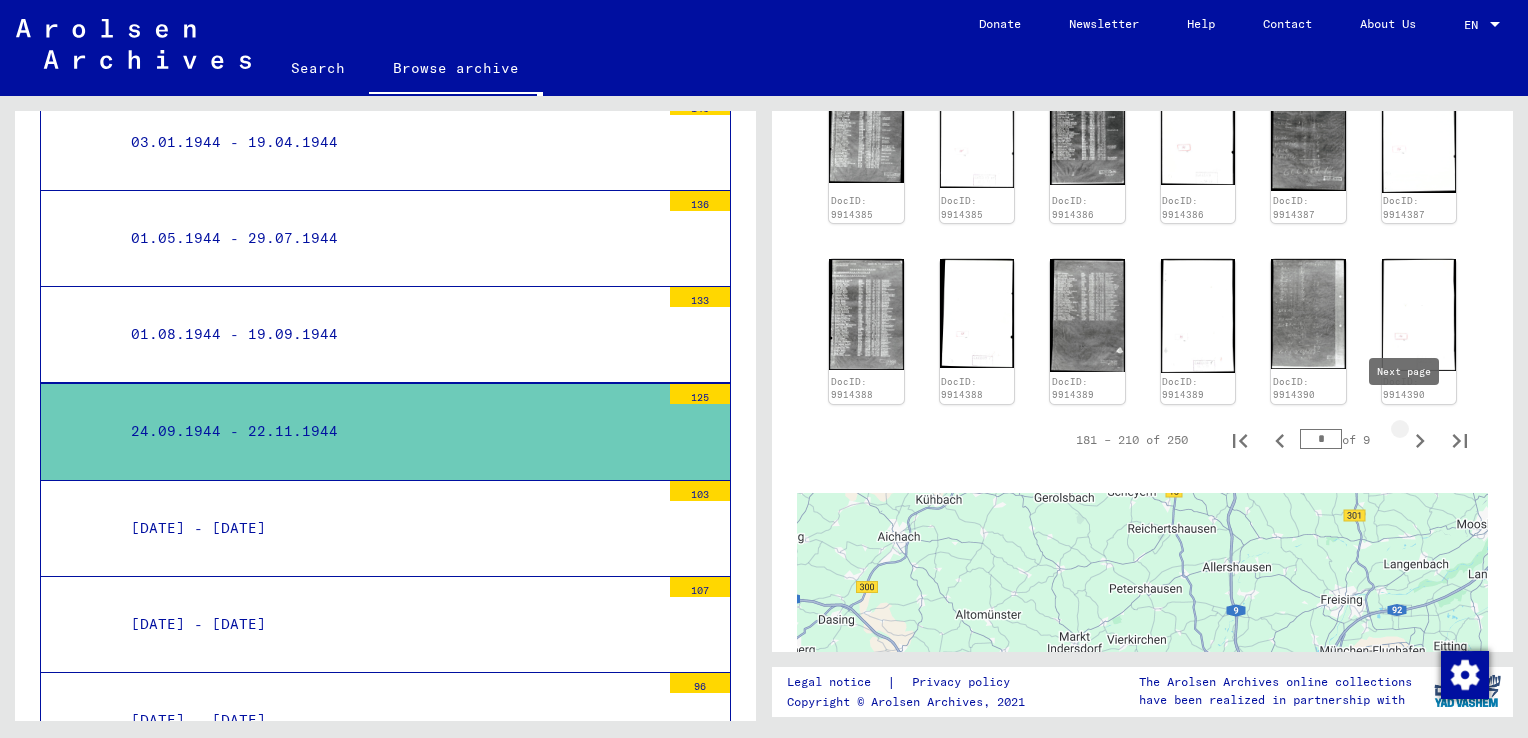 click 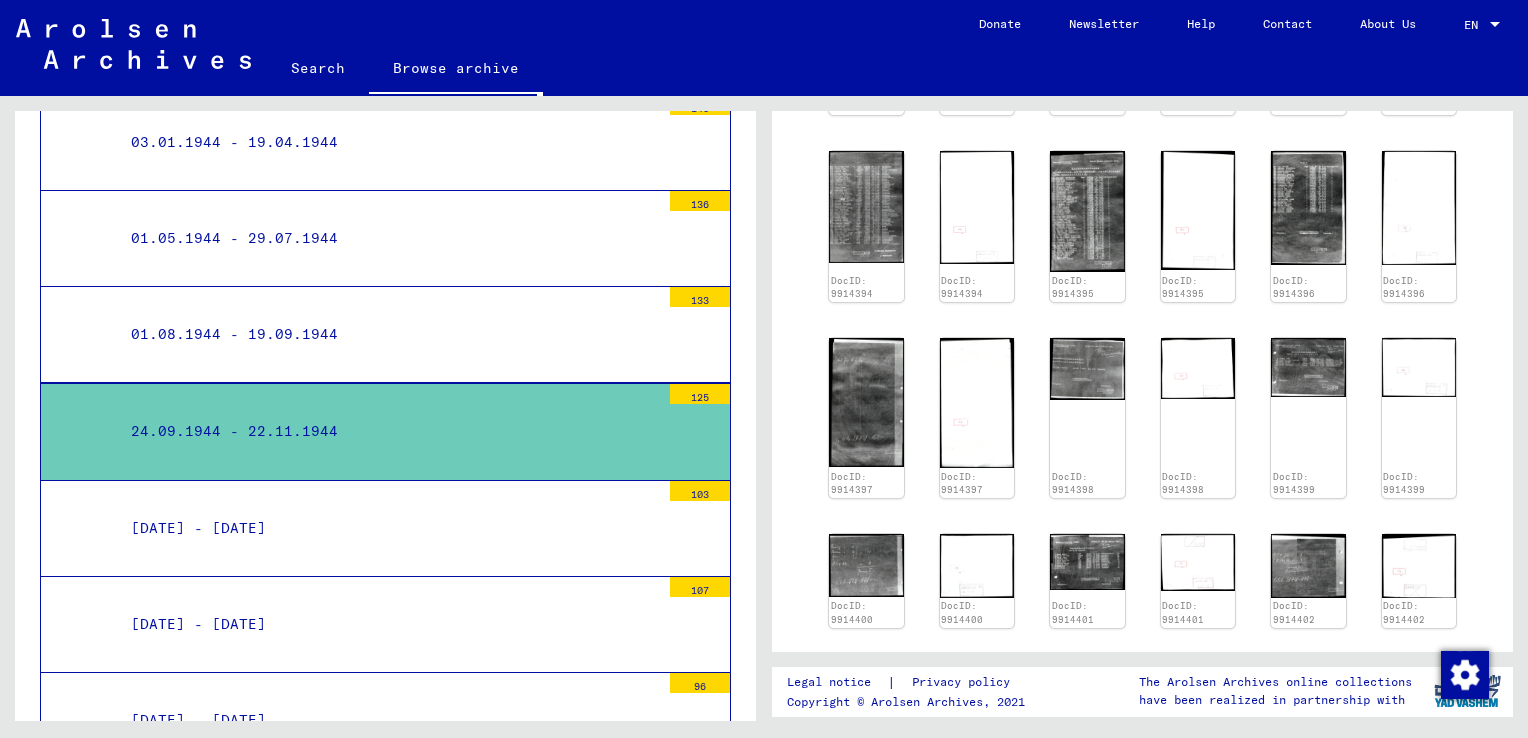 scroll, scrollTop: 612, scrollLeft: 0, axis: vertical 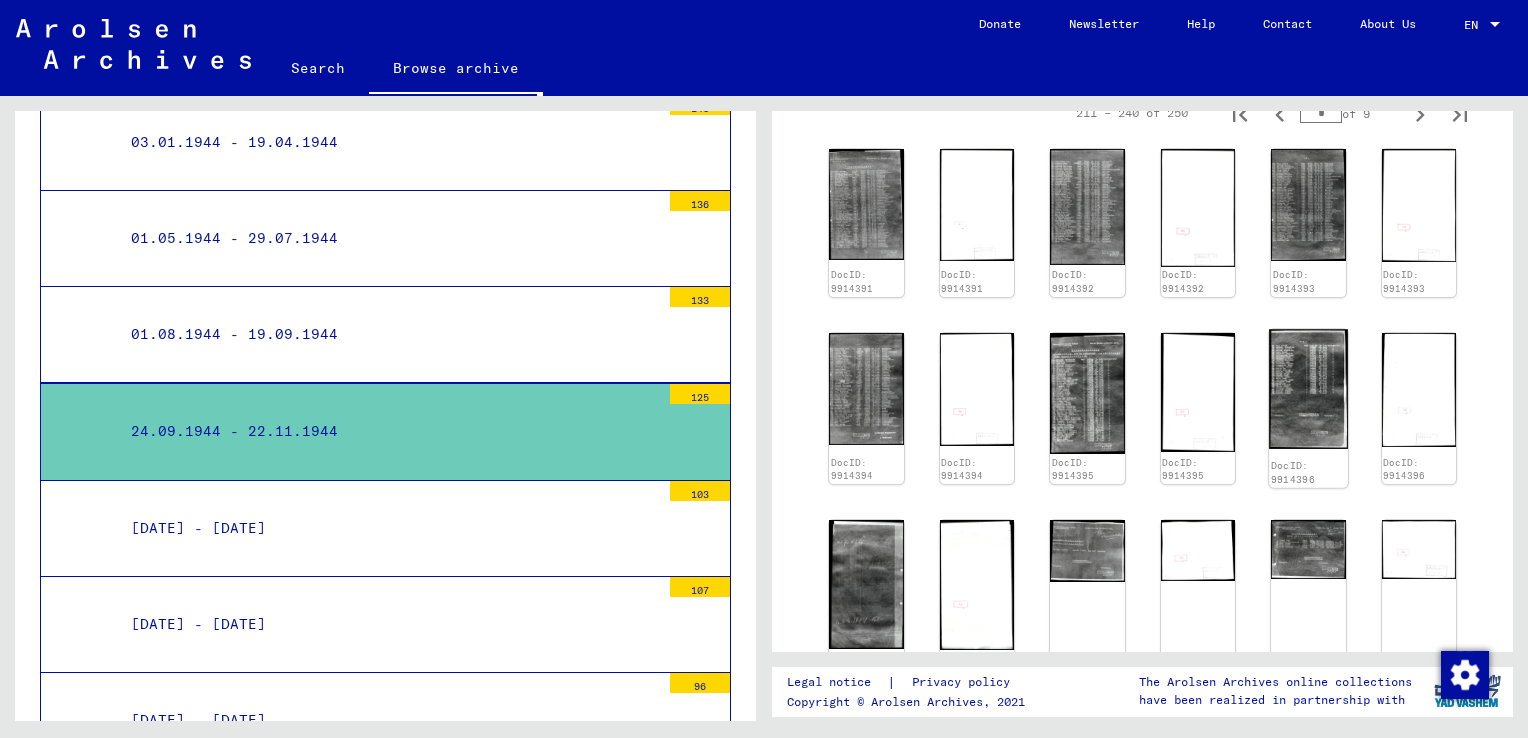 click 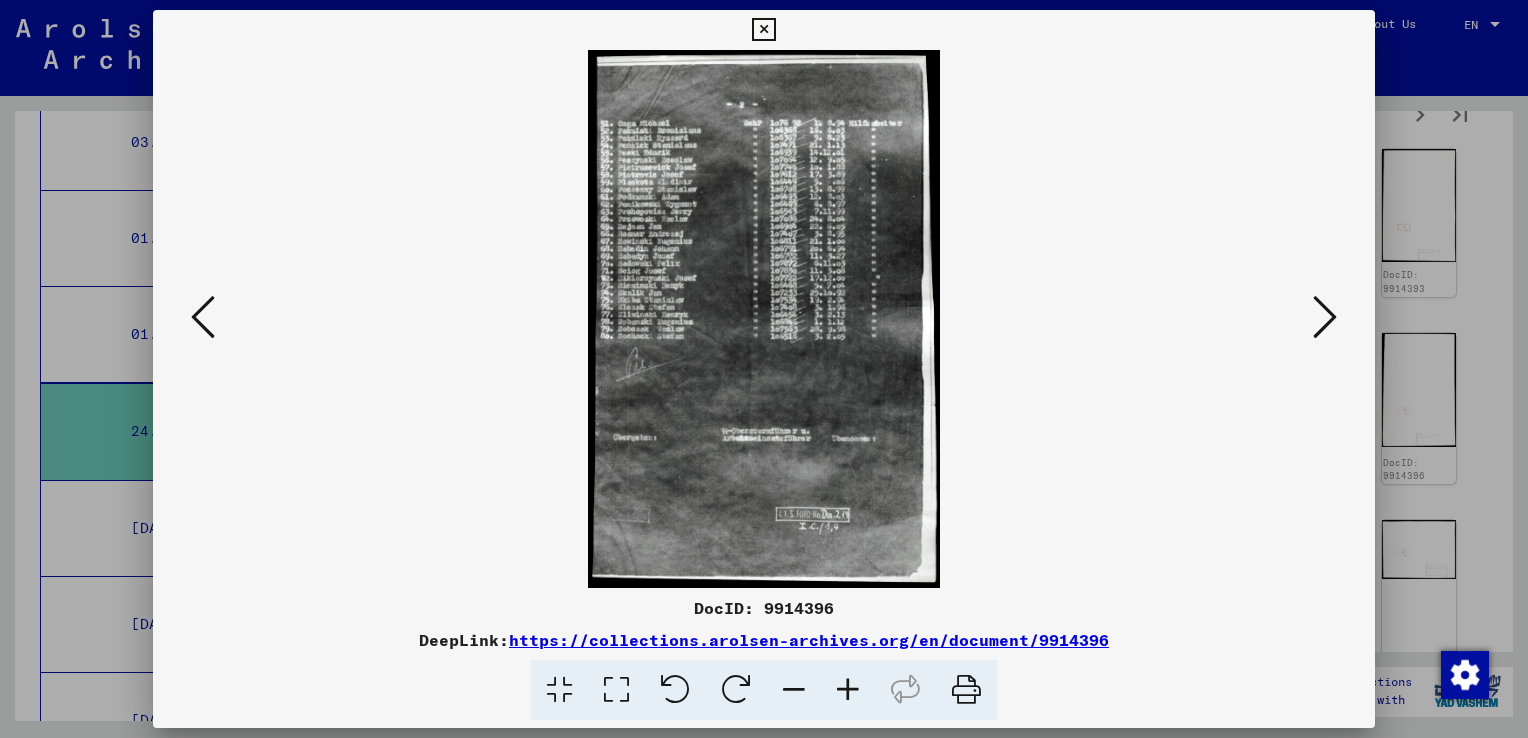 click at bounding box center [1325, 317] 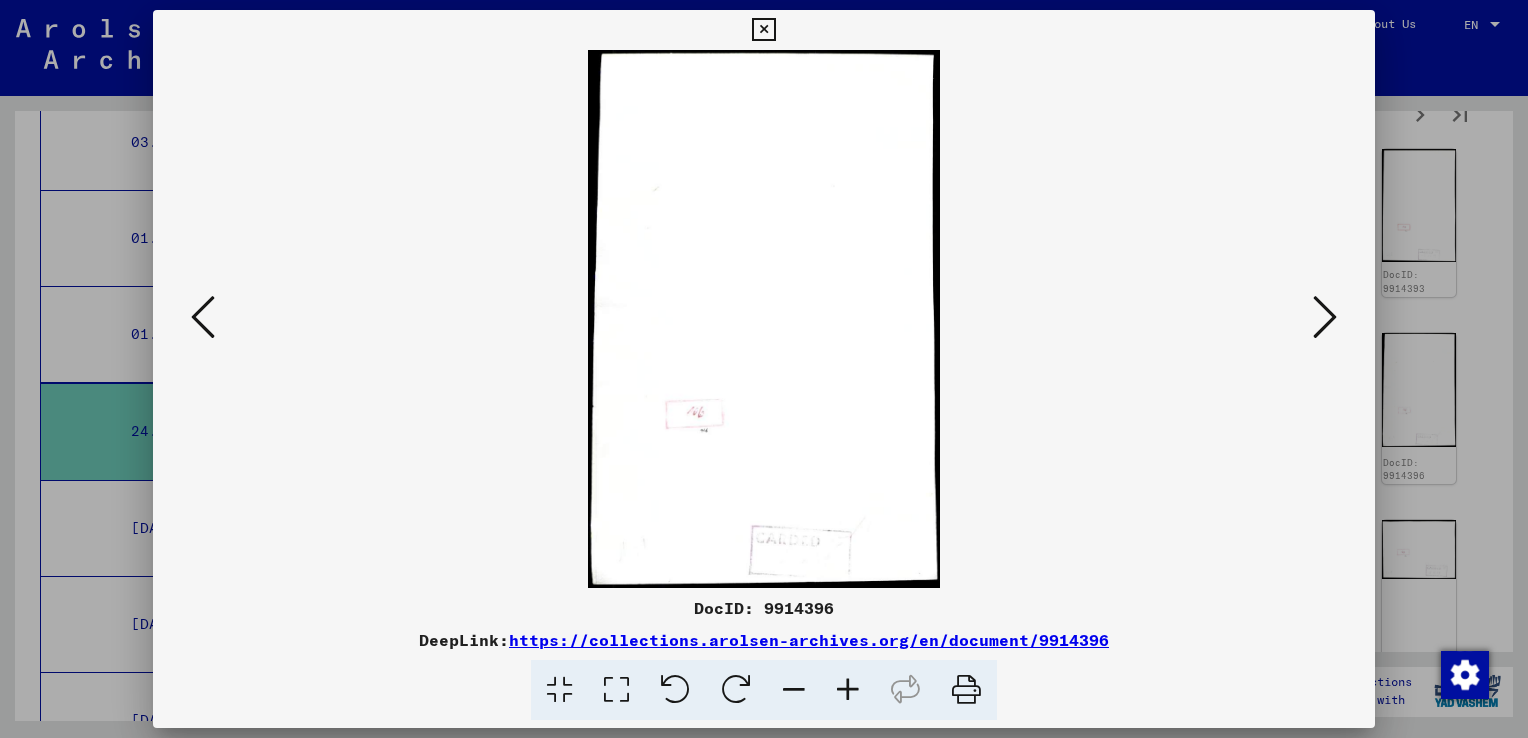 click at bounding box center [1325, 317] 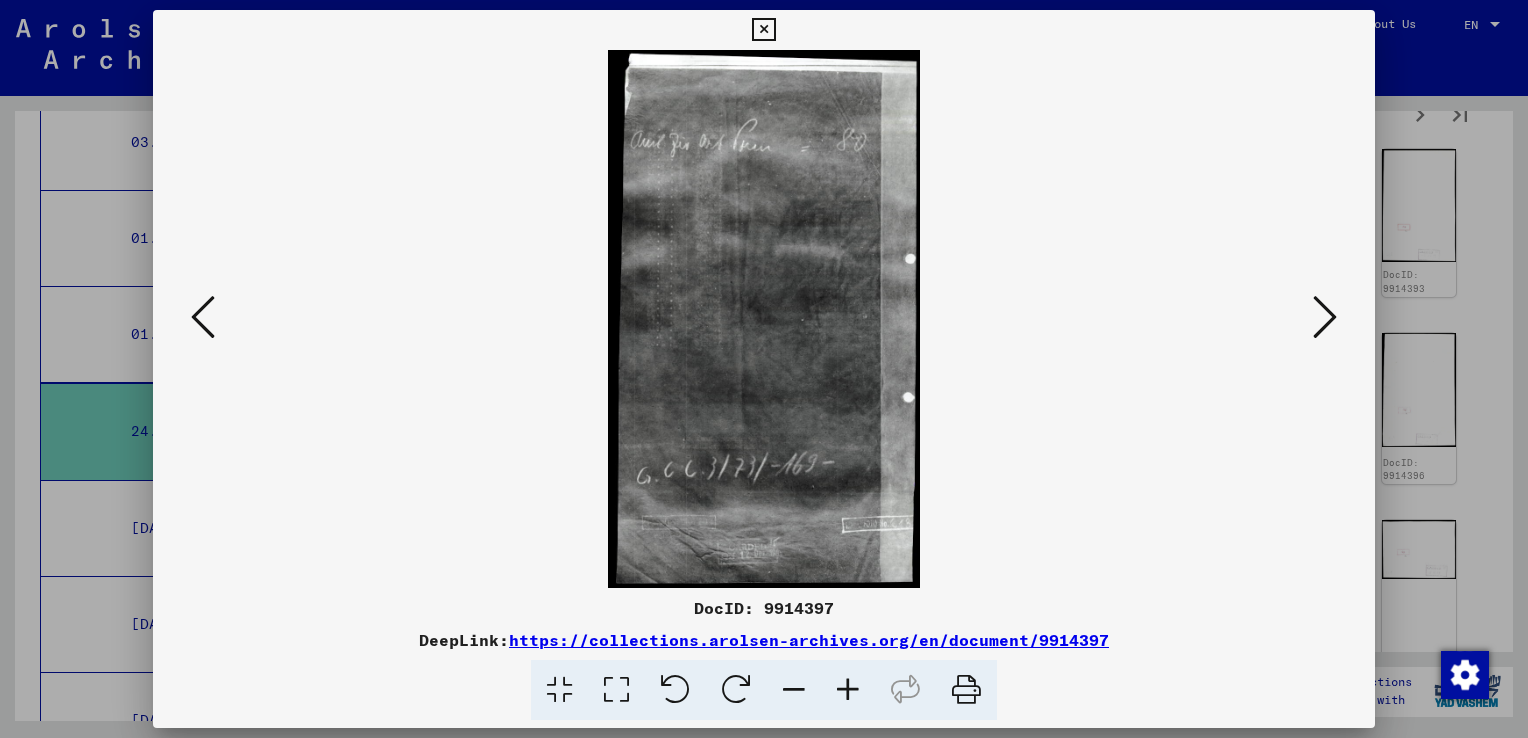 click at bounding box center (1325, 317) 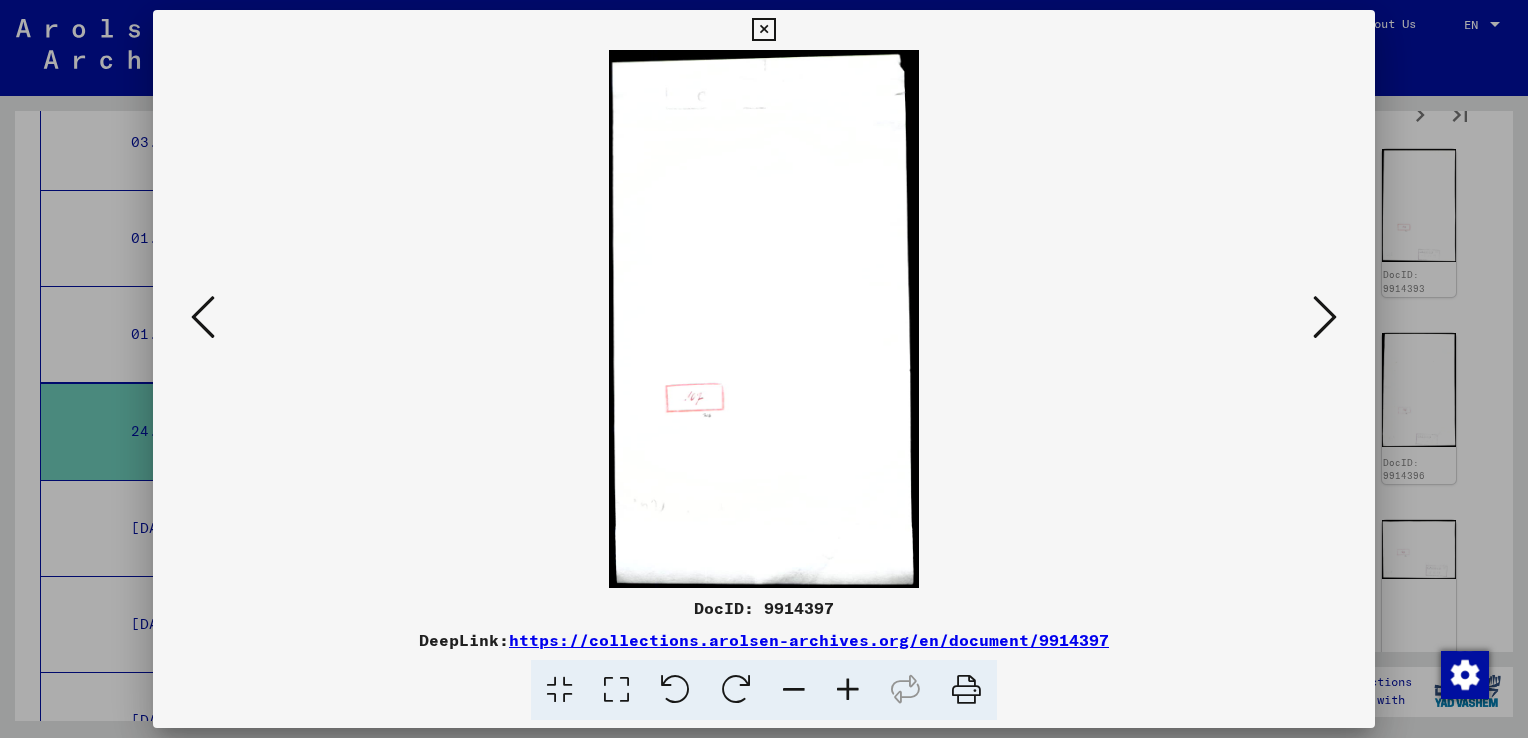 click at bounding box center [1325, 317] 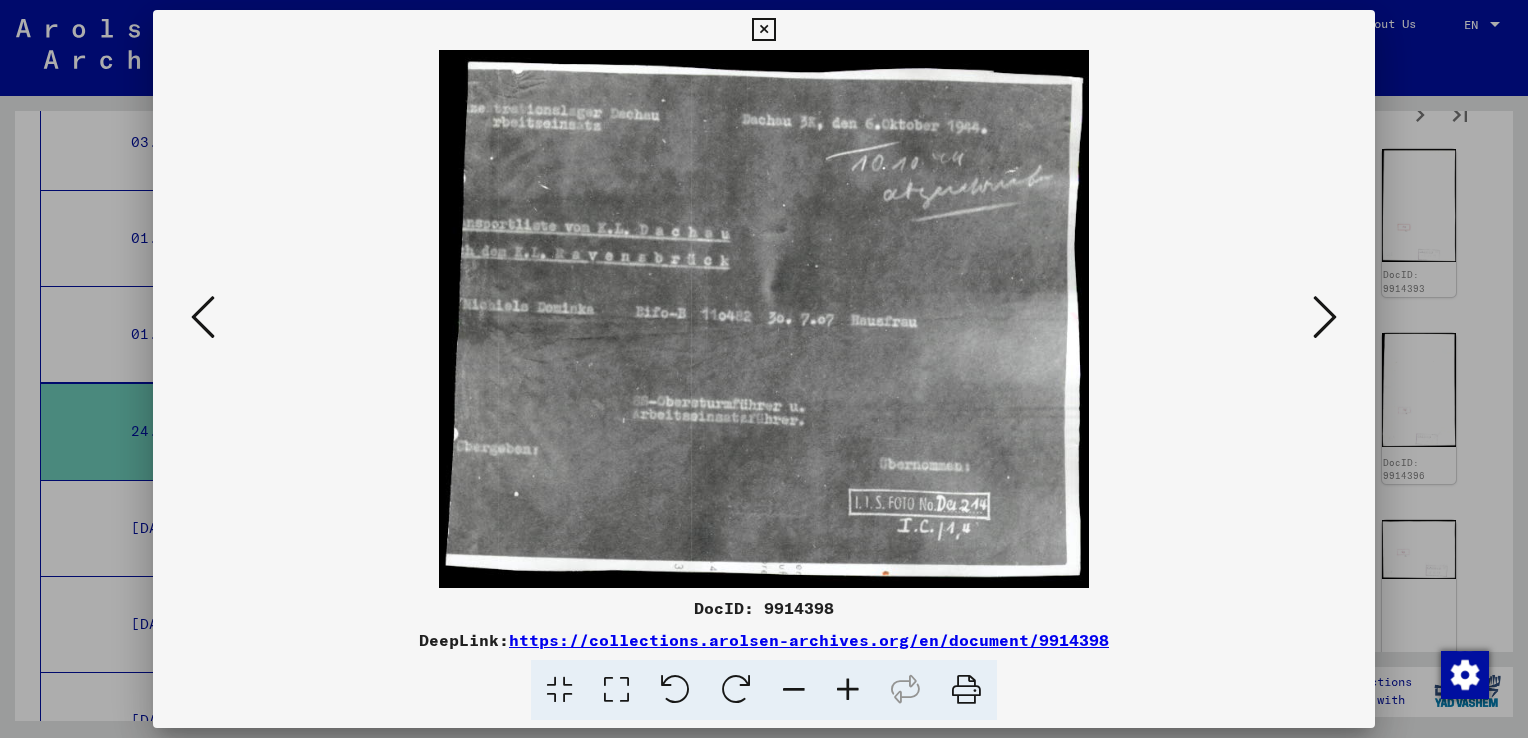click at bounding box center [1325, 317] 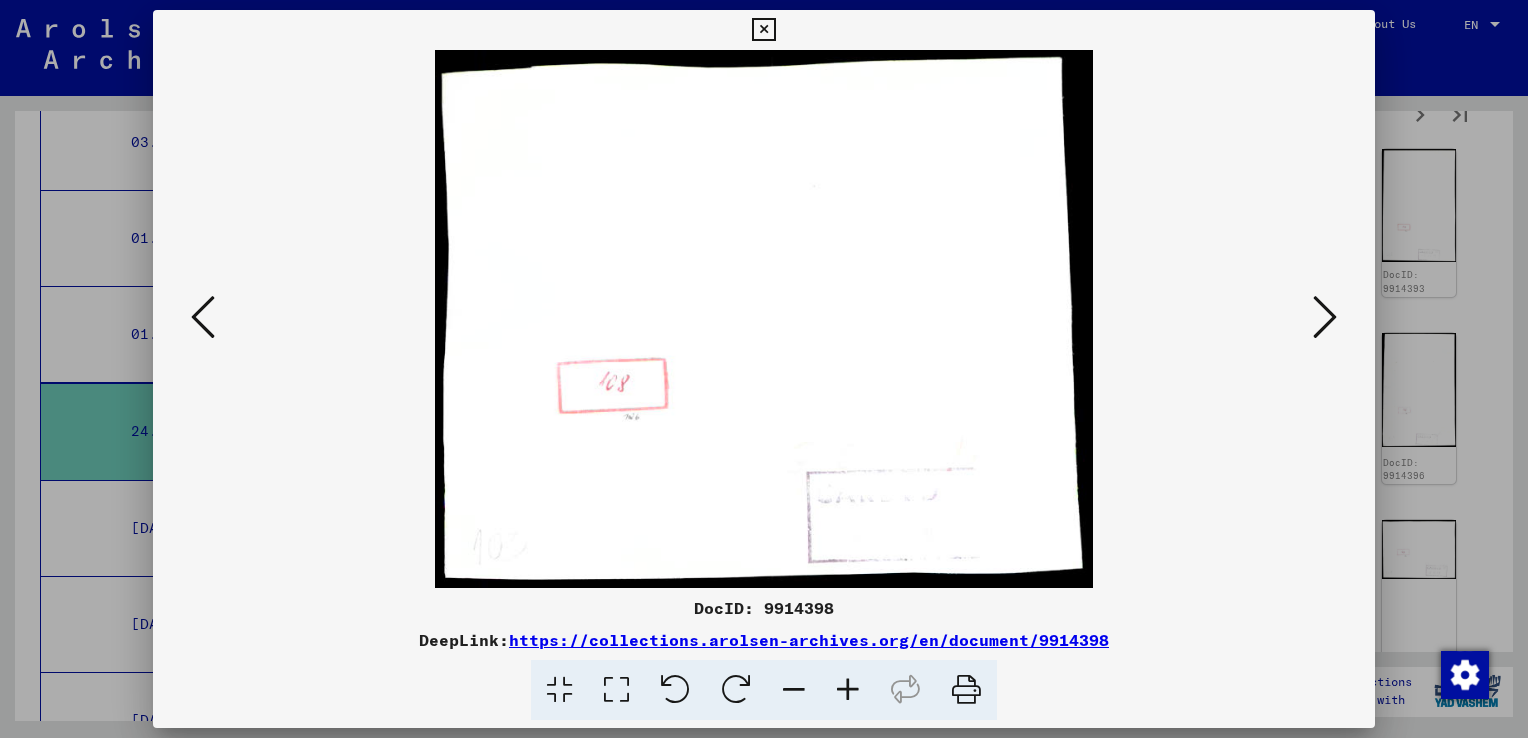 click at bounding box center [1325, 317] 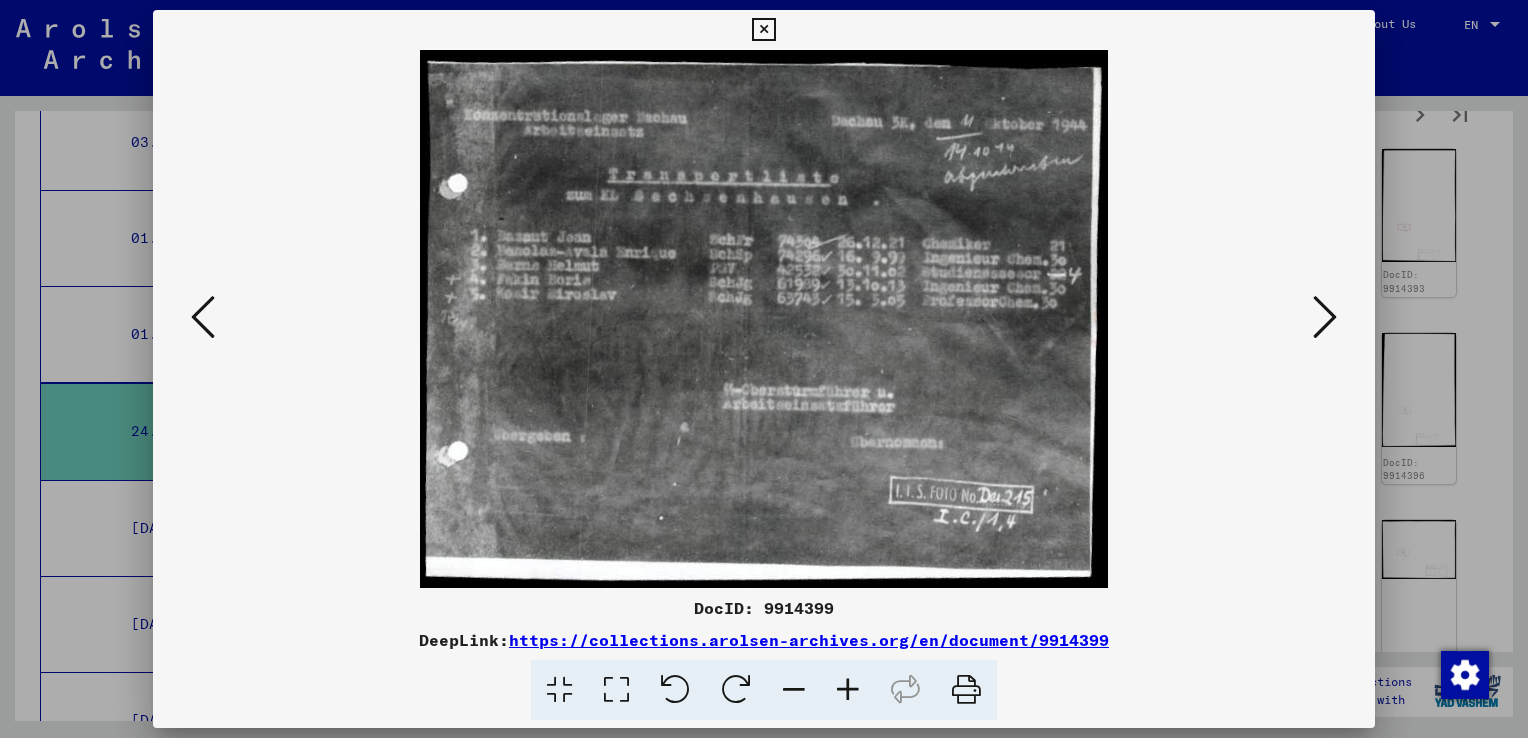 click at bounding box center (1325, 317) 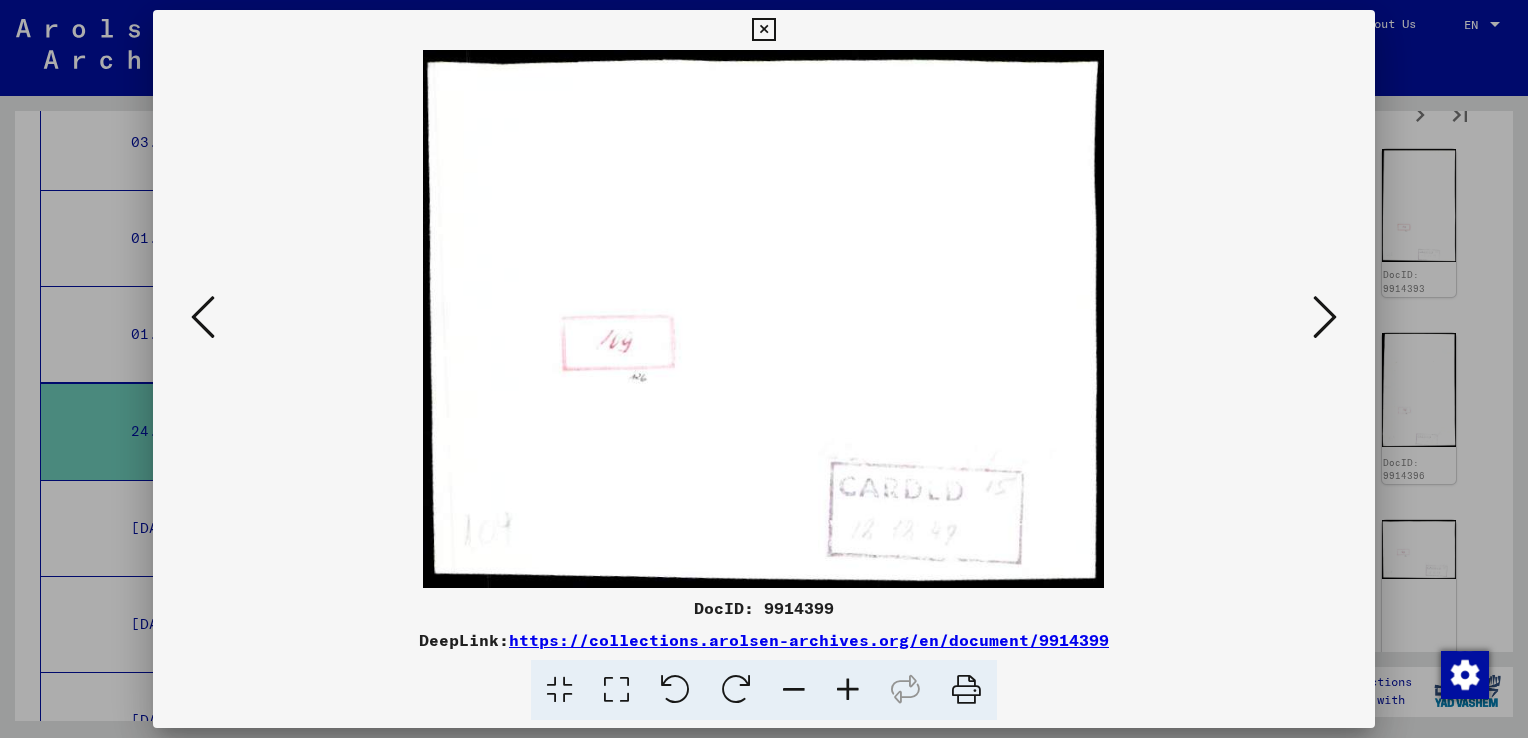 click at bounding box center [1325, 317] 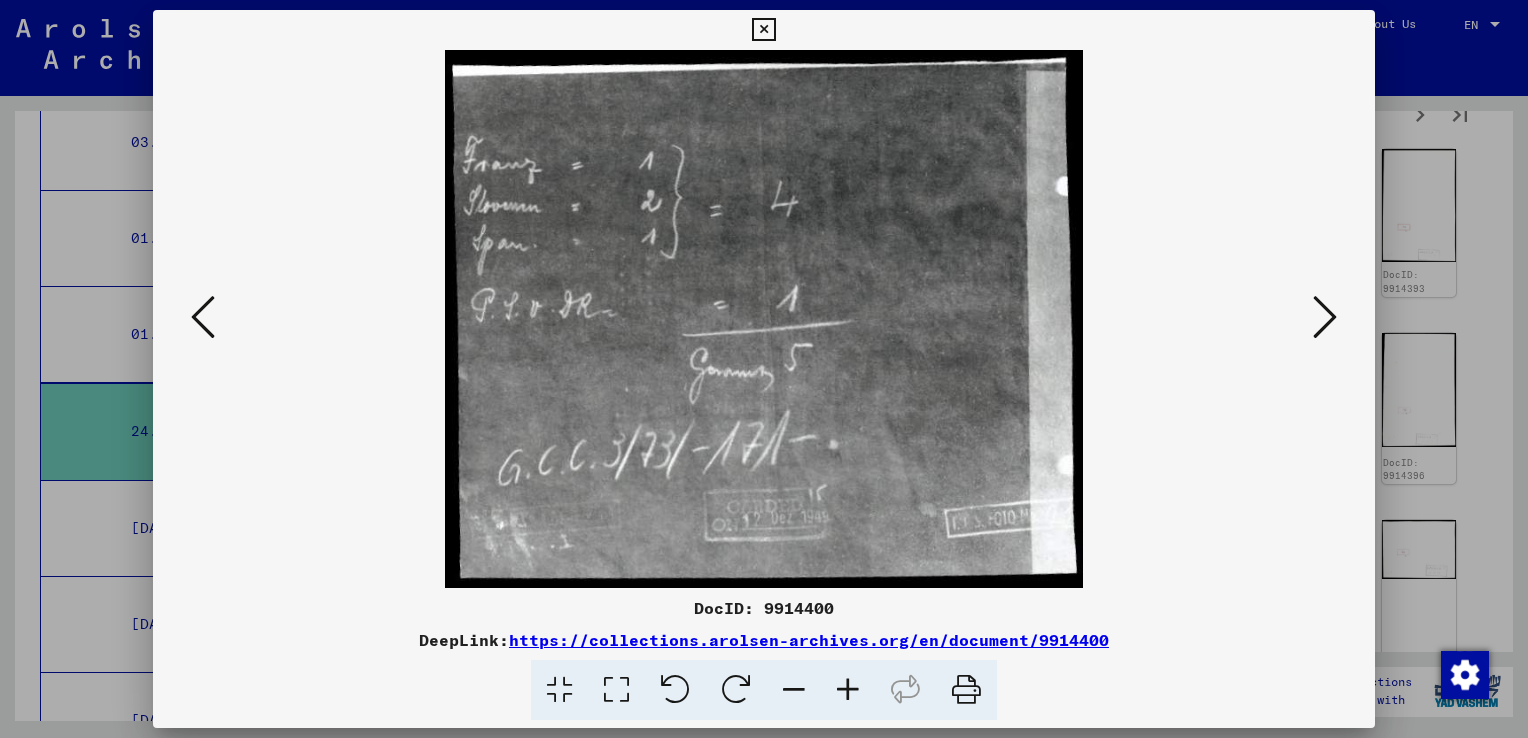 click at bounding box center (1325, 317) 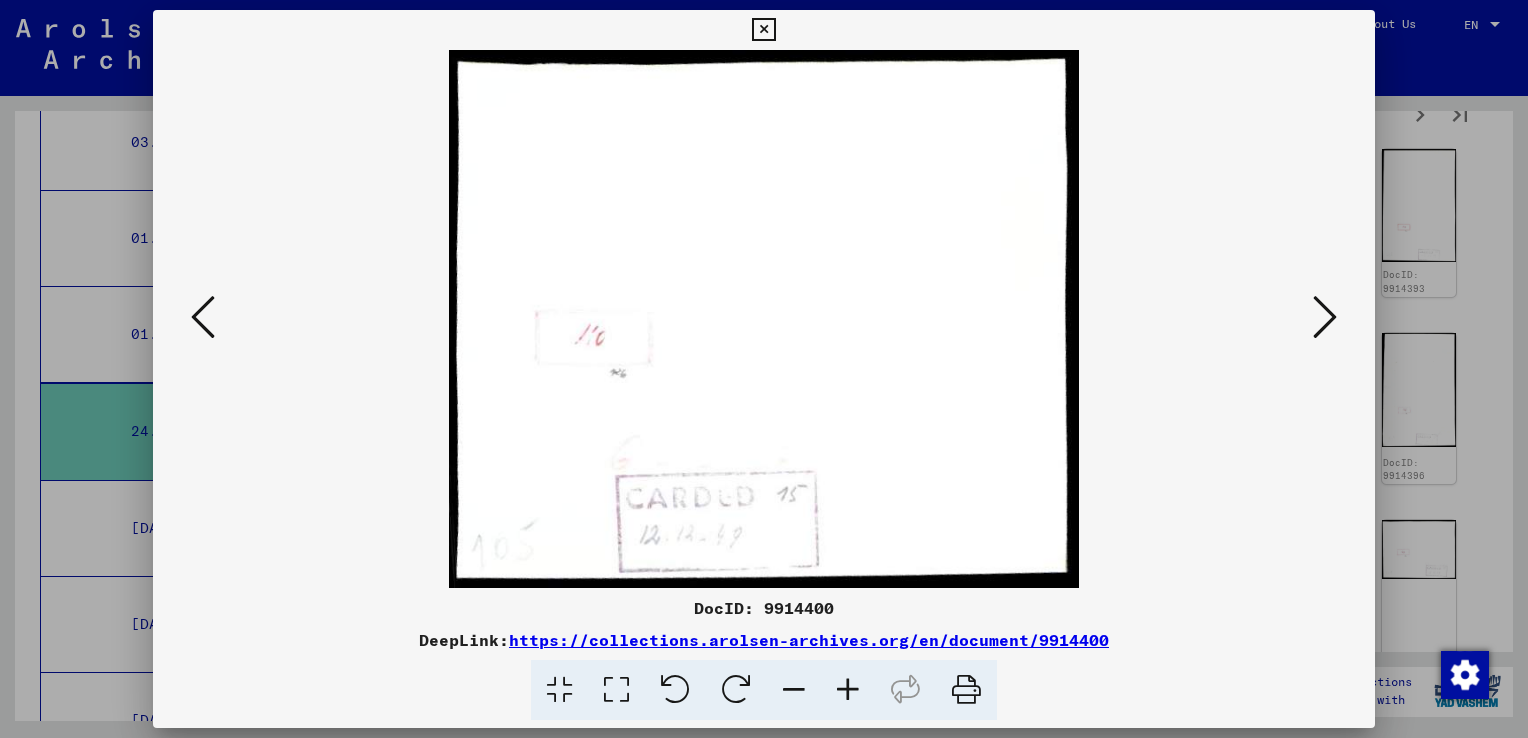 click at bounding box center [1325, 317] 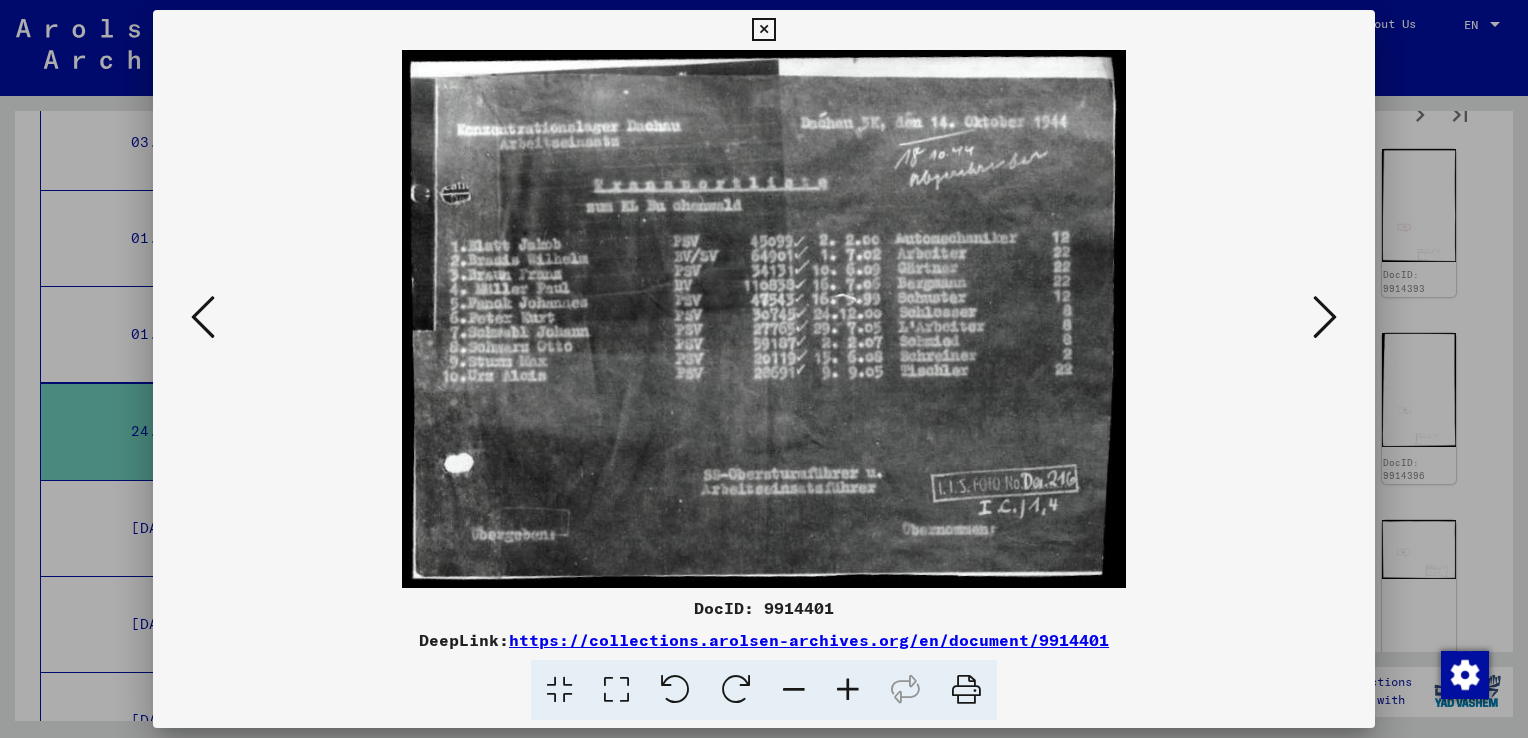 click at bounding box center (1325, 317) 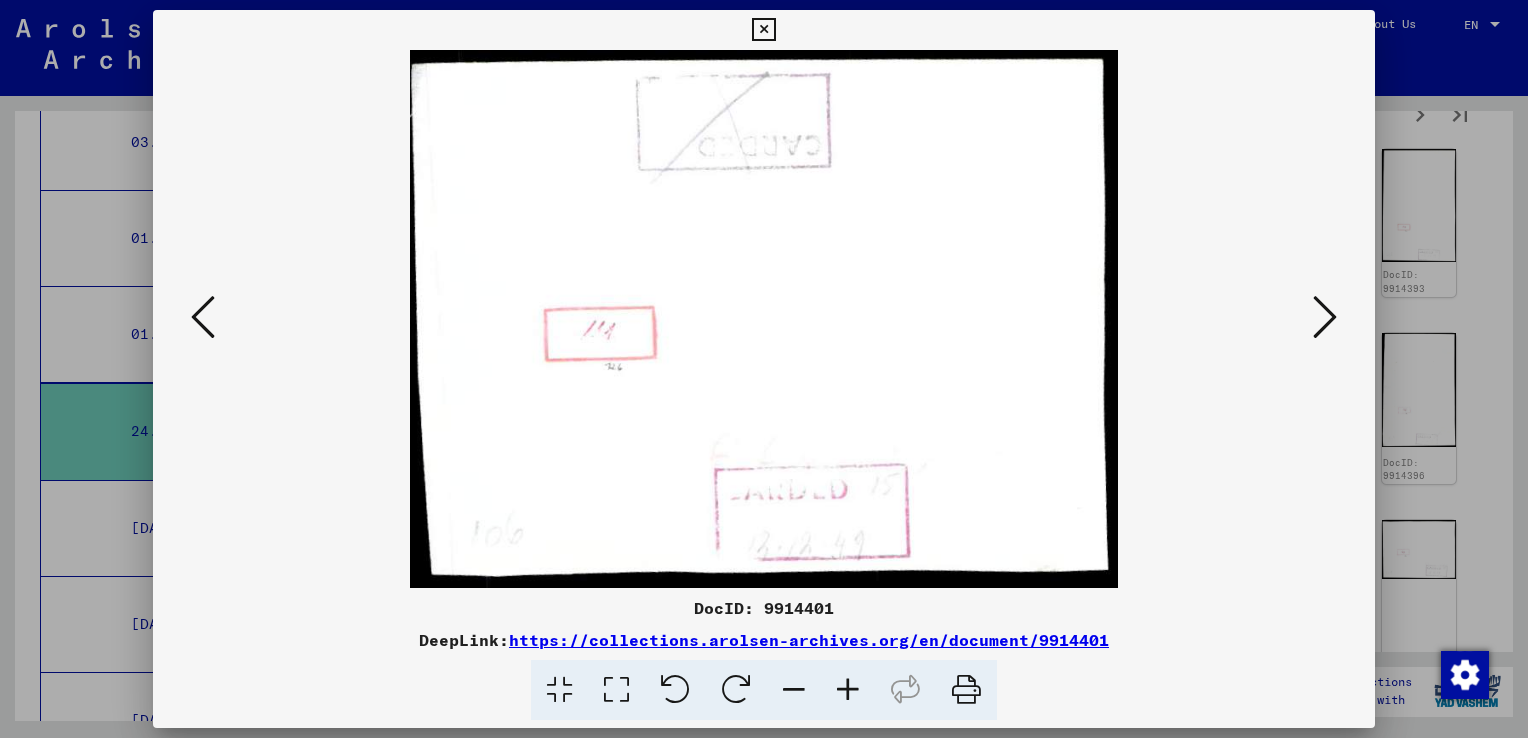 click at bounding box center [1325, 317] 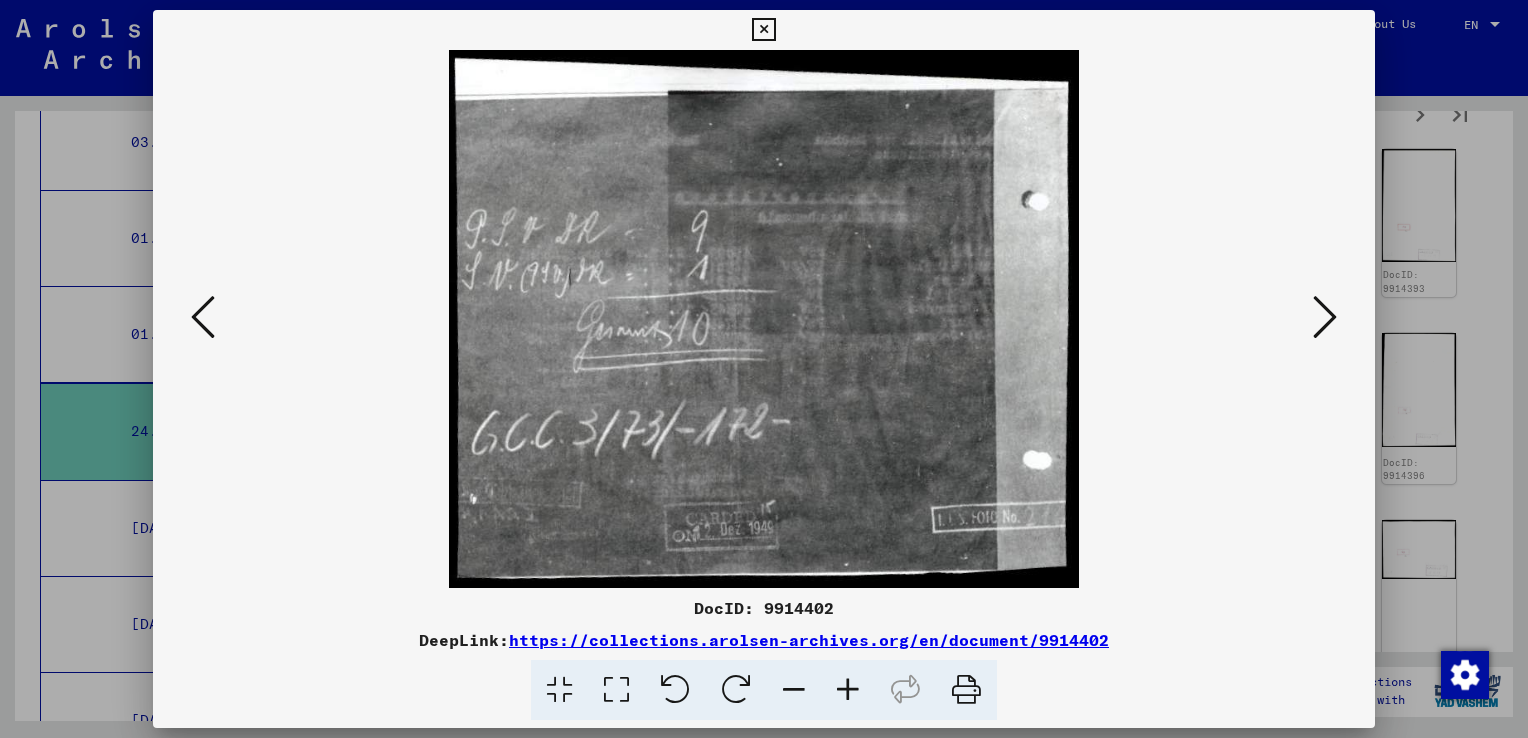 click at bounding box center (1325, 317) 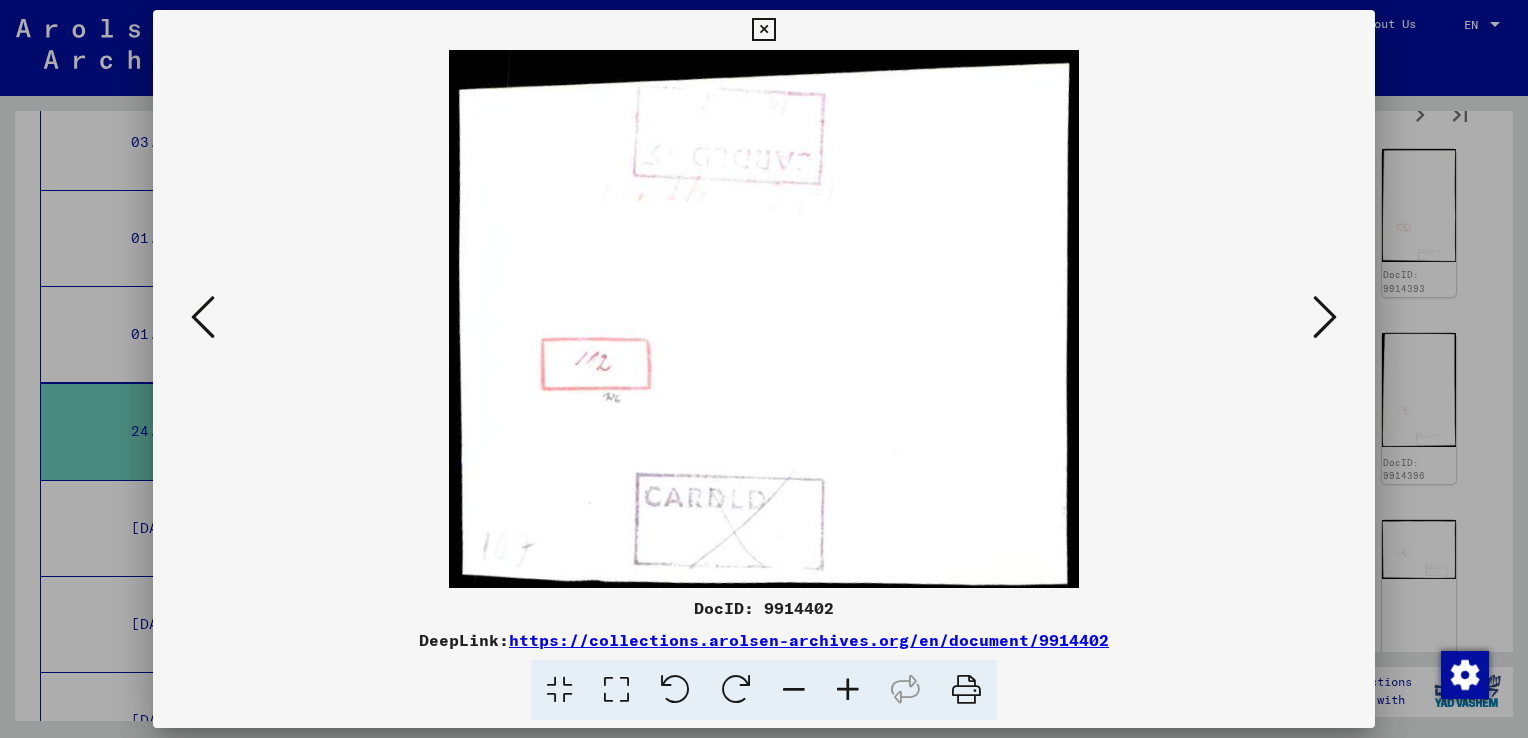 click at bounding box center (1325, 317) 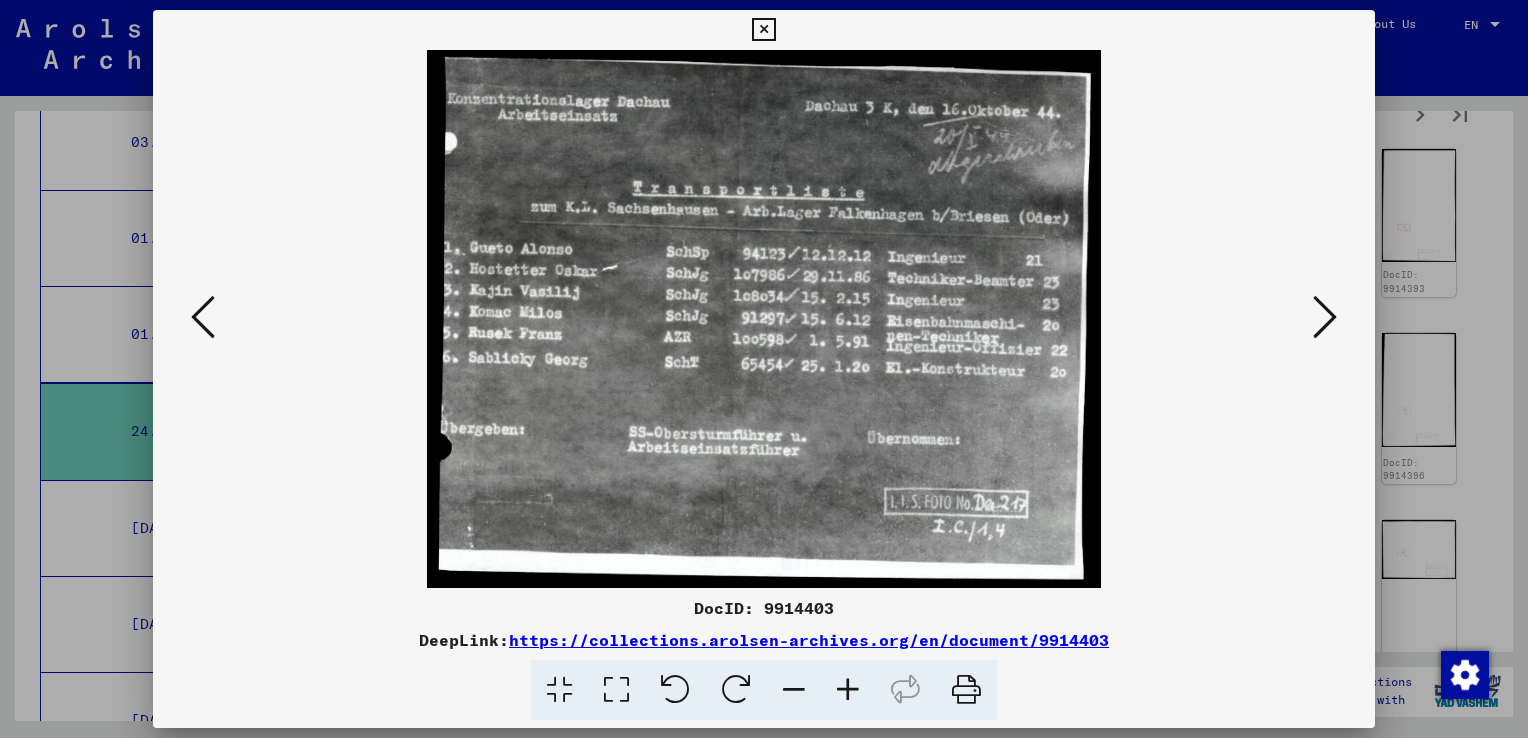 click at bounding box center [1325, 317] 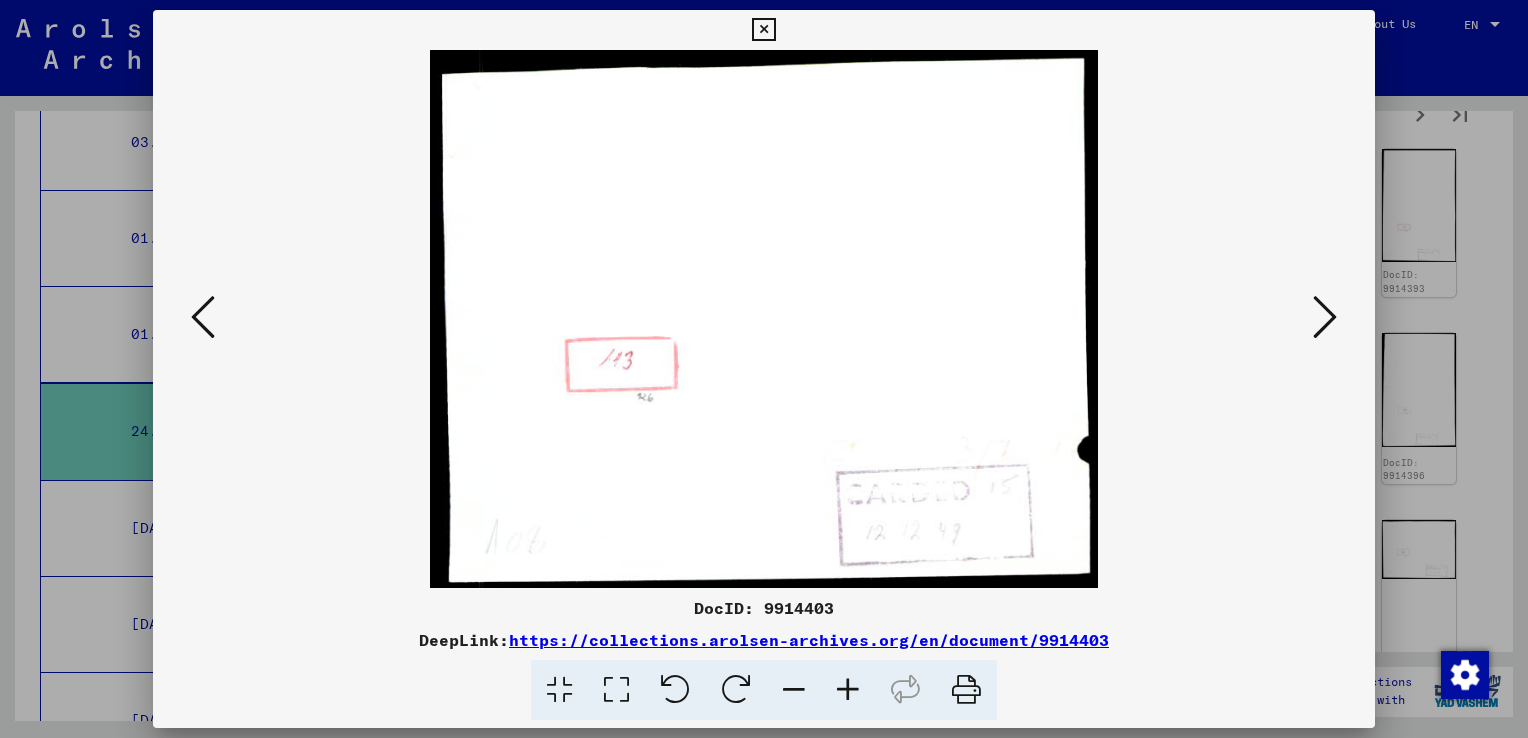 click at bounding box center [1325, 317] 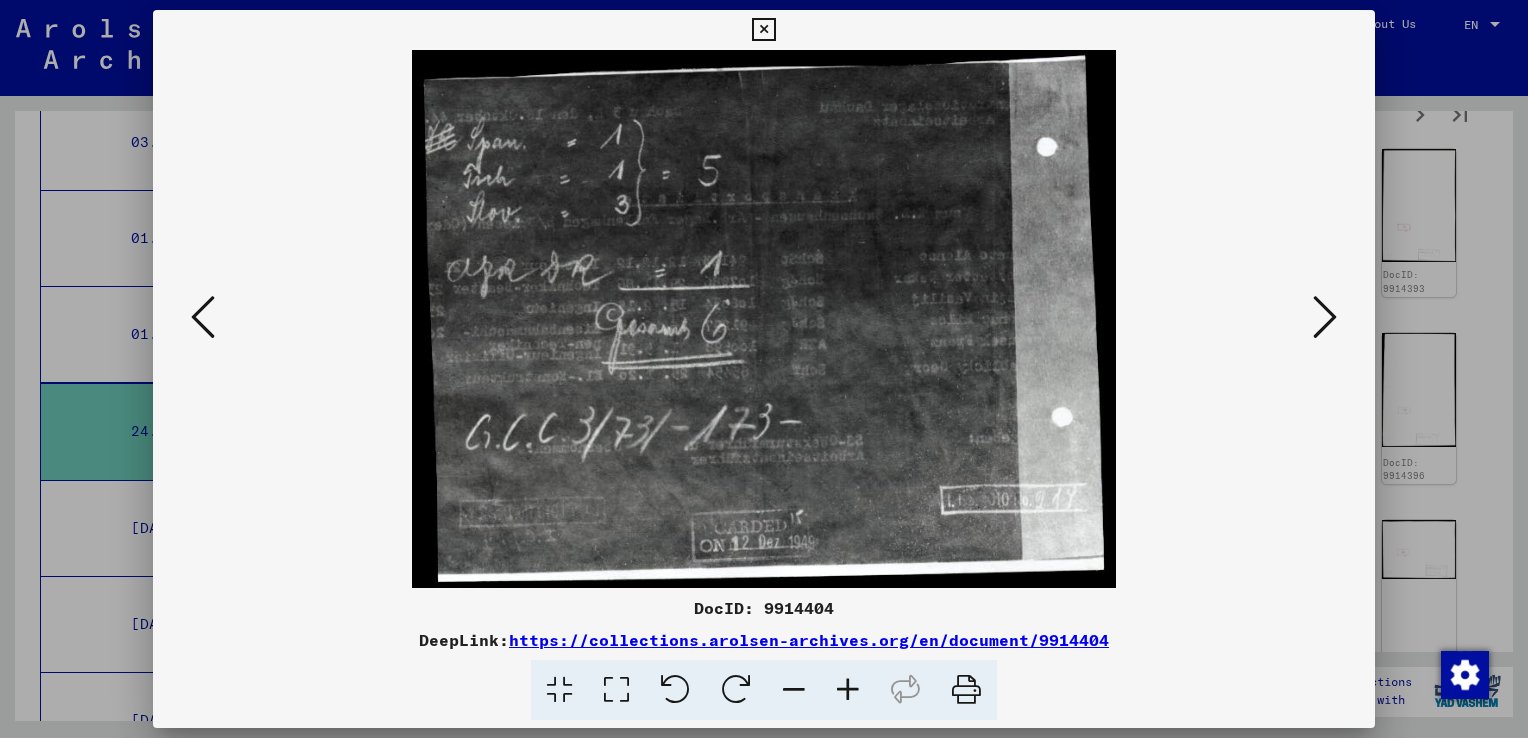 click at bounding box center (1325, 317) 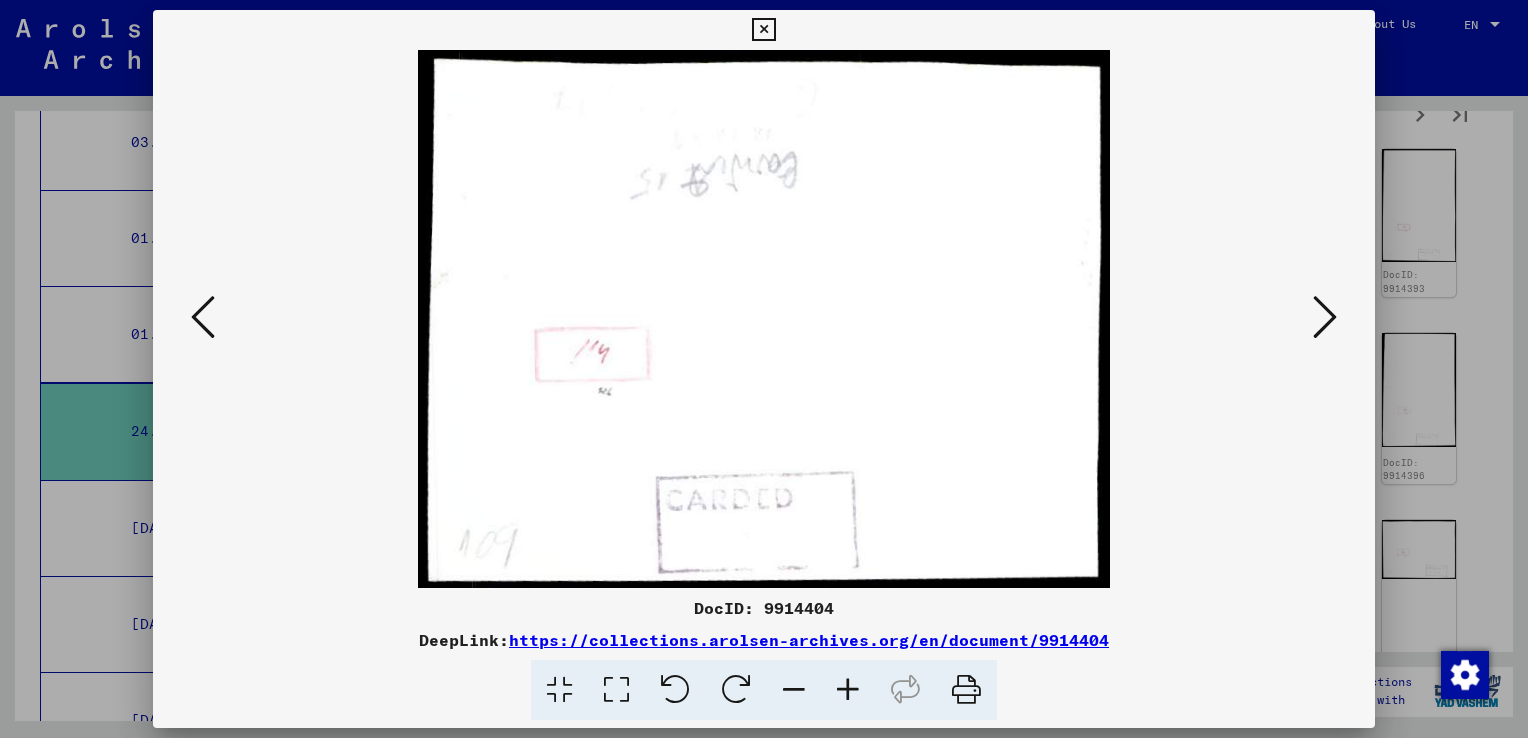 click at bounding box center [1325, 317] 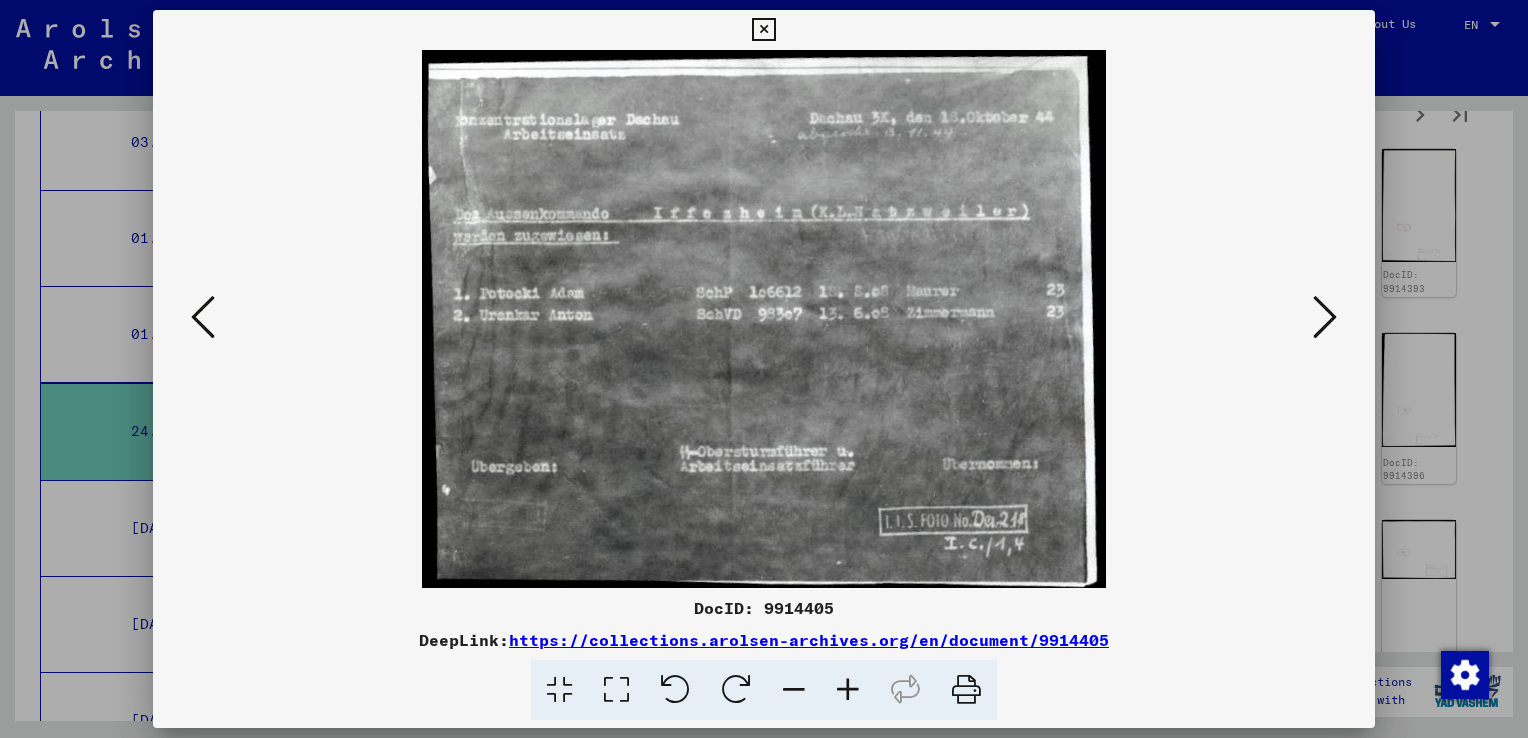 click at bounding box center (1325, 317) 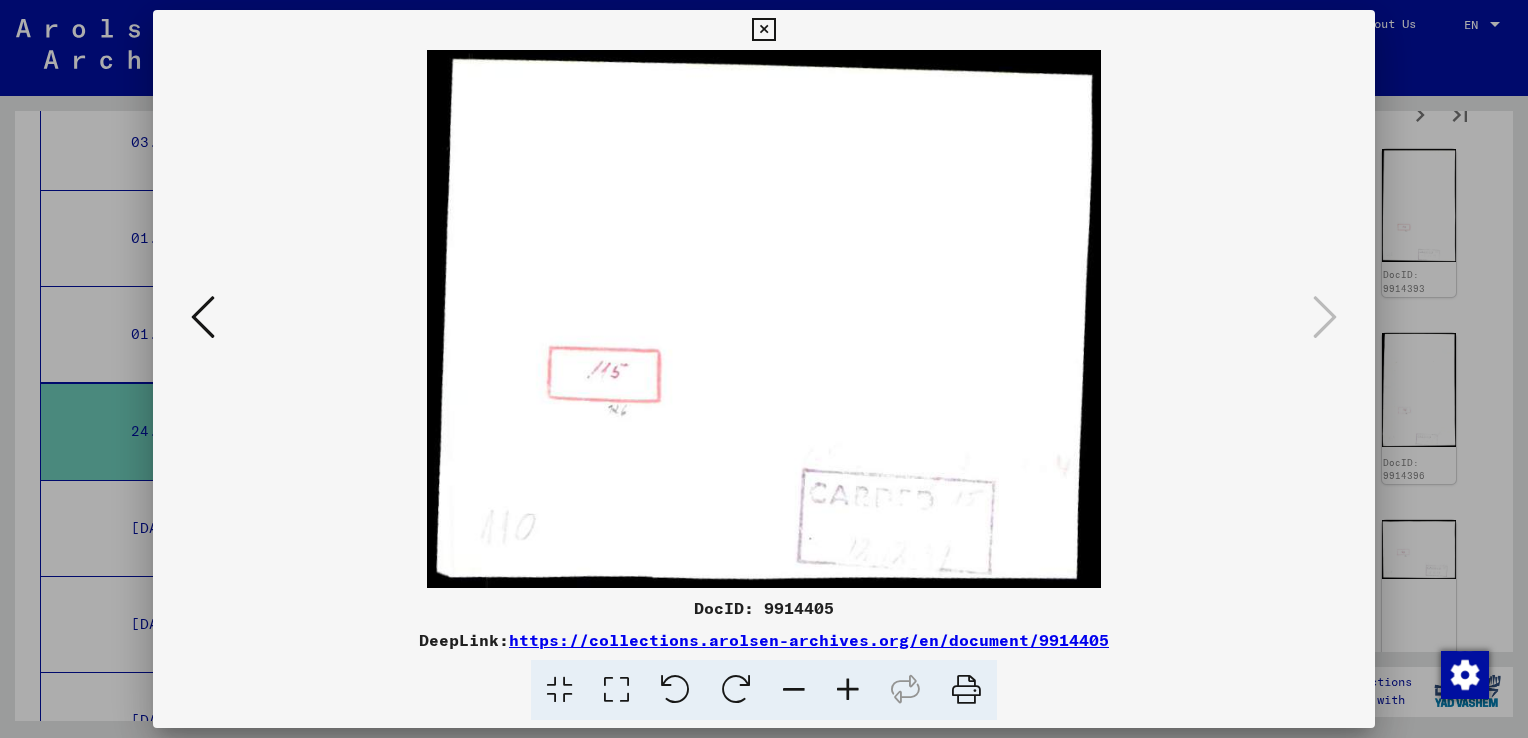 click at bounding box center (763, 30) 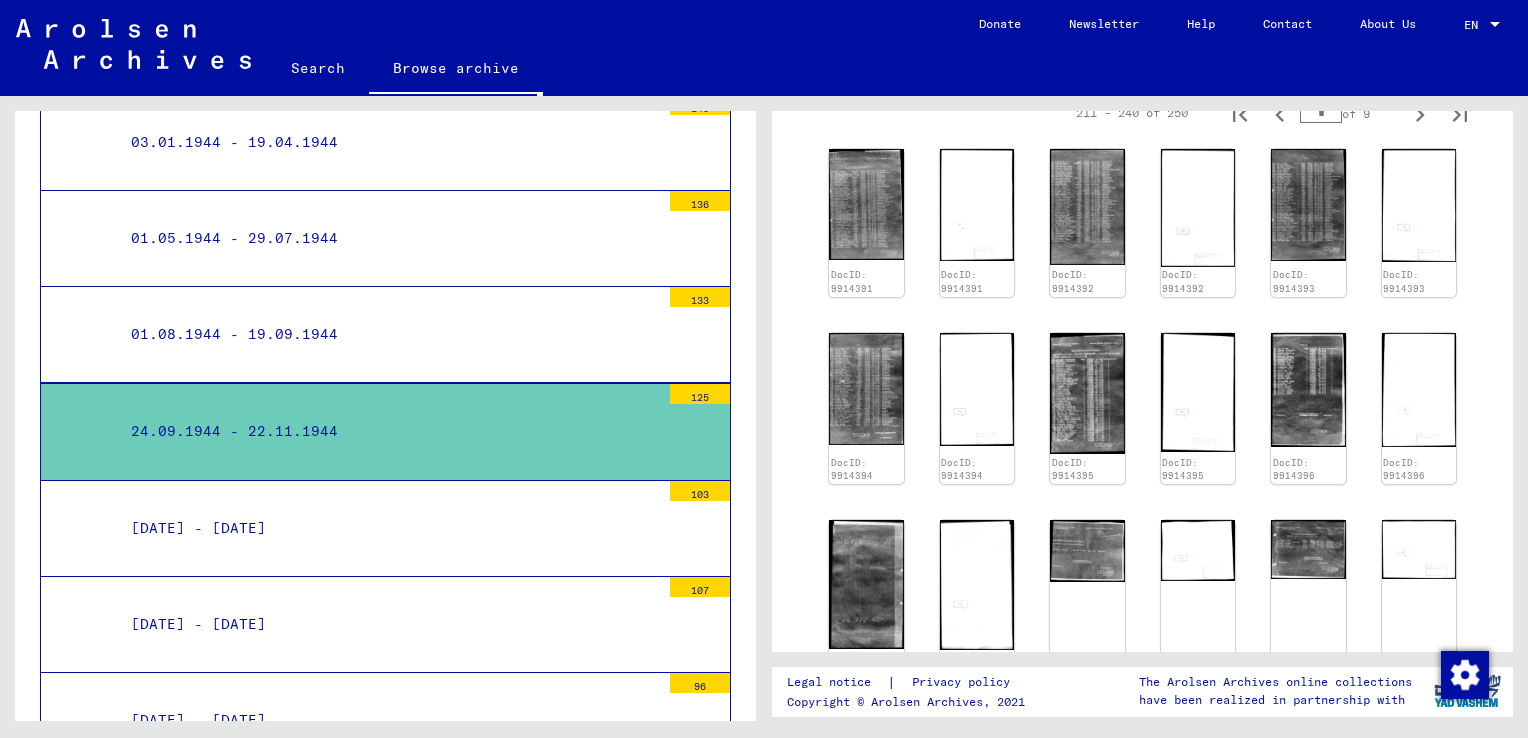 scroll, scrollTop: 1085, scrollLeft: 0, axis: vertical 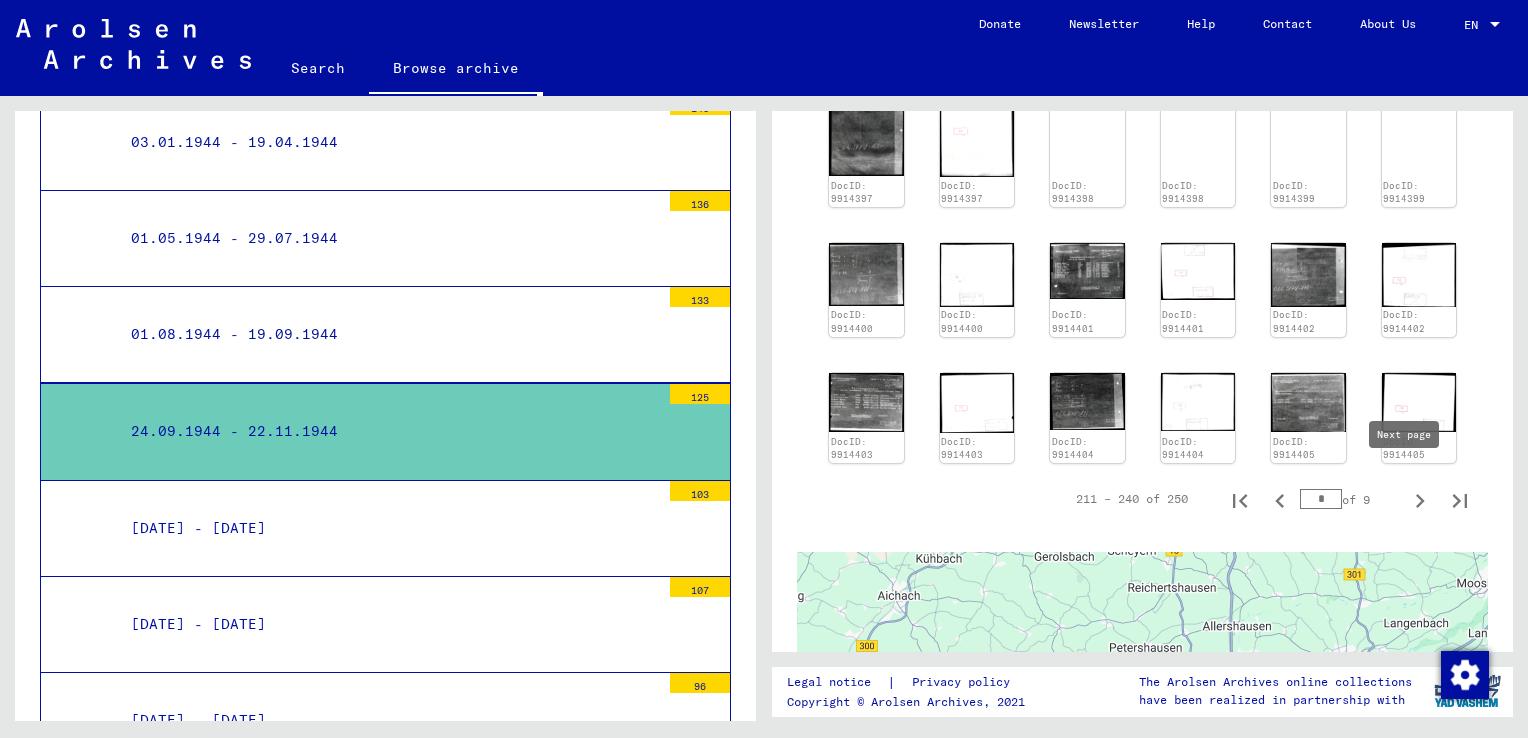 click 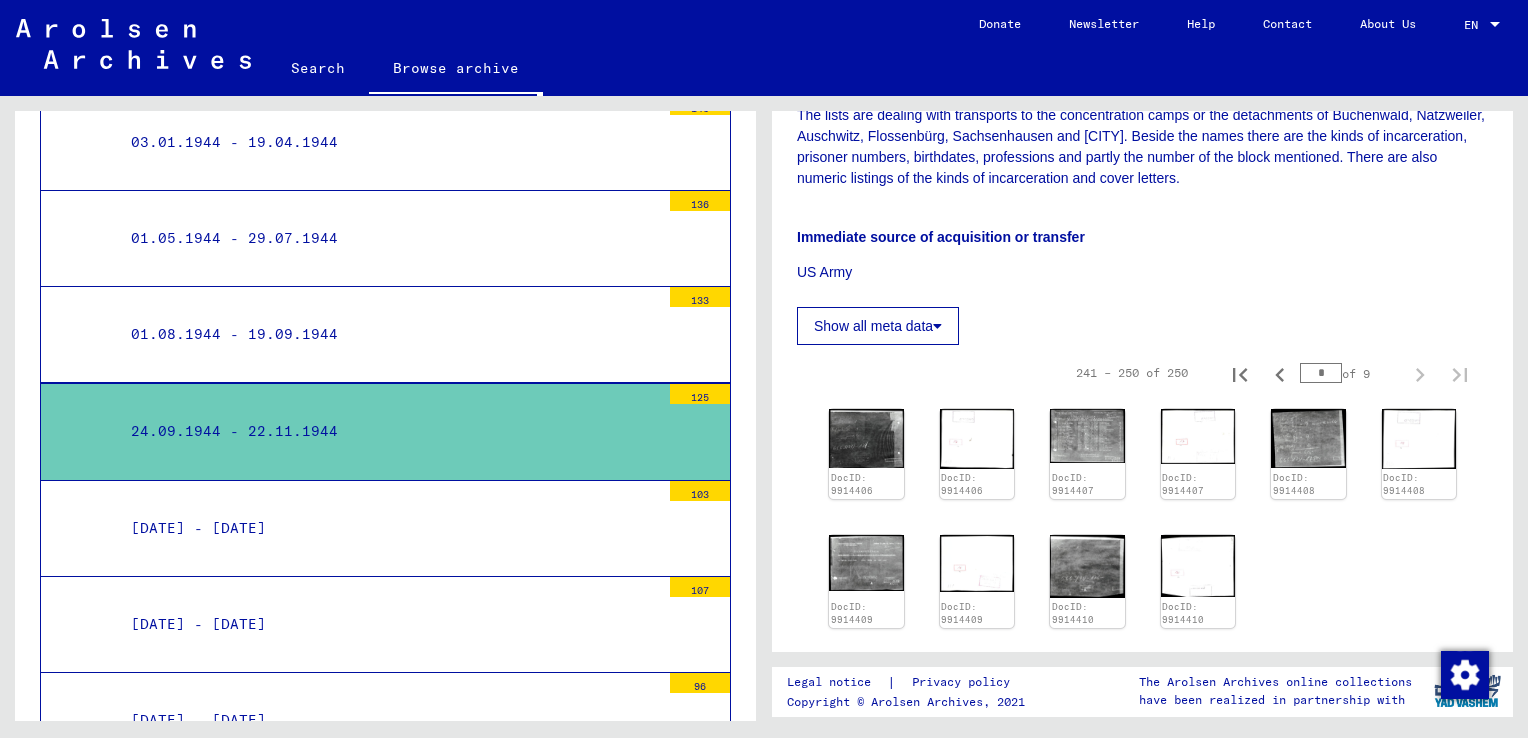 scroll, scrollTop: 359, scrollLeft: 0, axis: vertical 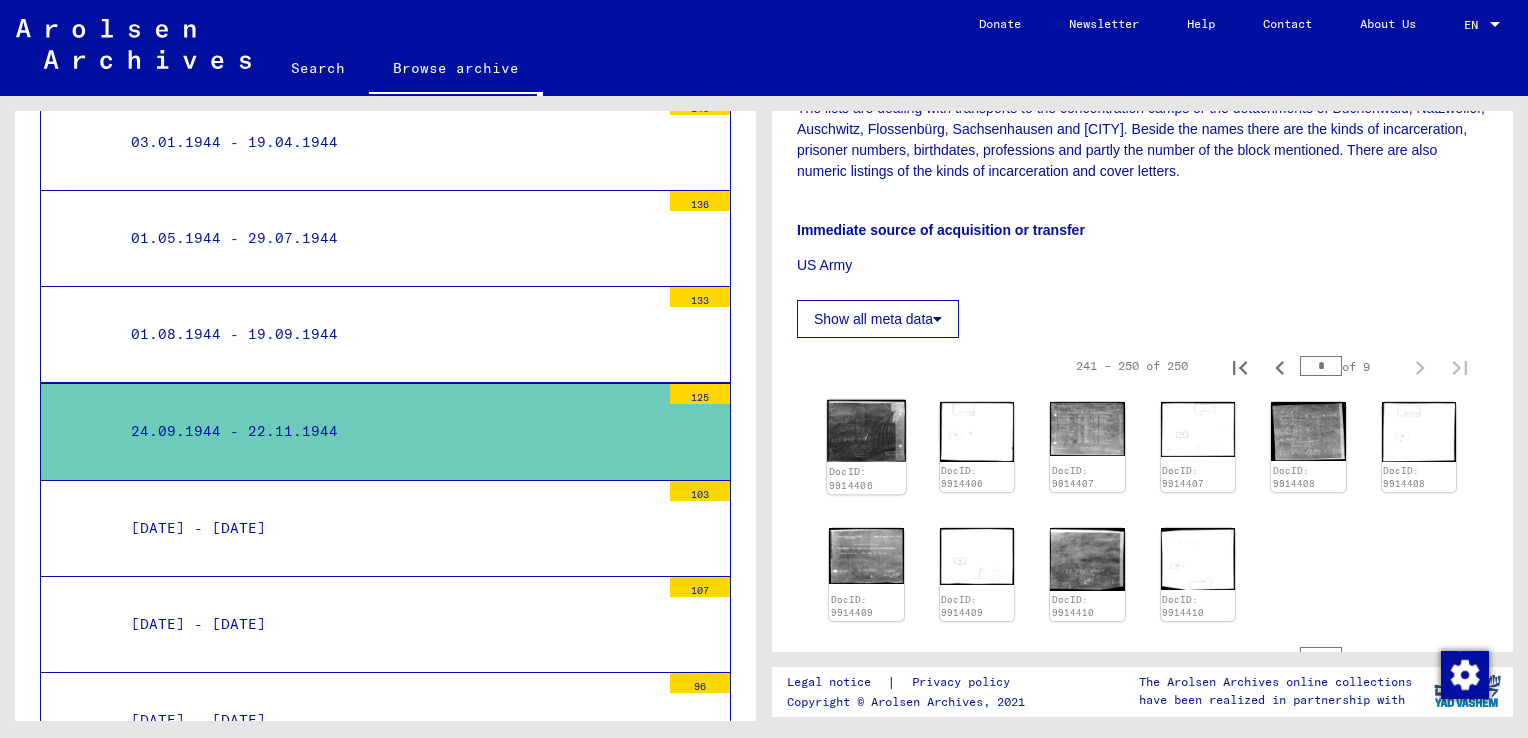 click 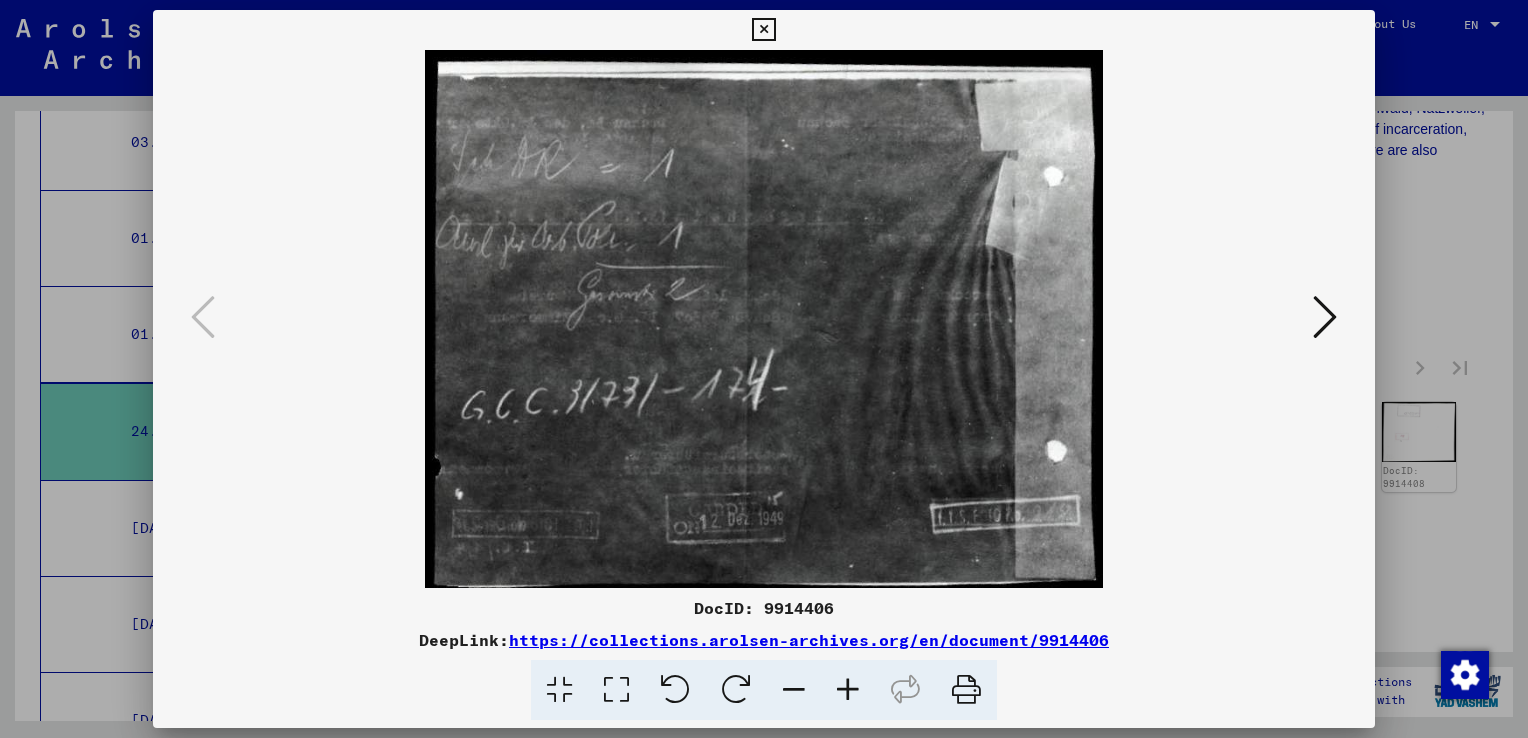 click at bounding box center (1325, 317) 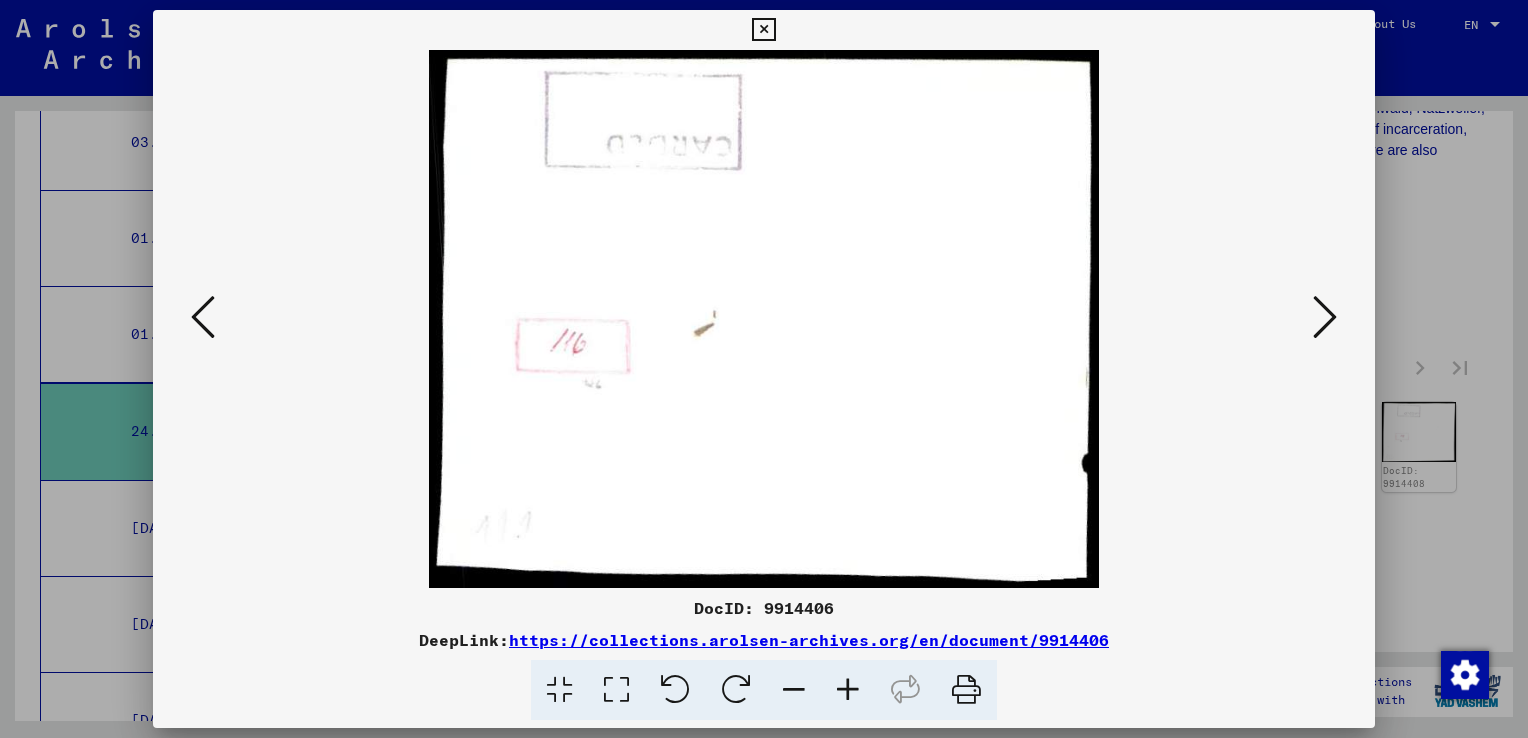 click at bounding box center (1325, 317) 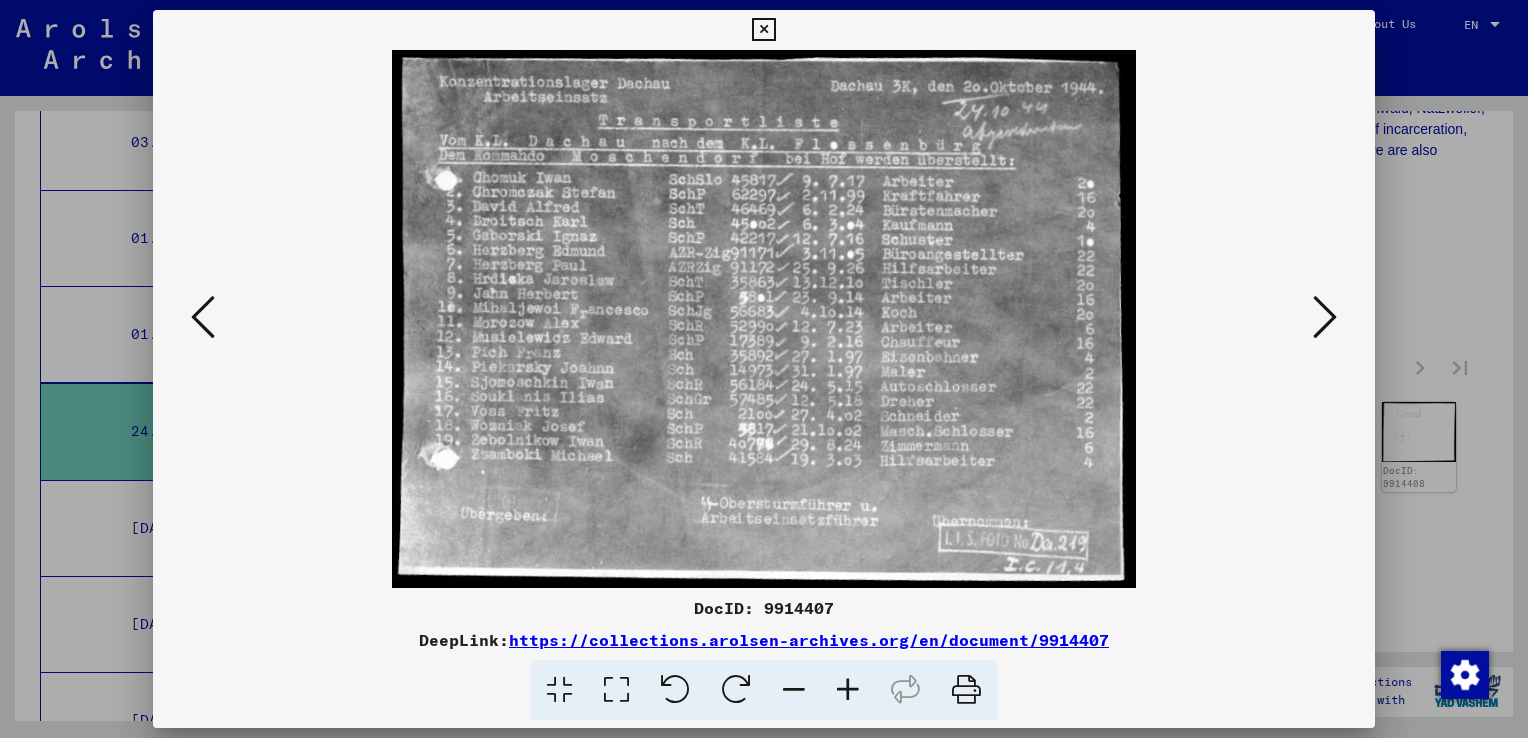 click at bounding box center [1325, 317] 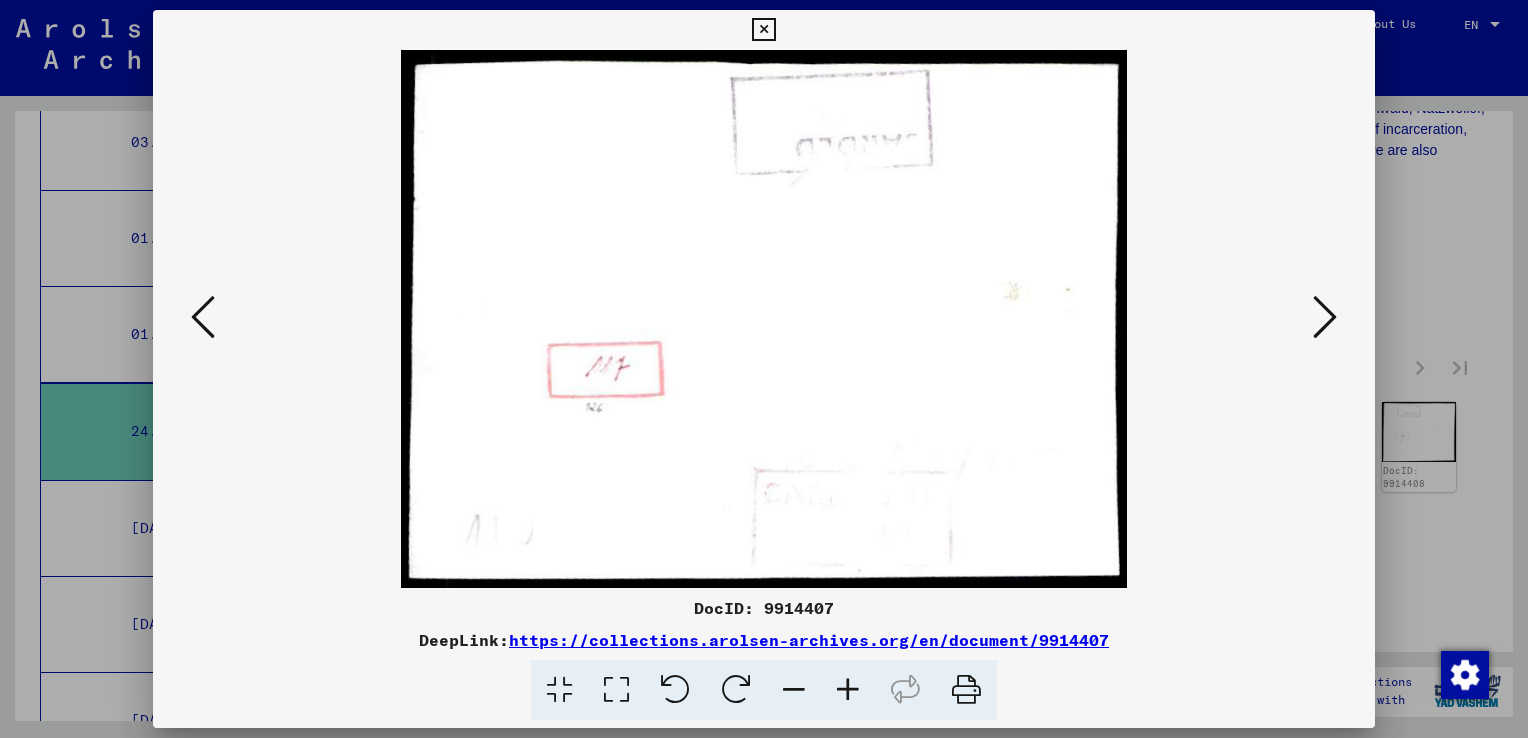 click at bounding box center (1325, 317) 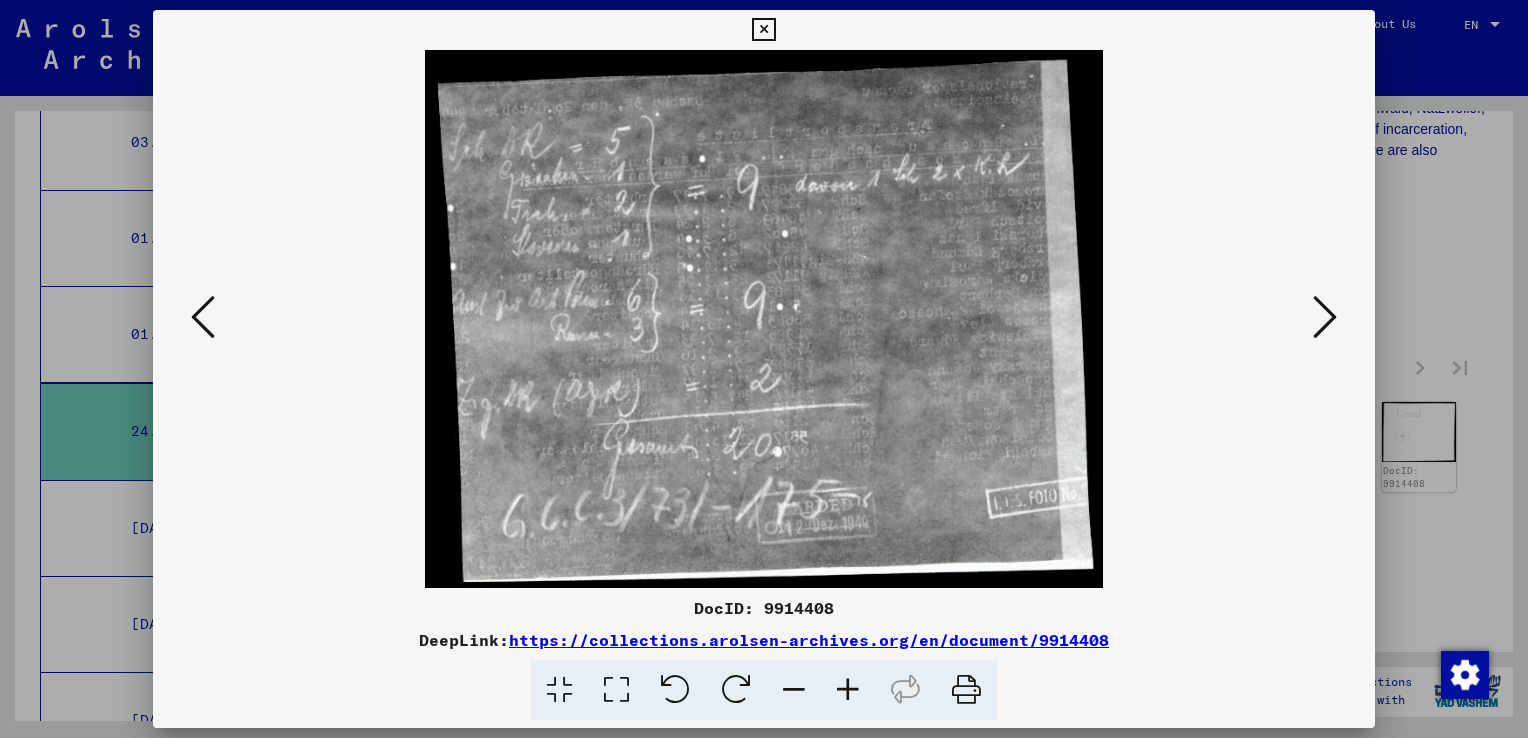 click at bounding box center [1325, 317] 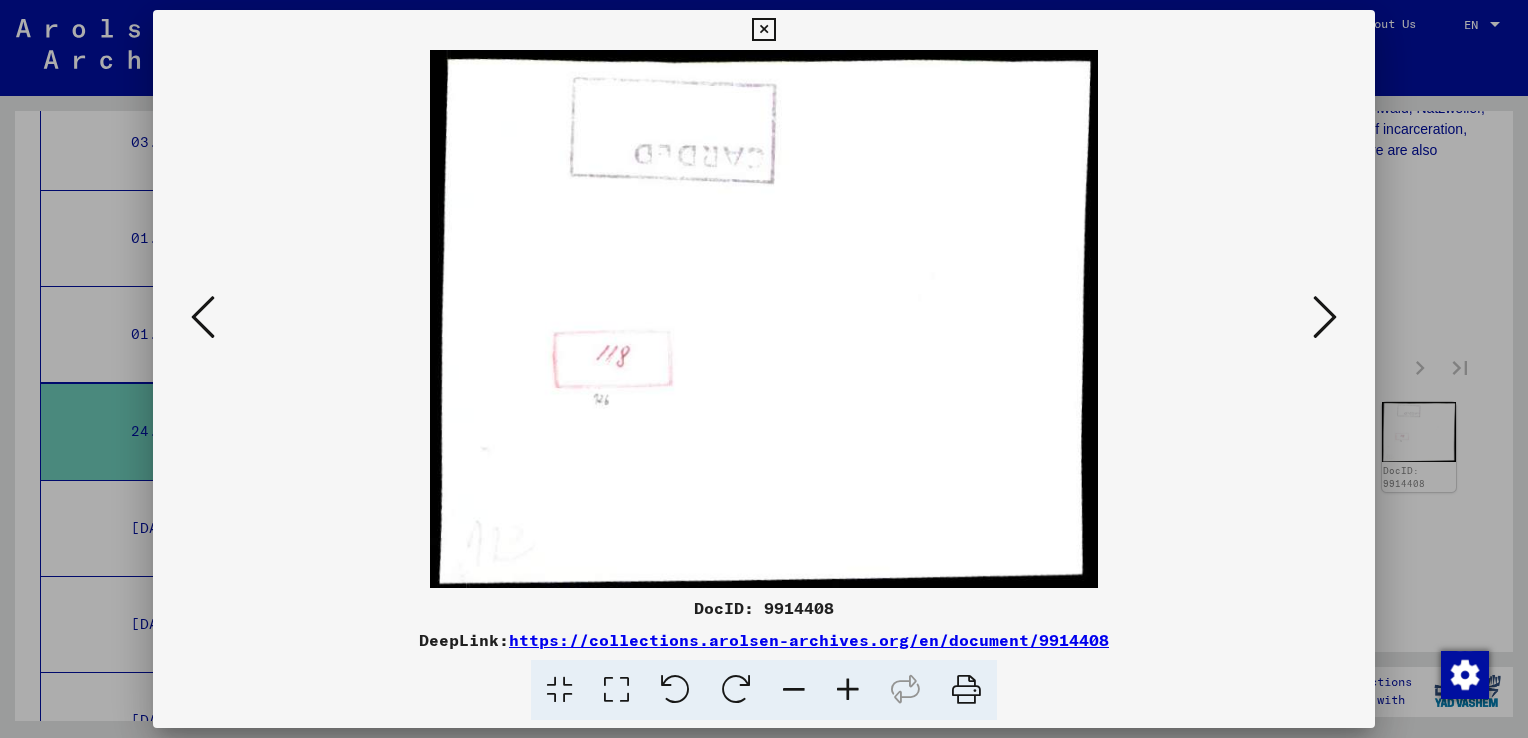click at bounding box center (1325, 317) 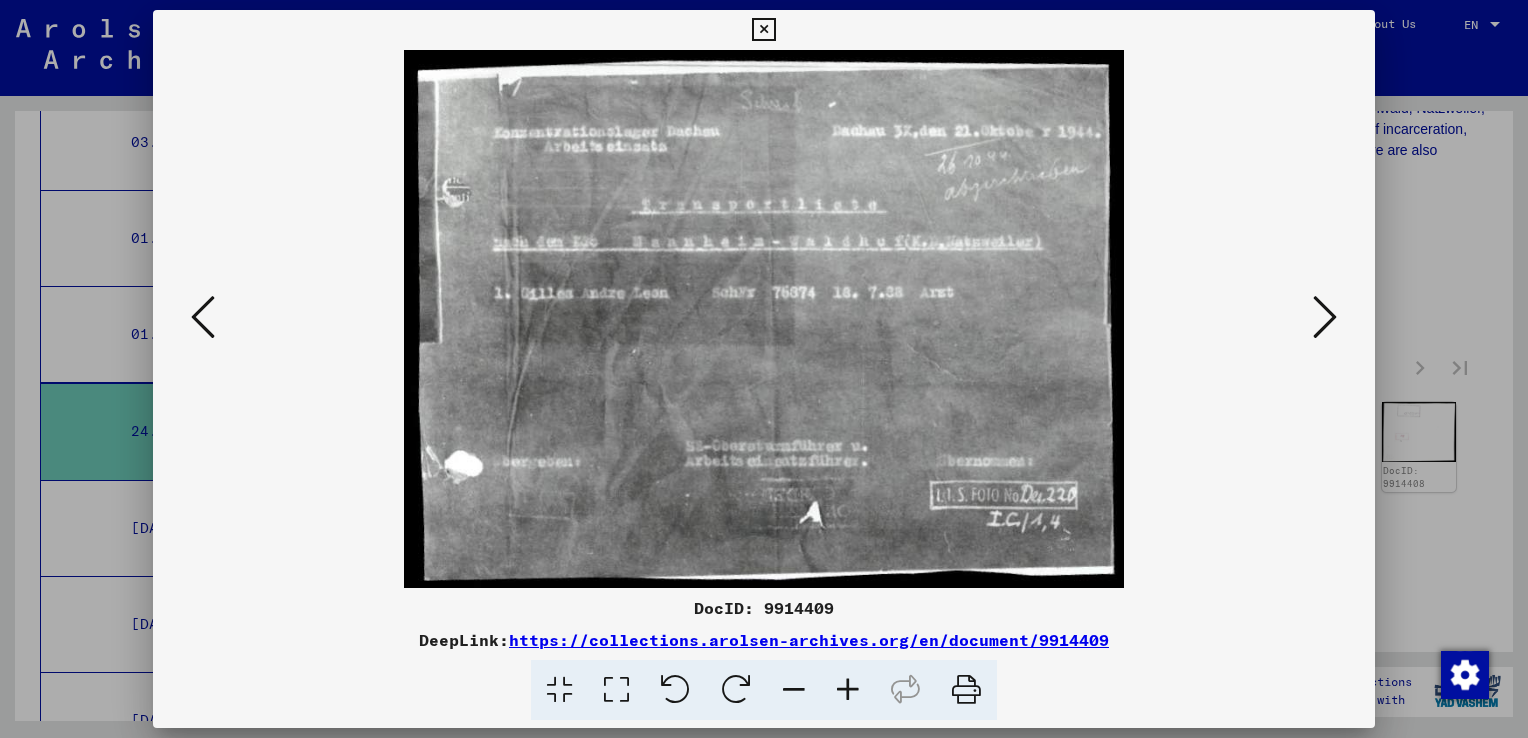 click at bounding box center (1325, 317) 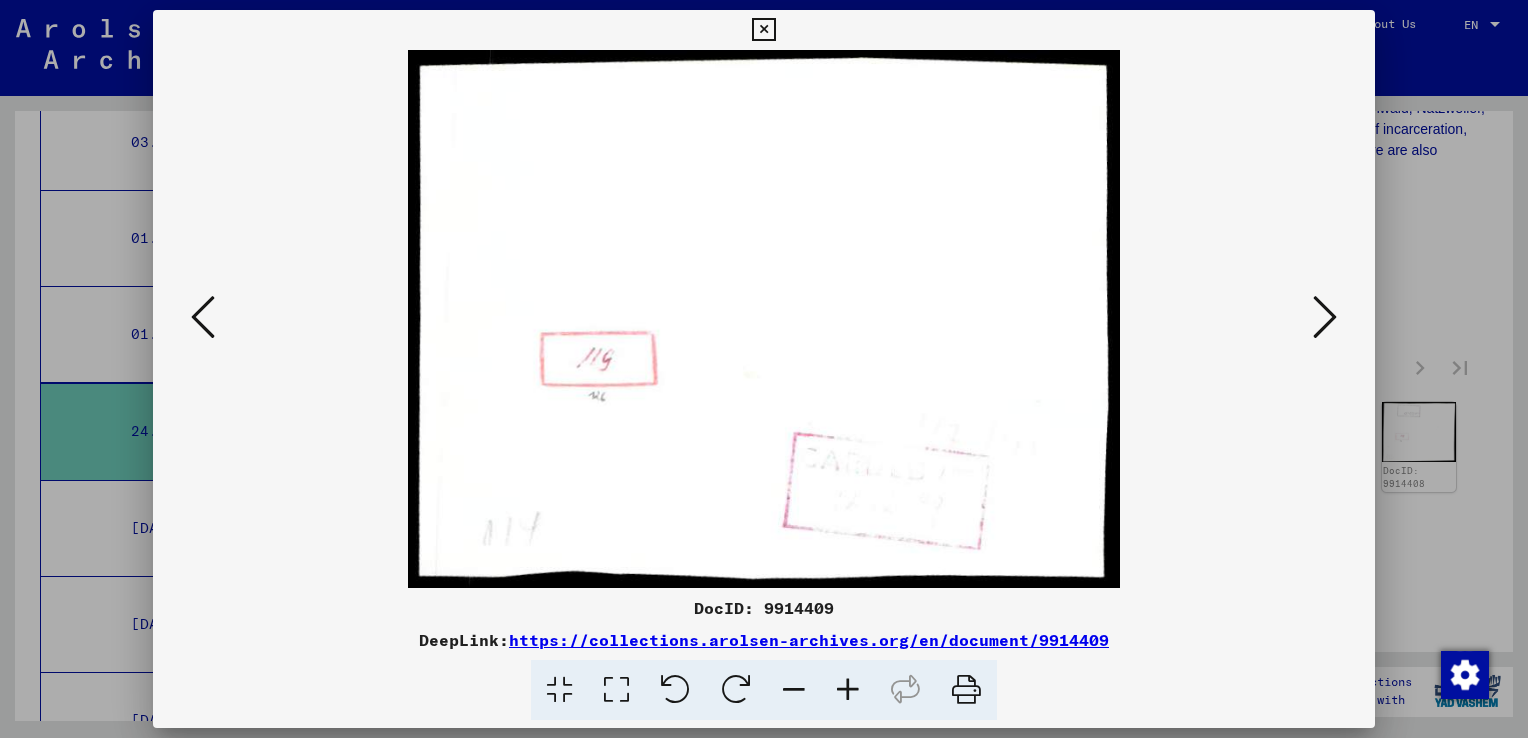 click at bounding box center [1325, 317] 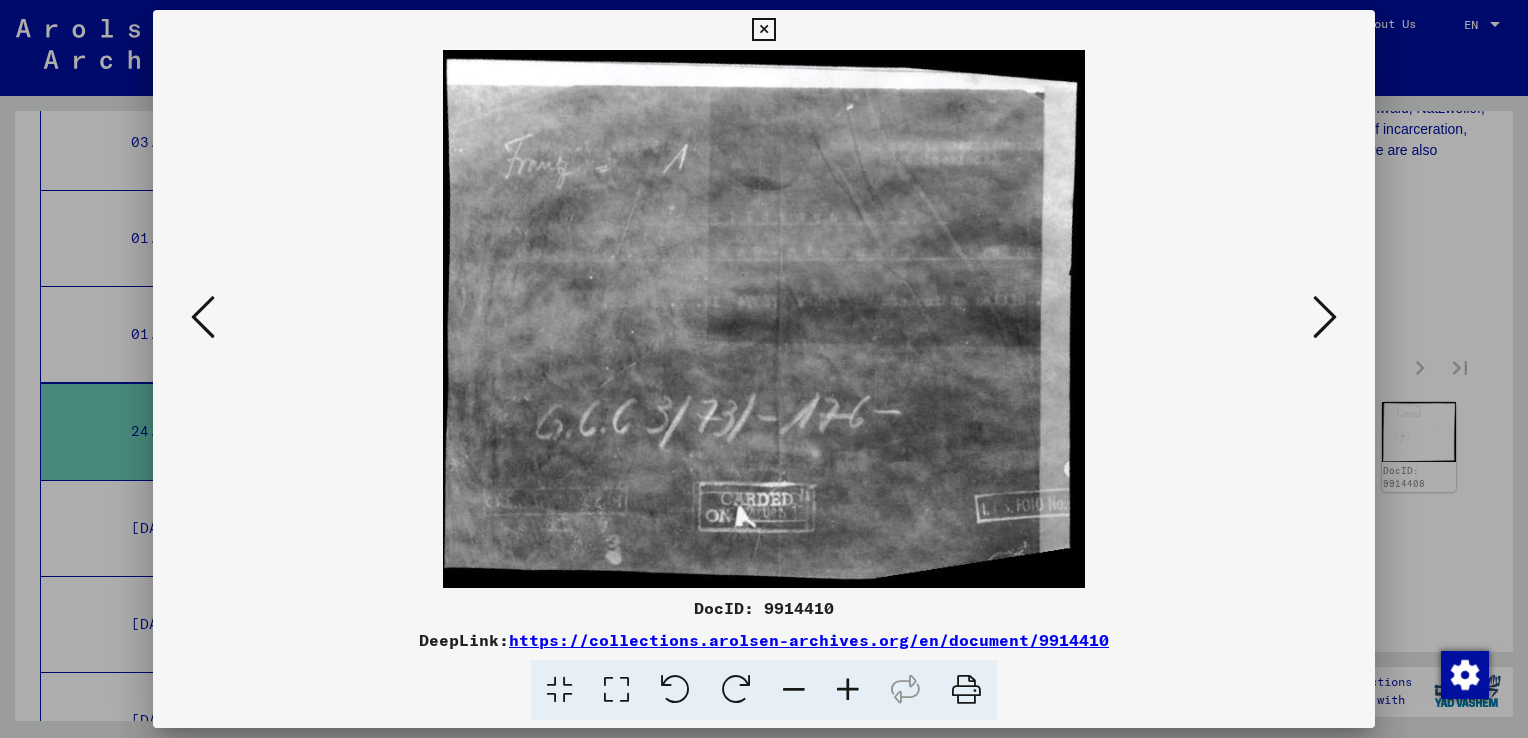 click at bounding box center [1325, 317] 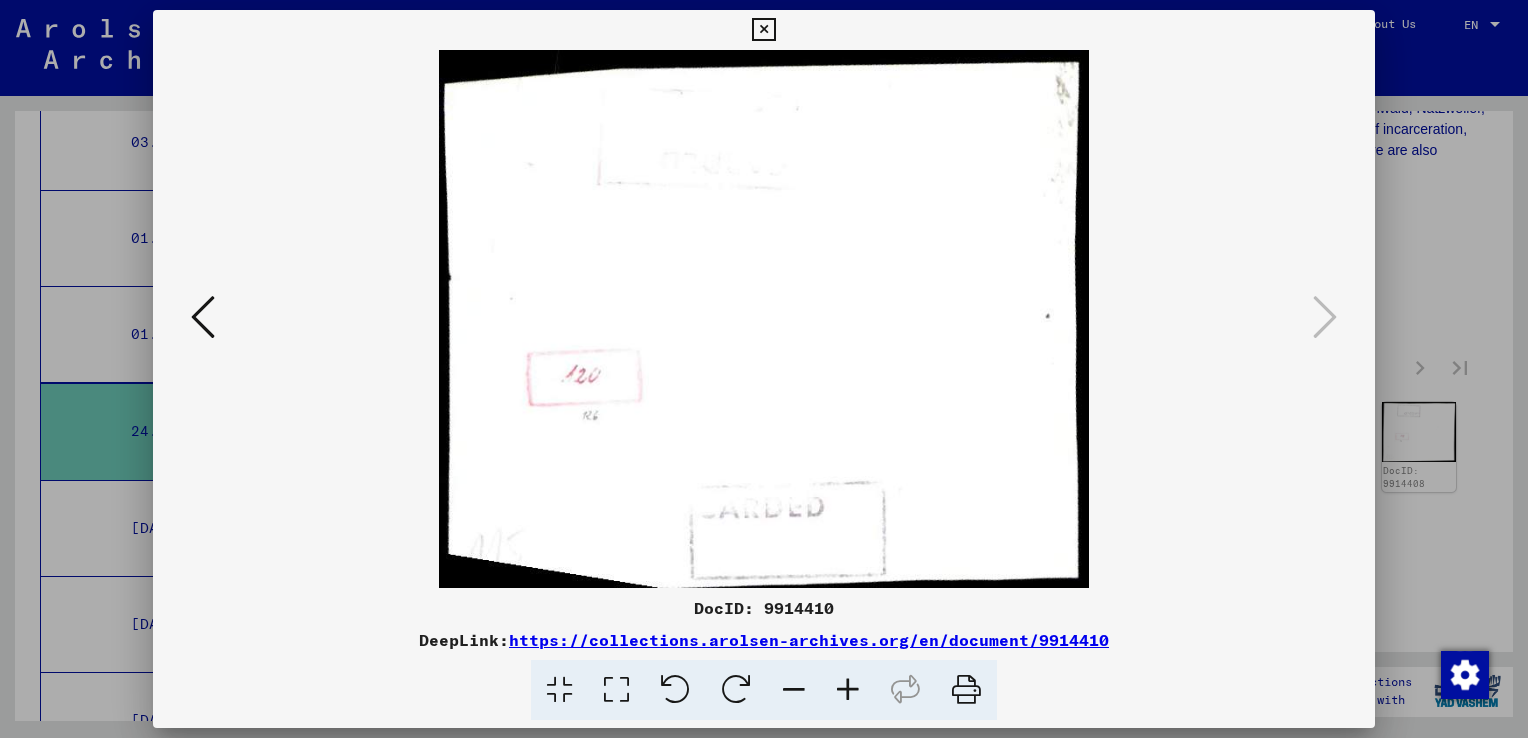 click at bounding box center [763, 30] 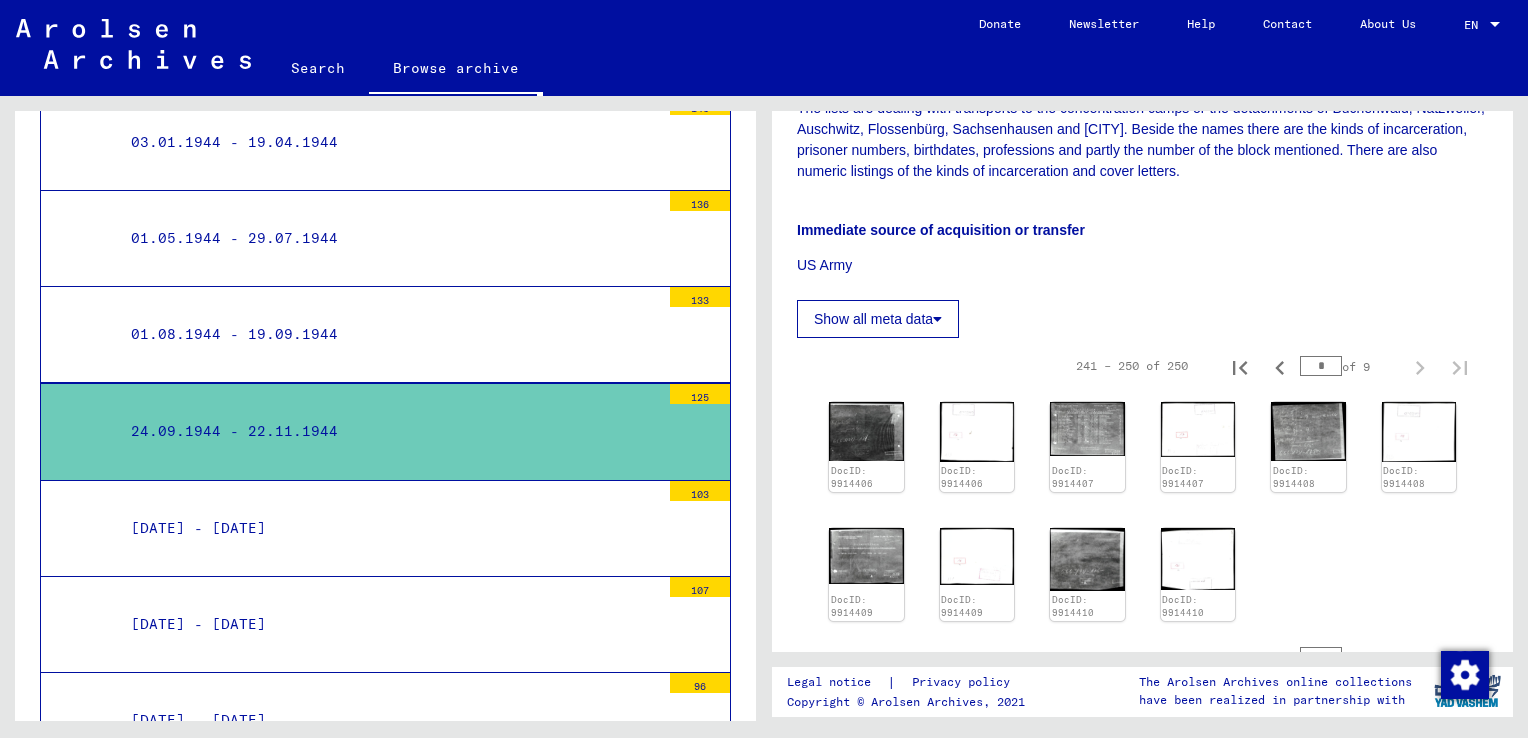 click on "[DATE] - [DATE]" at bounding box center [388, 528] 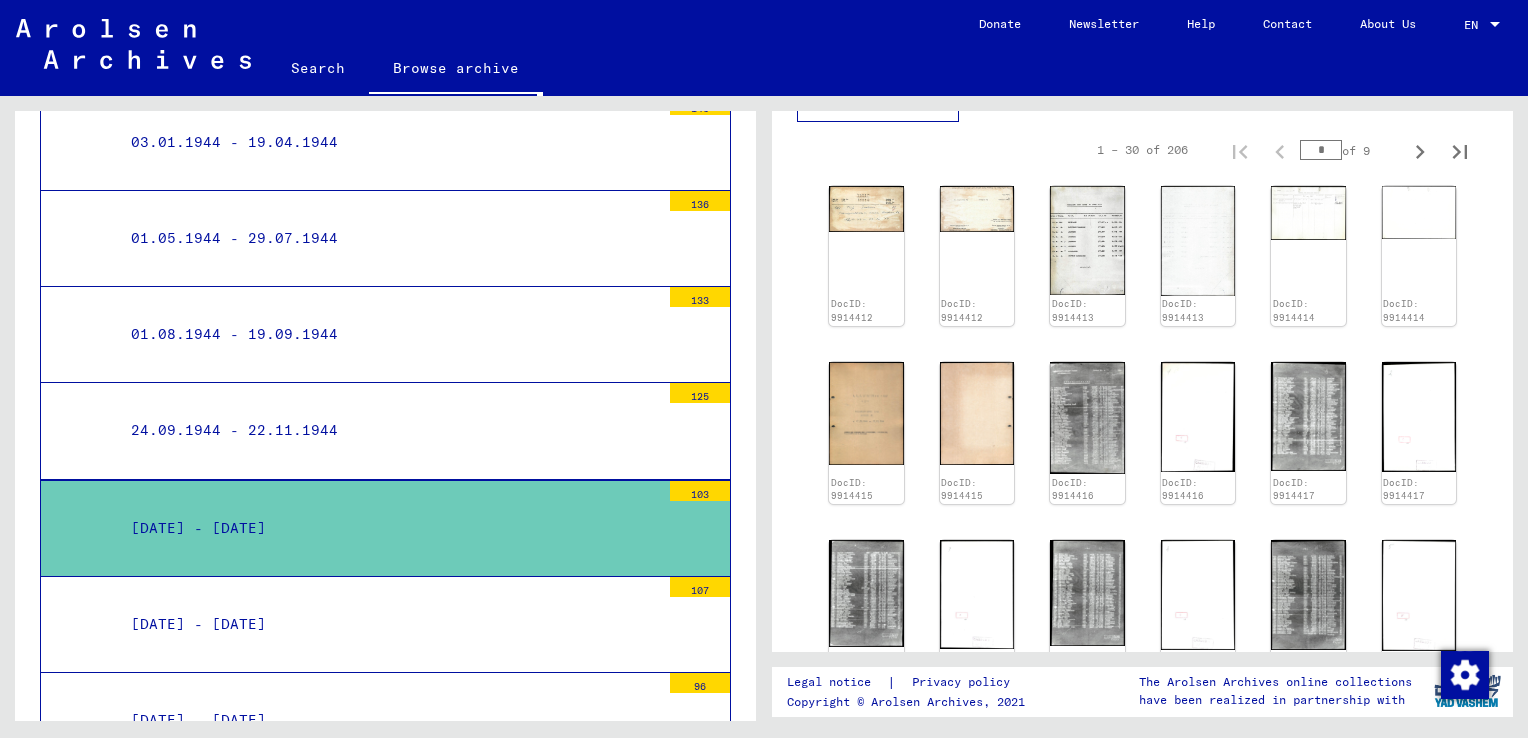scroll, scrollTop: 604, scrollLeft: 0, axis: vertical 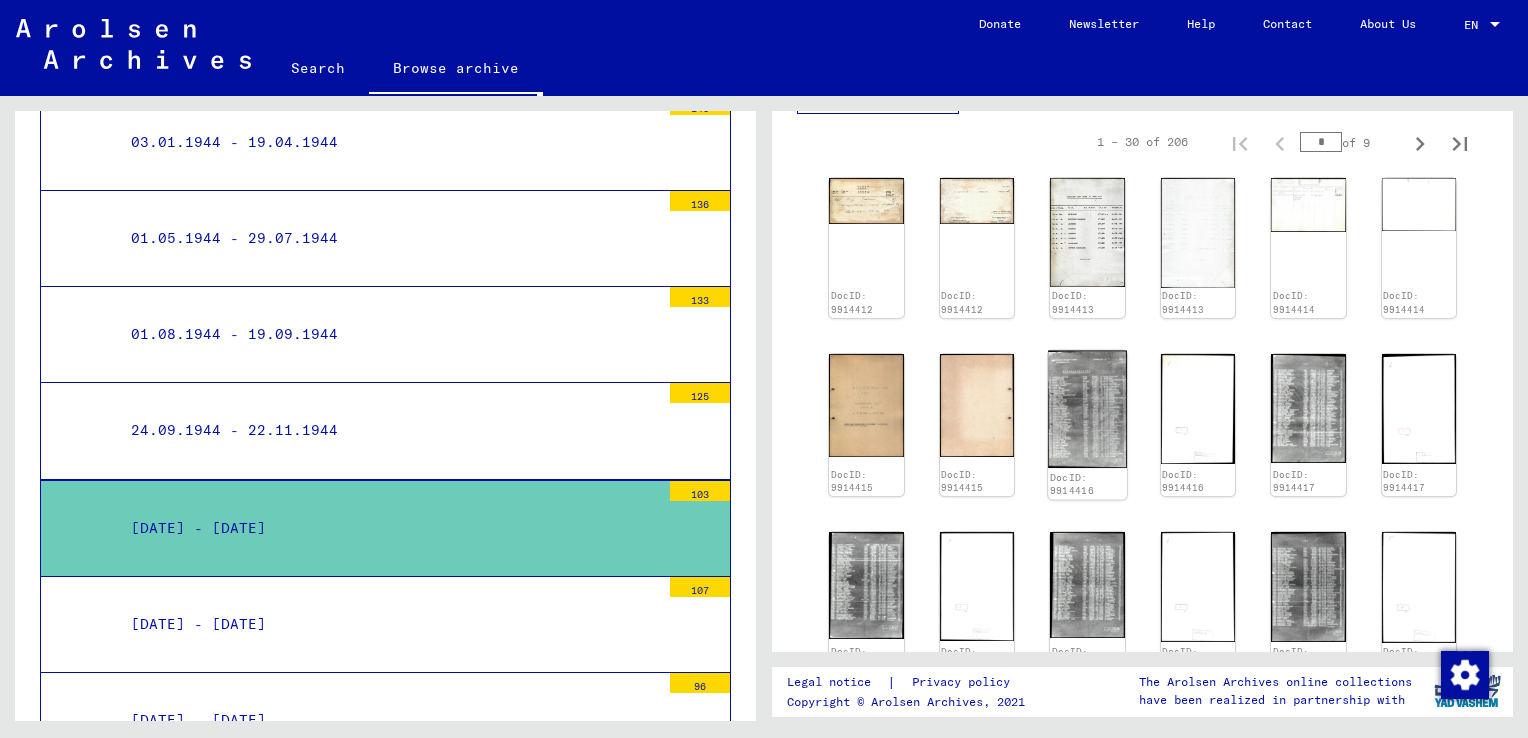 click 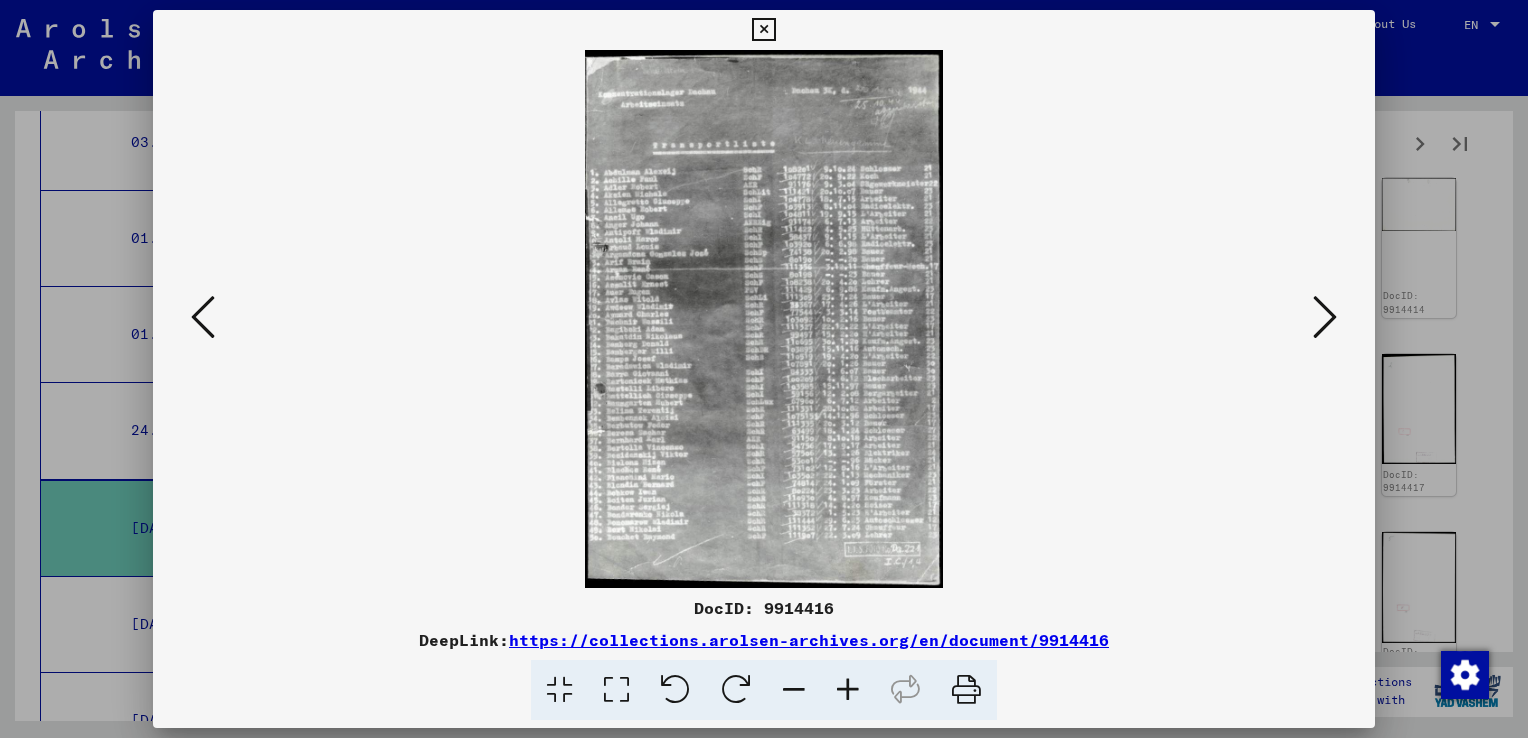 drag, startPoint x: 1321, startPoint y: 308, endPoint x: 1334, endPoint y: 312, distance: 13.601471 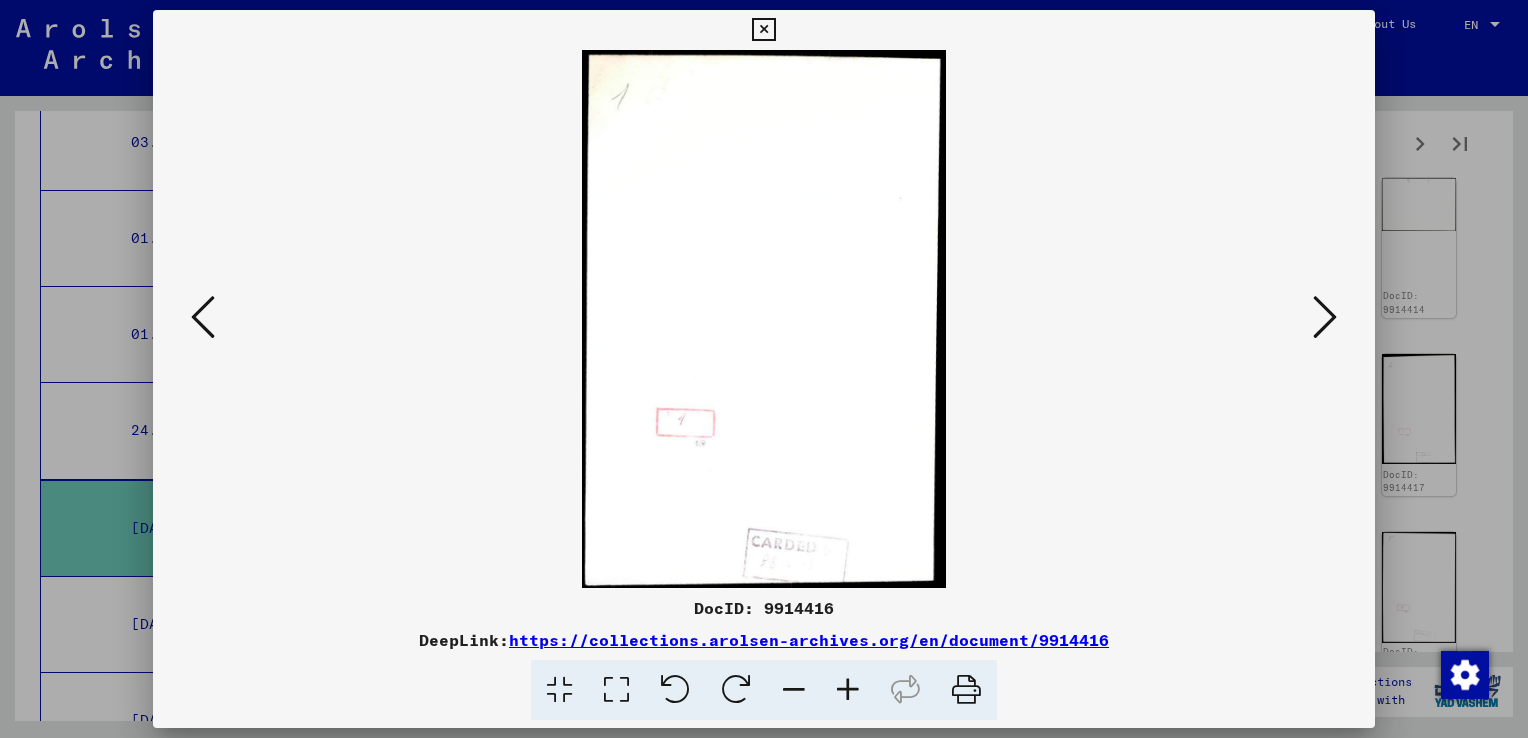 click at bounding box center [1325, 317] 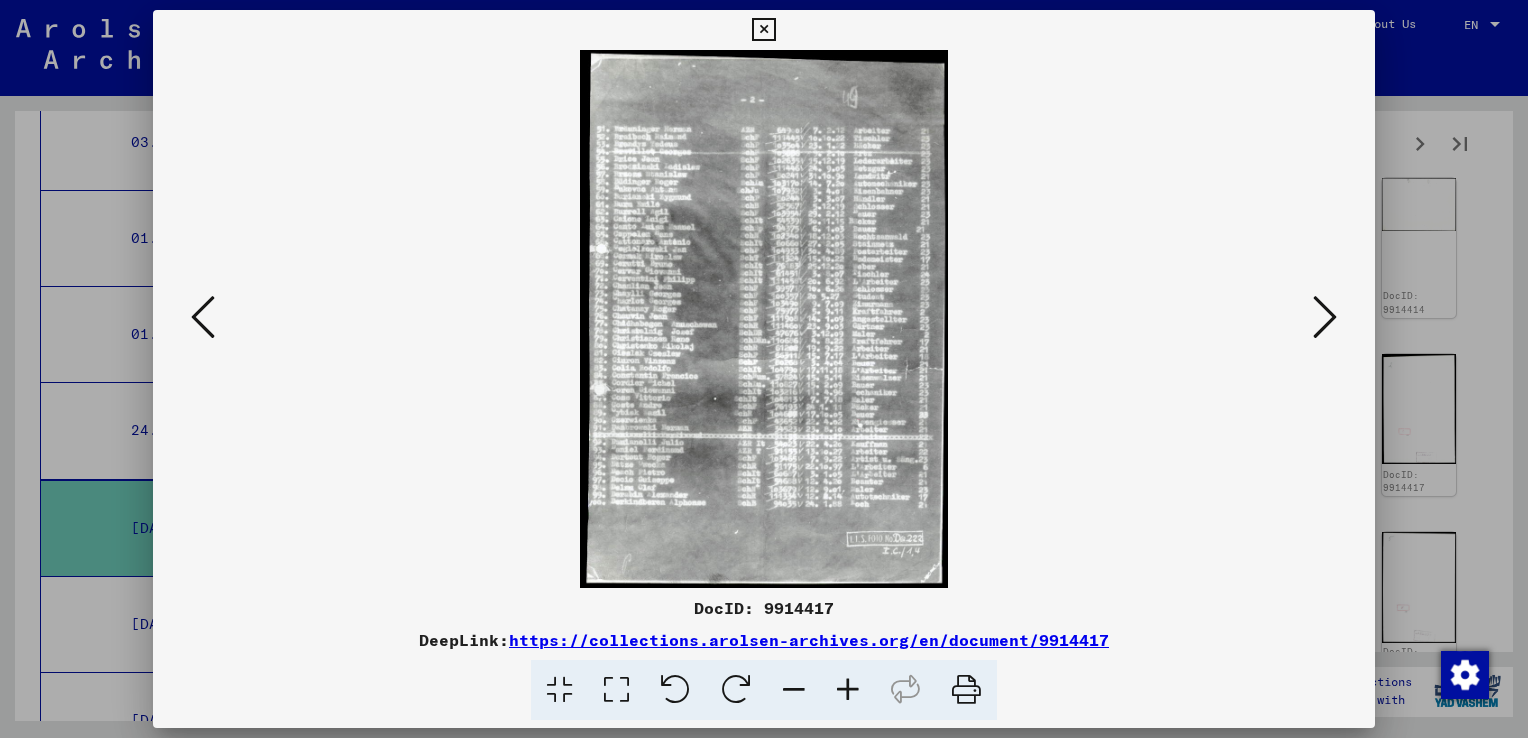 click at bounding box center [1325, 317] 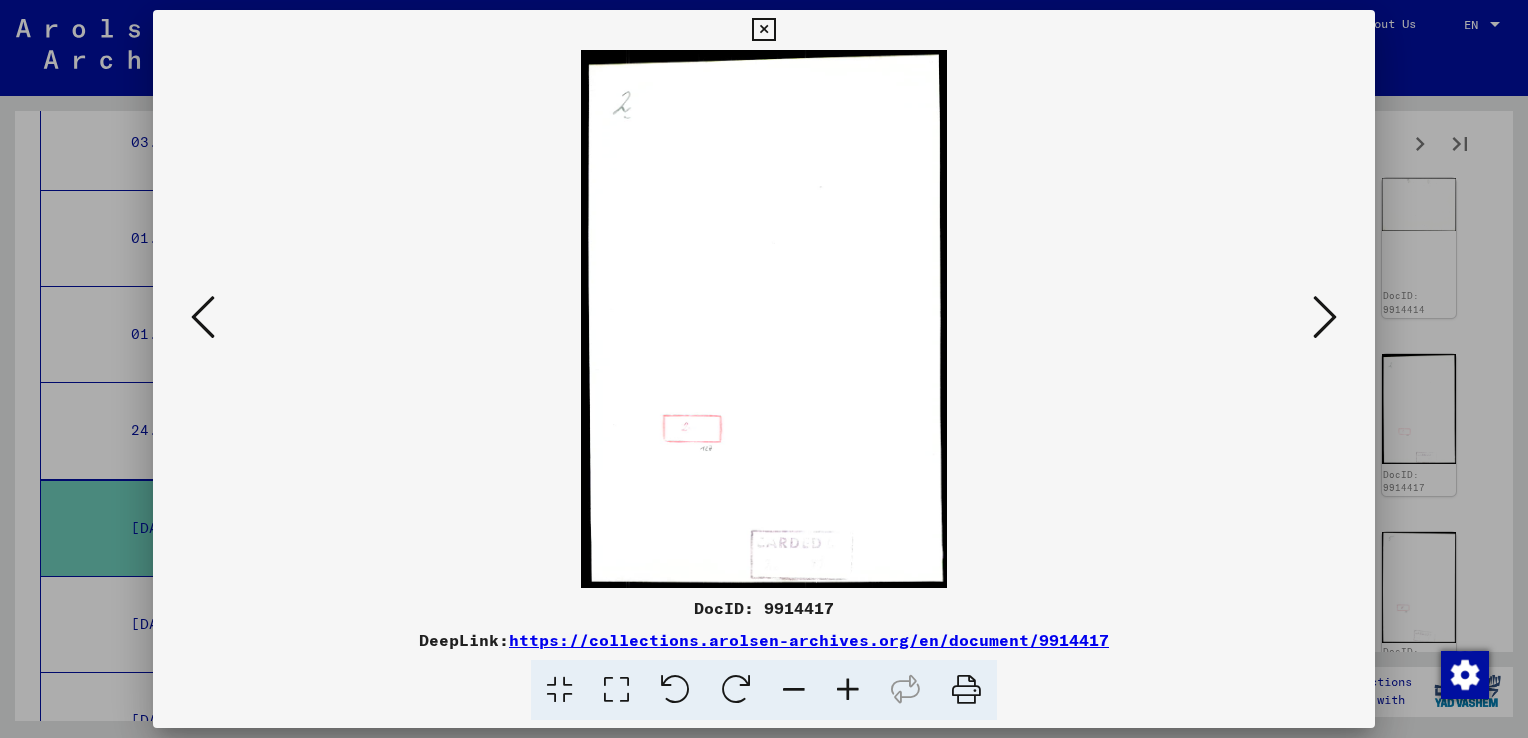 click at bounding box center [1325, 317] 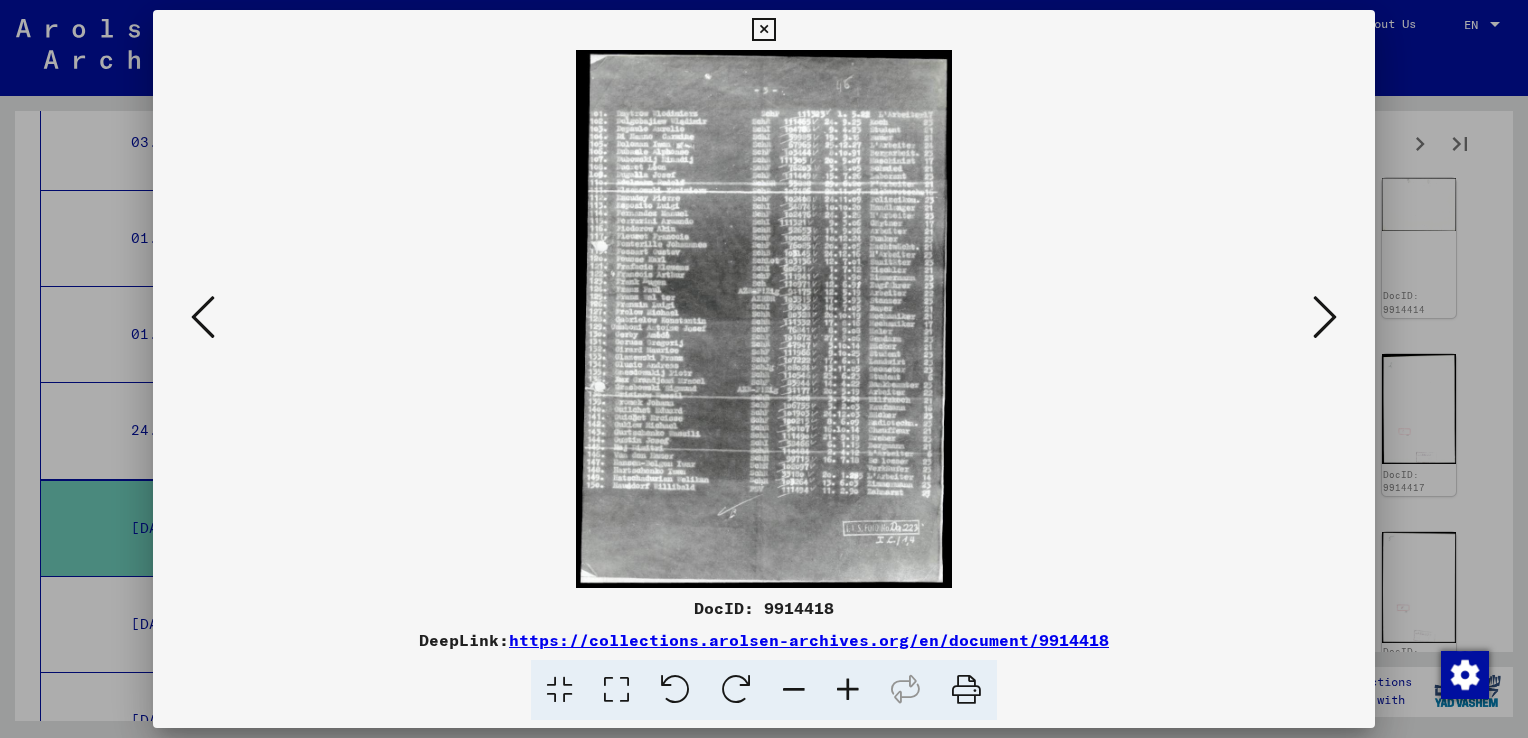 click at bounding box center [1325, 317] 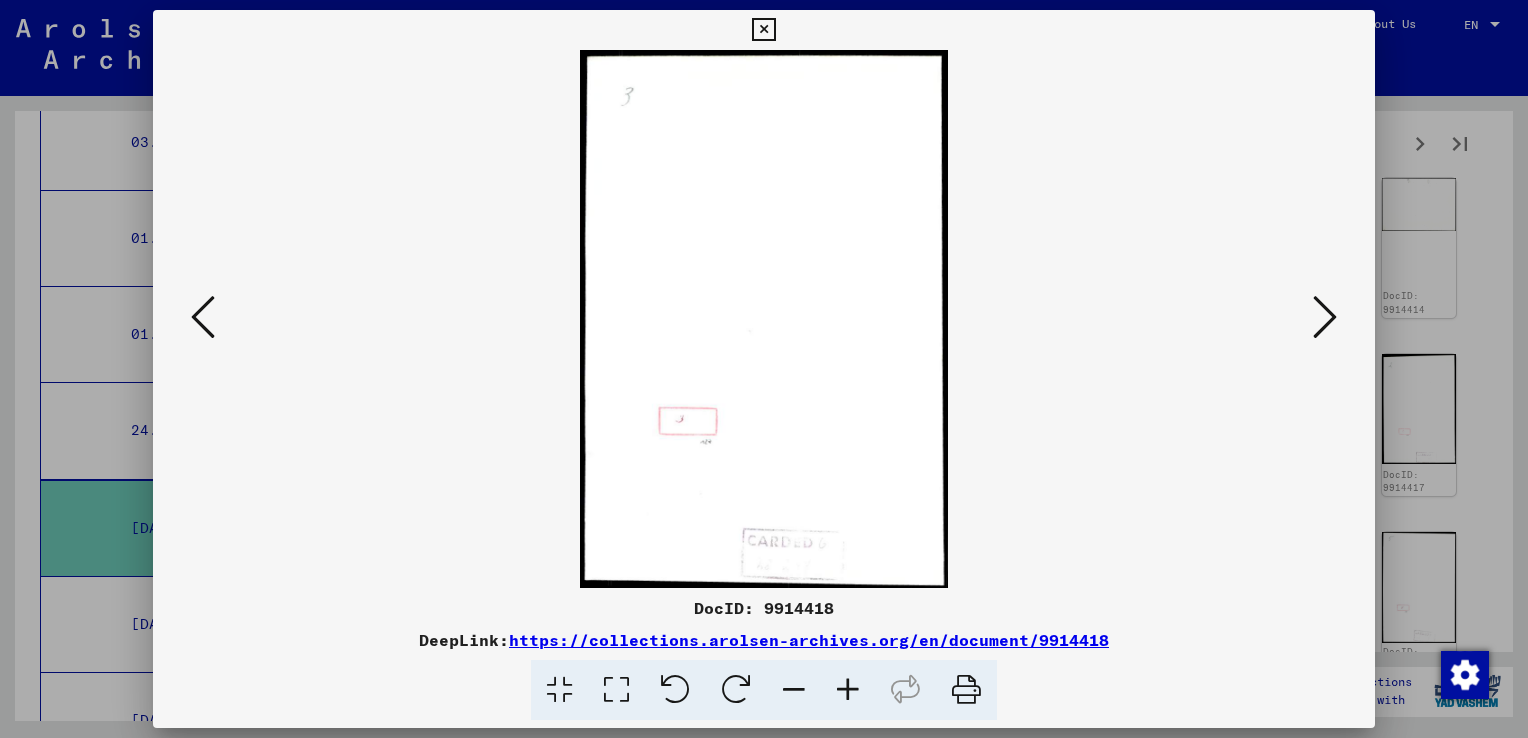 click at bounding box center (1325, 317) 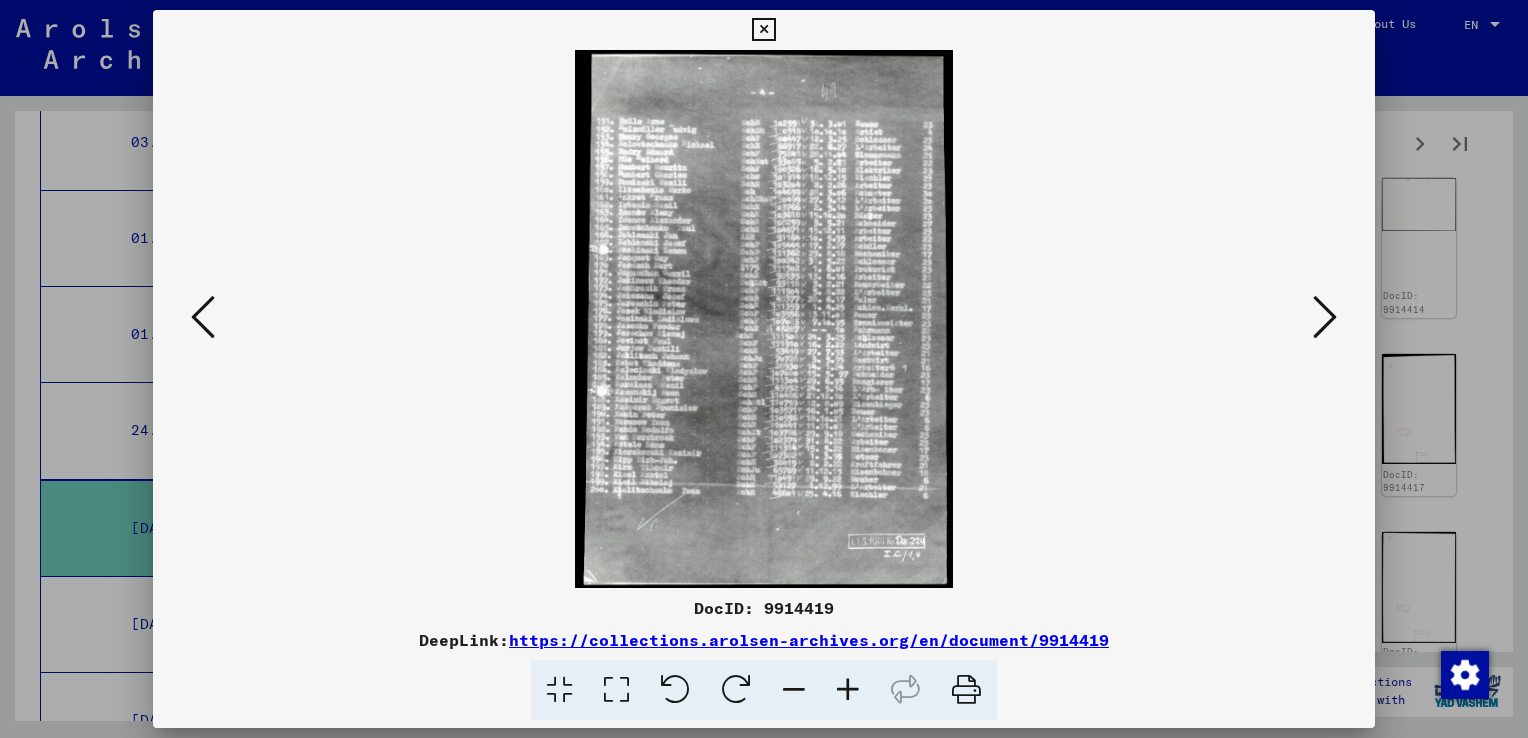 click at bounding box center (1325, 317) 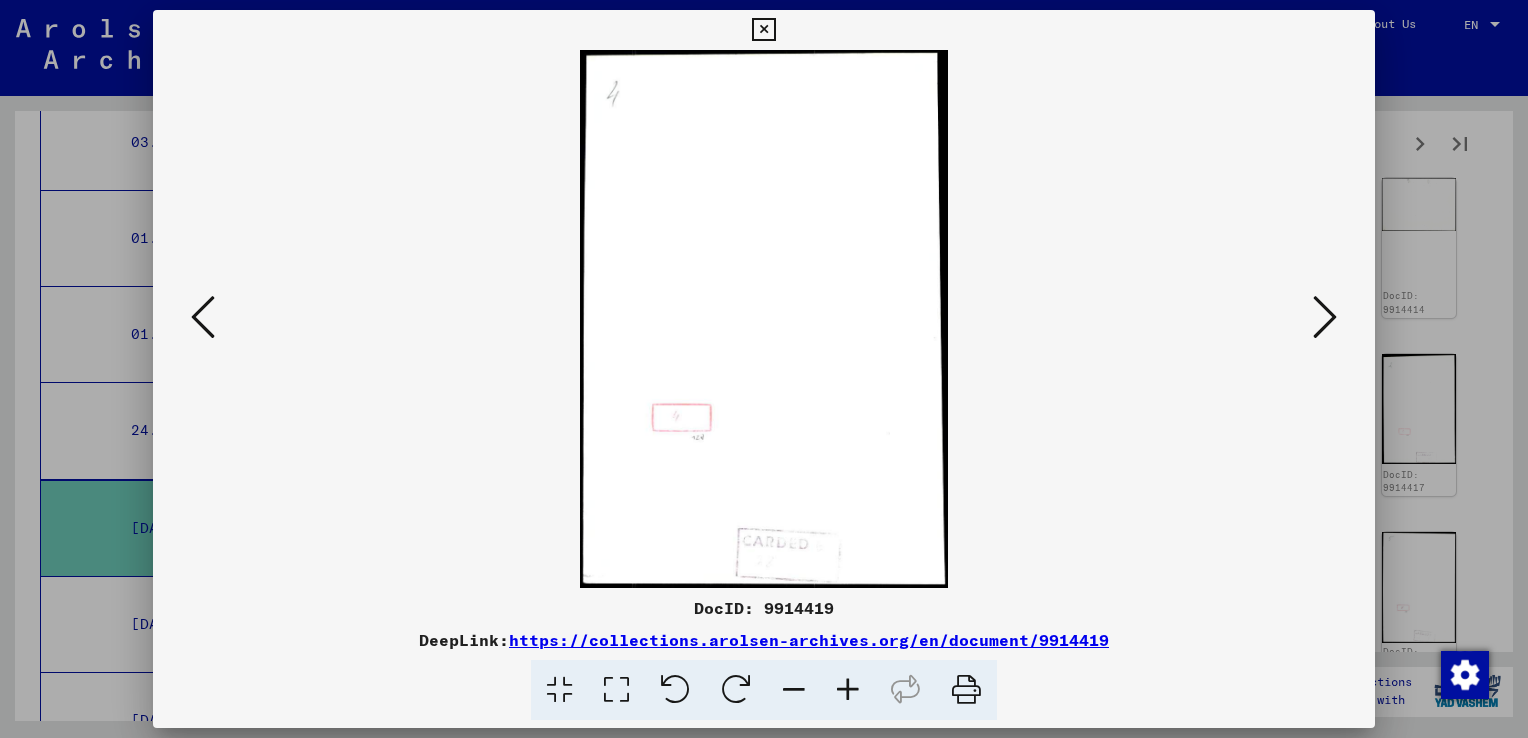 click at bounding box center (1325, 317) 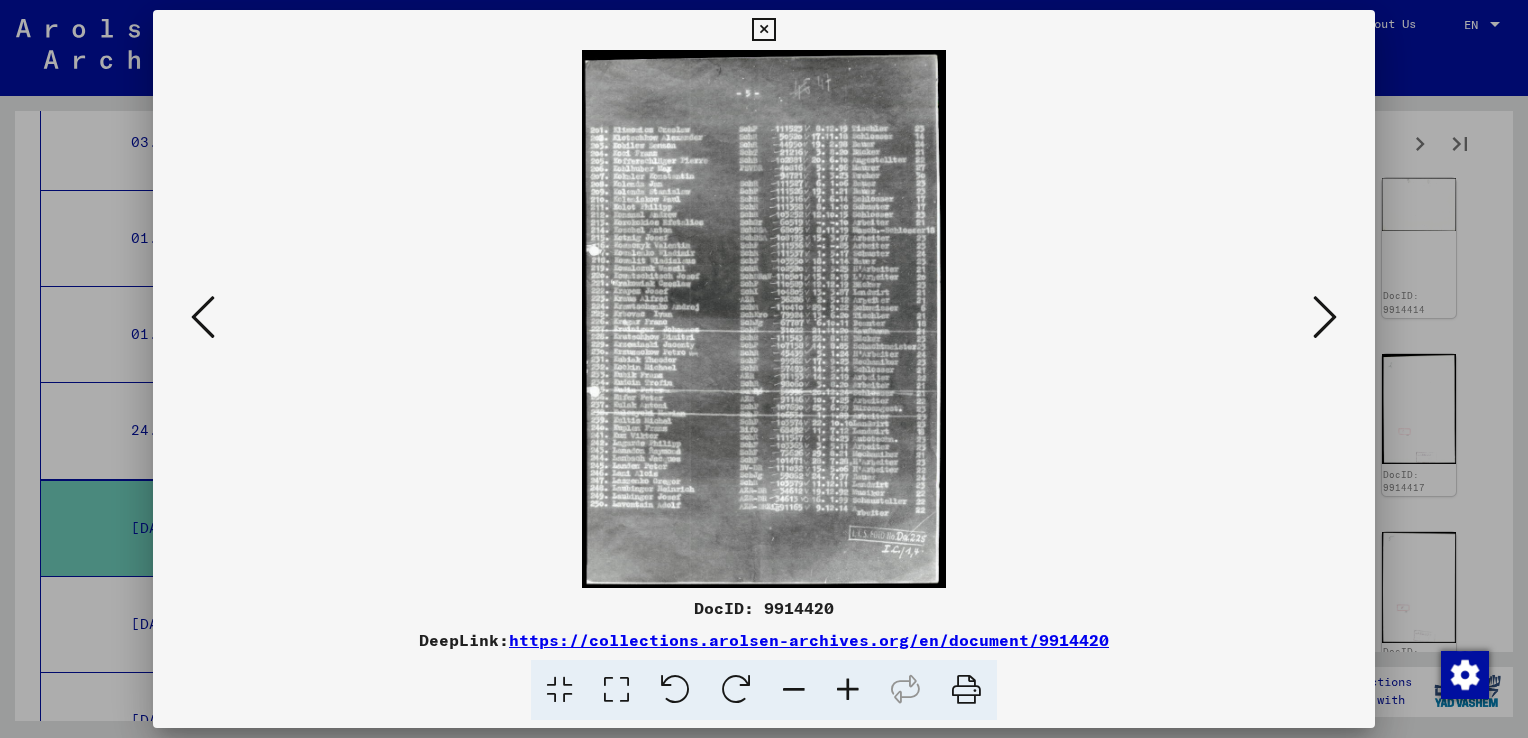 click at bounding box center [1325, 317] 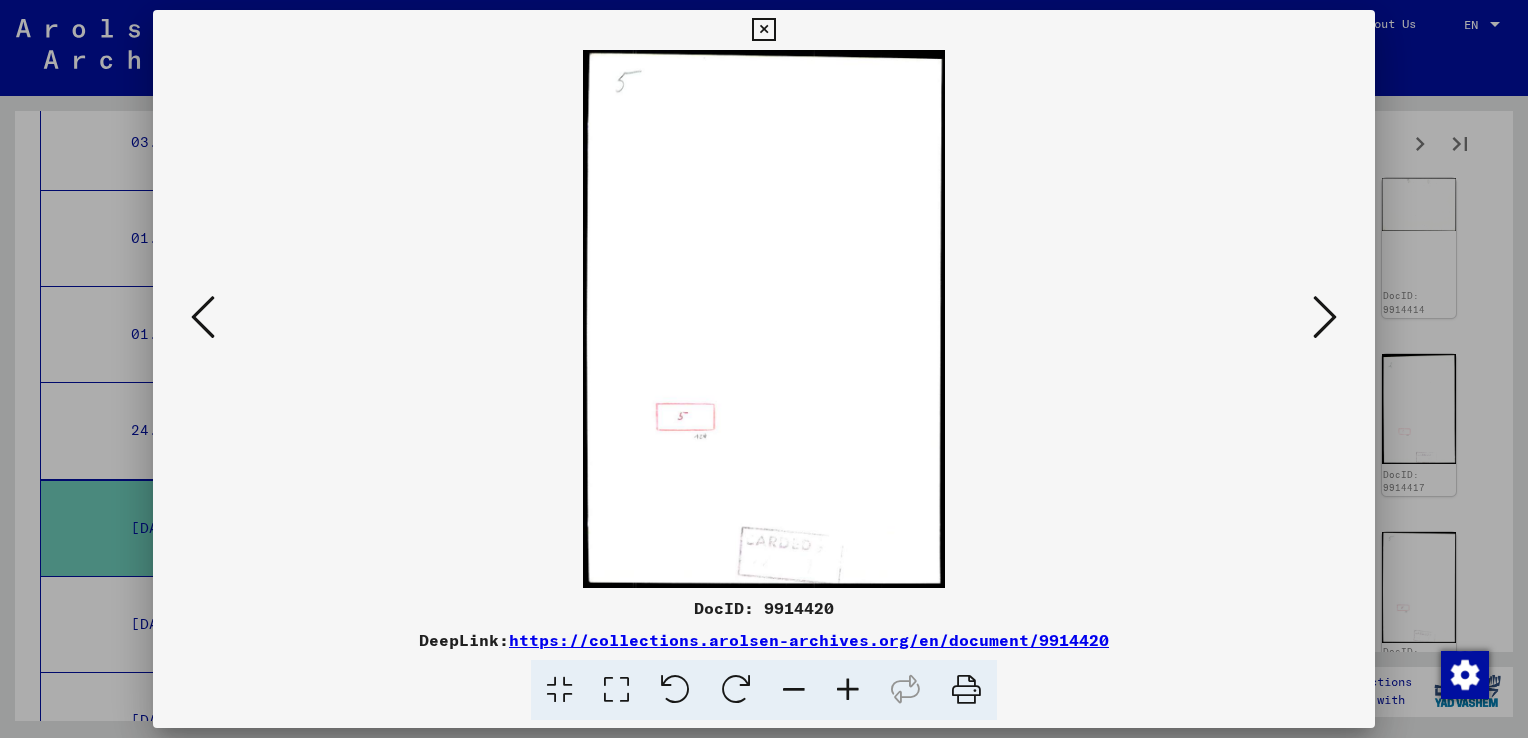 click at bounding box center [1325, 317] 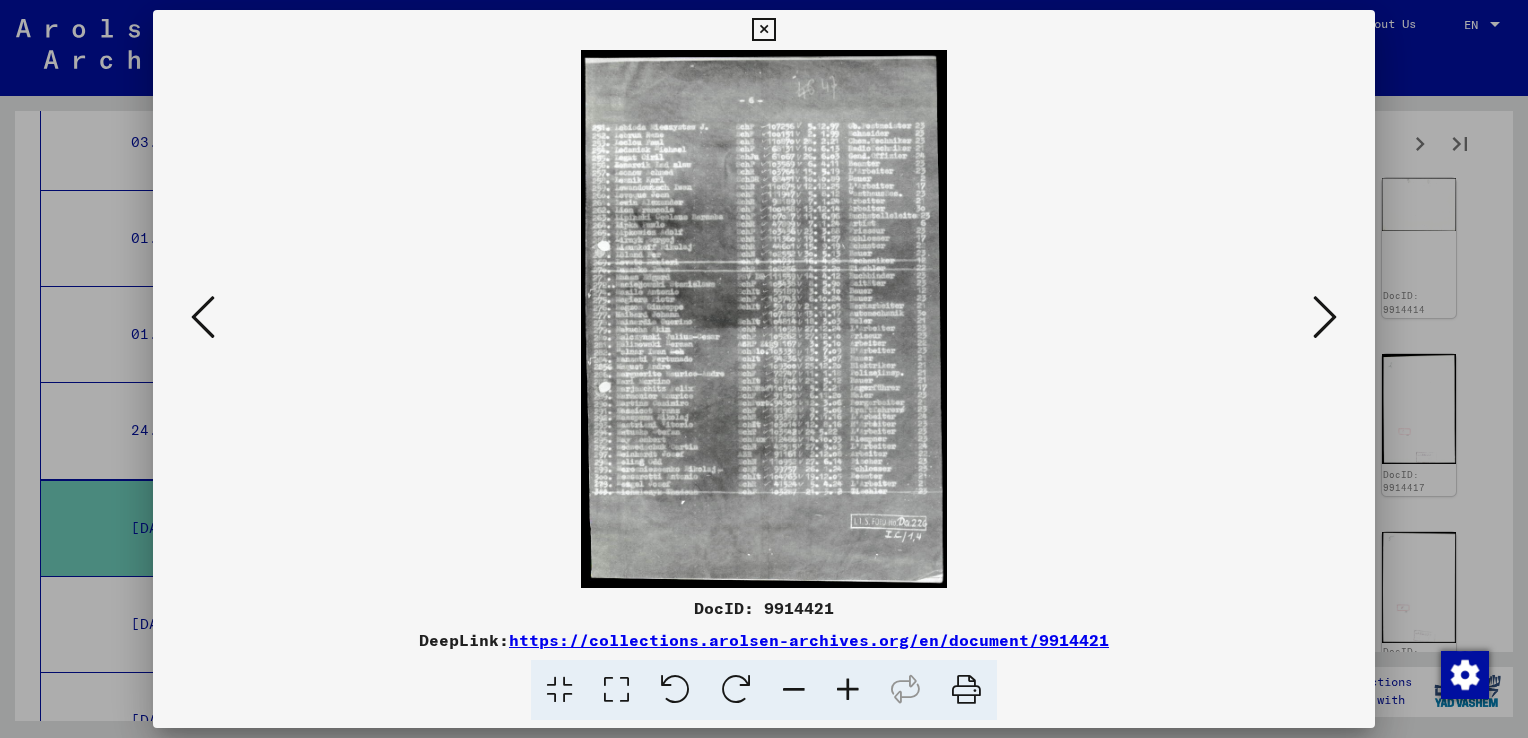 click at bounding box center (1325, 317) 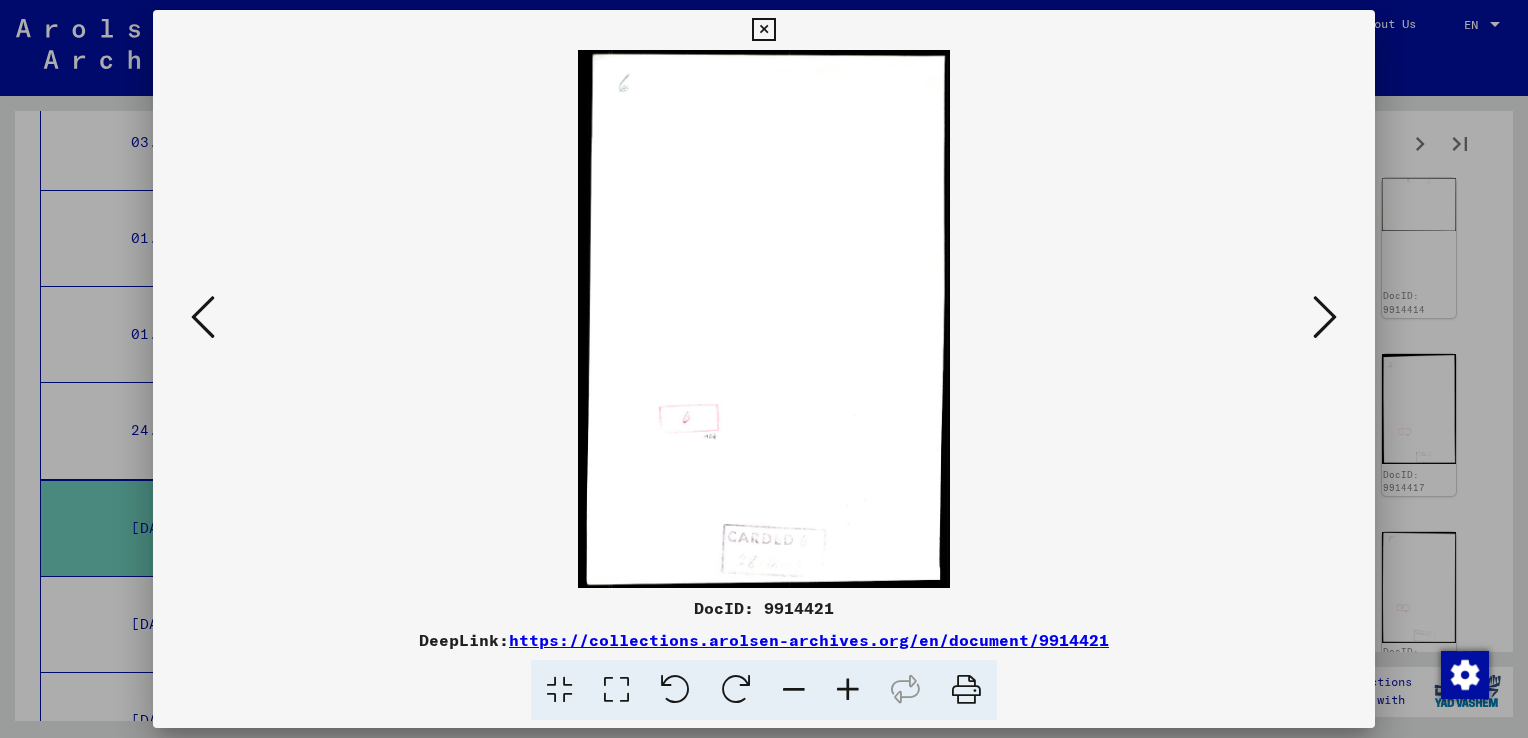 click at bounding box center [1325, 317] 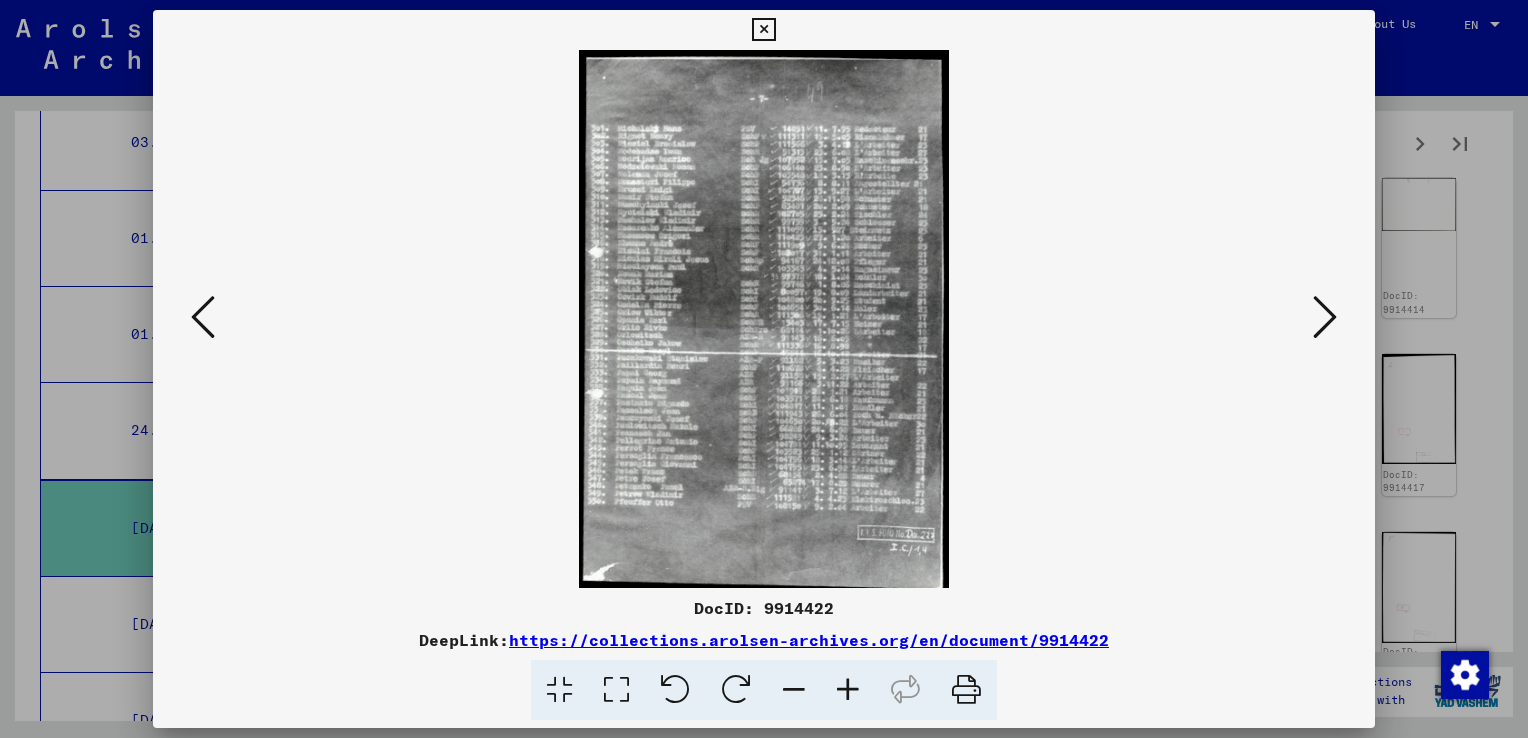 click at bounding box center [1325, 317] 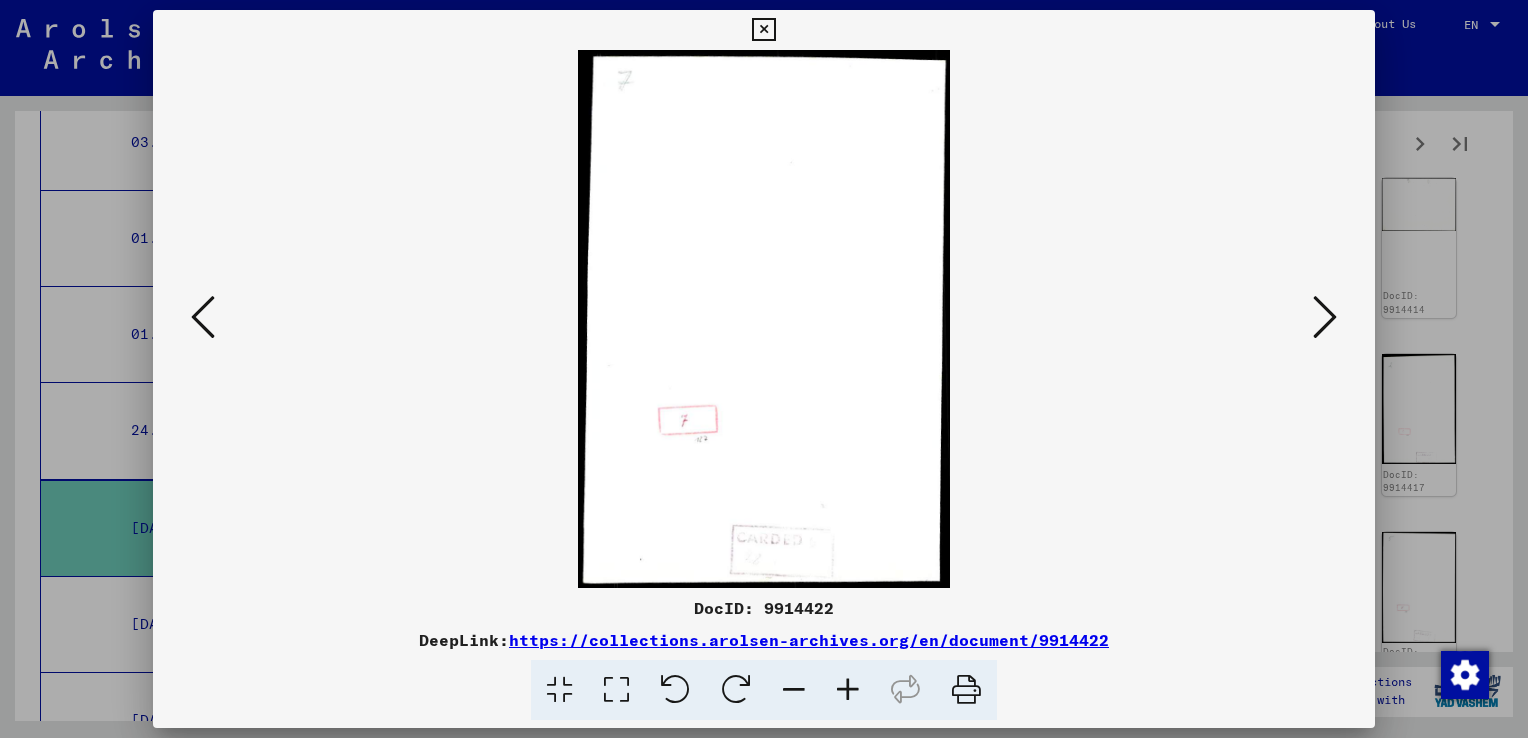 click at bounding box center (1325, 317) 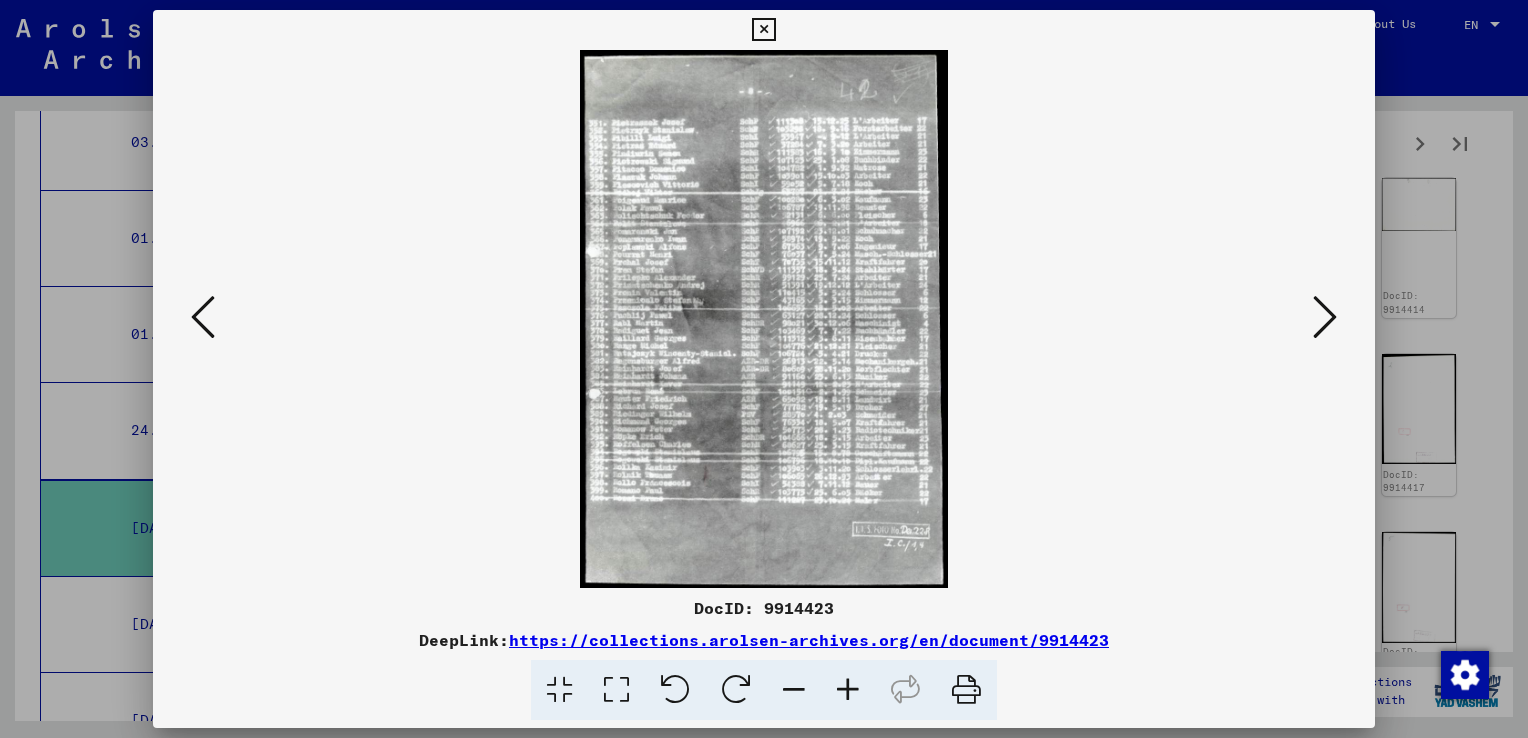 click at bounding box center [1325, 317] 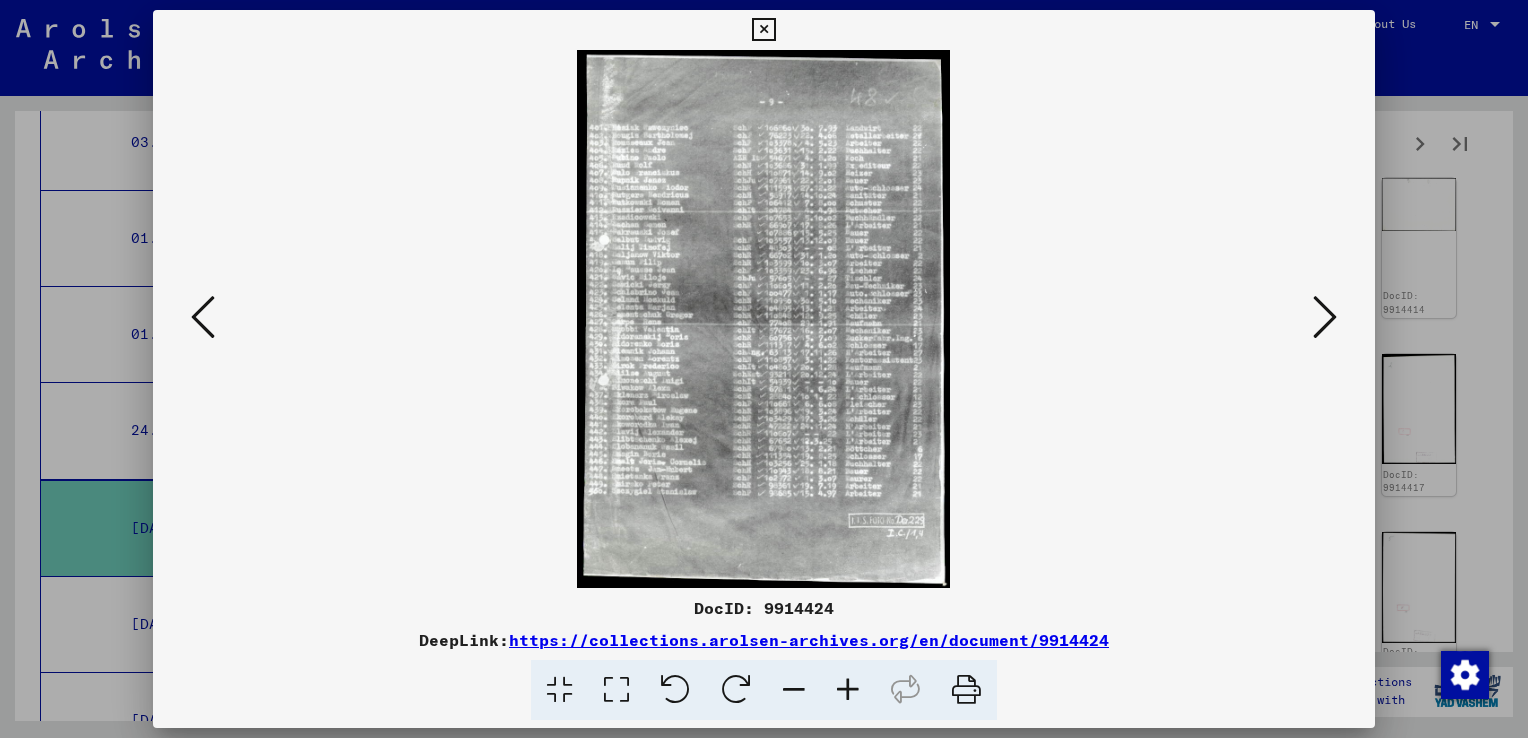 click at bounding box center (1325, 317) 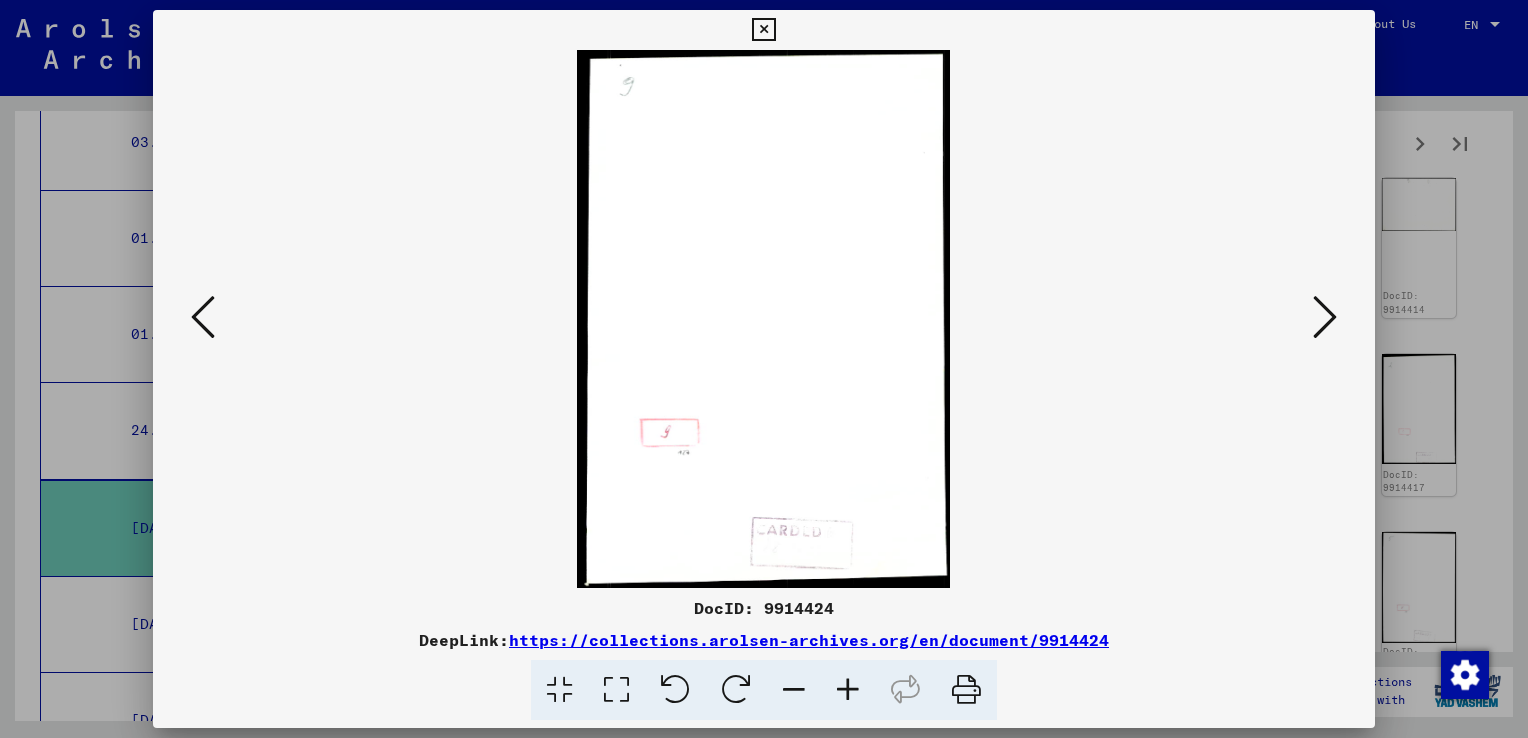 click at bounding box center [1325, 317] 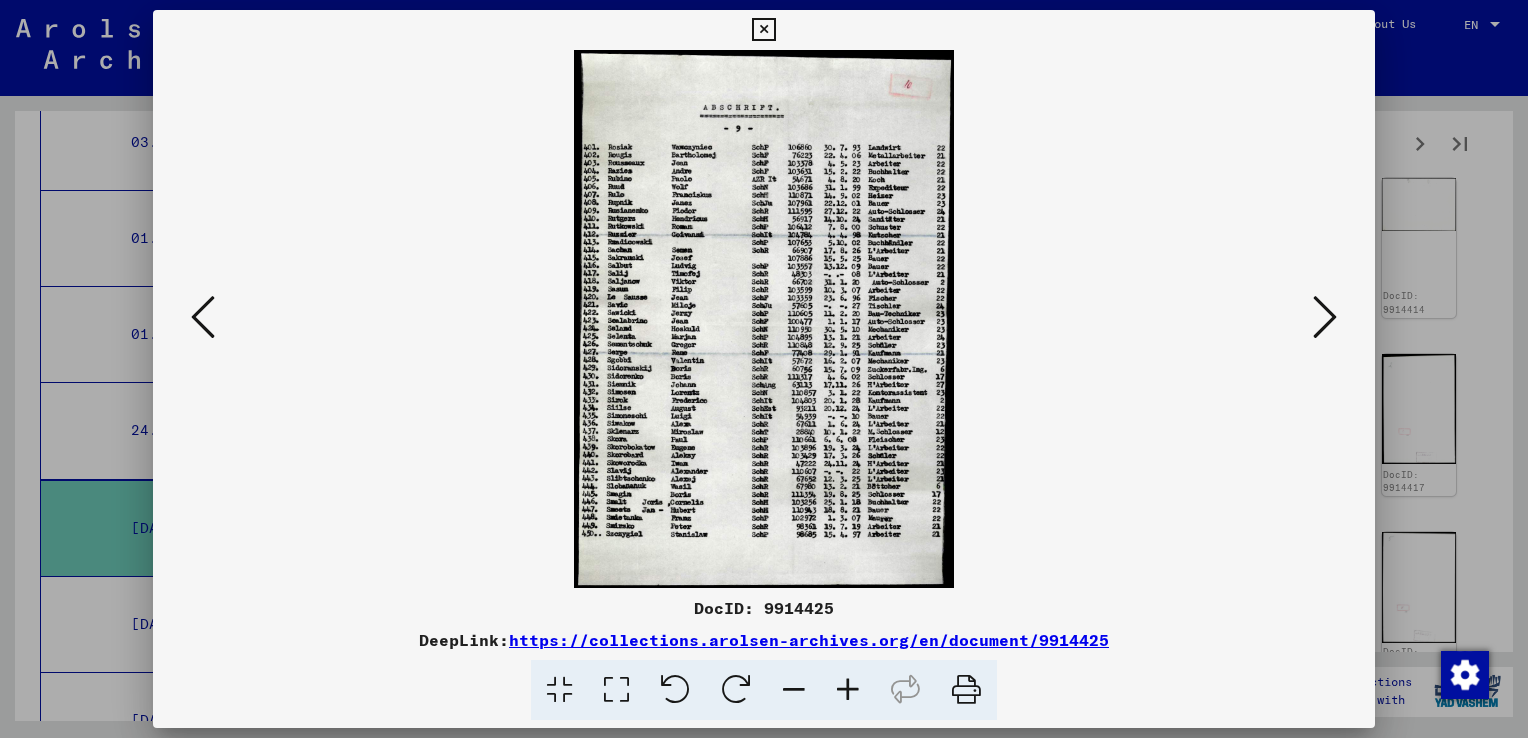 click at bounding box center (1325, 317) 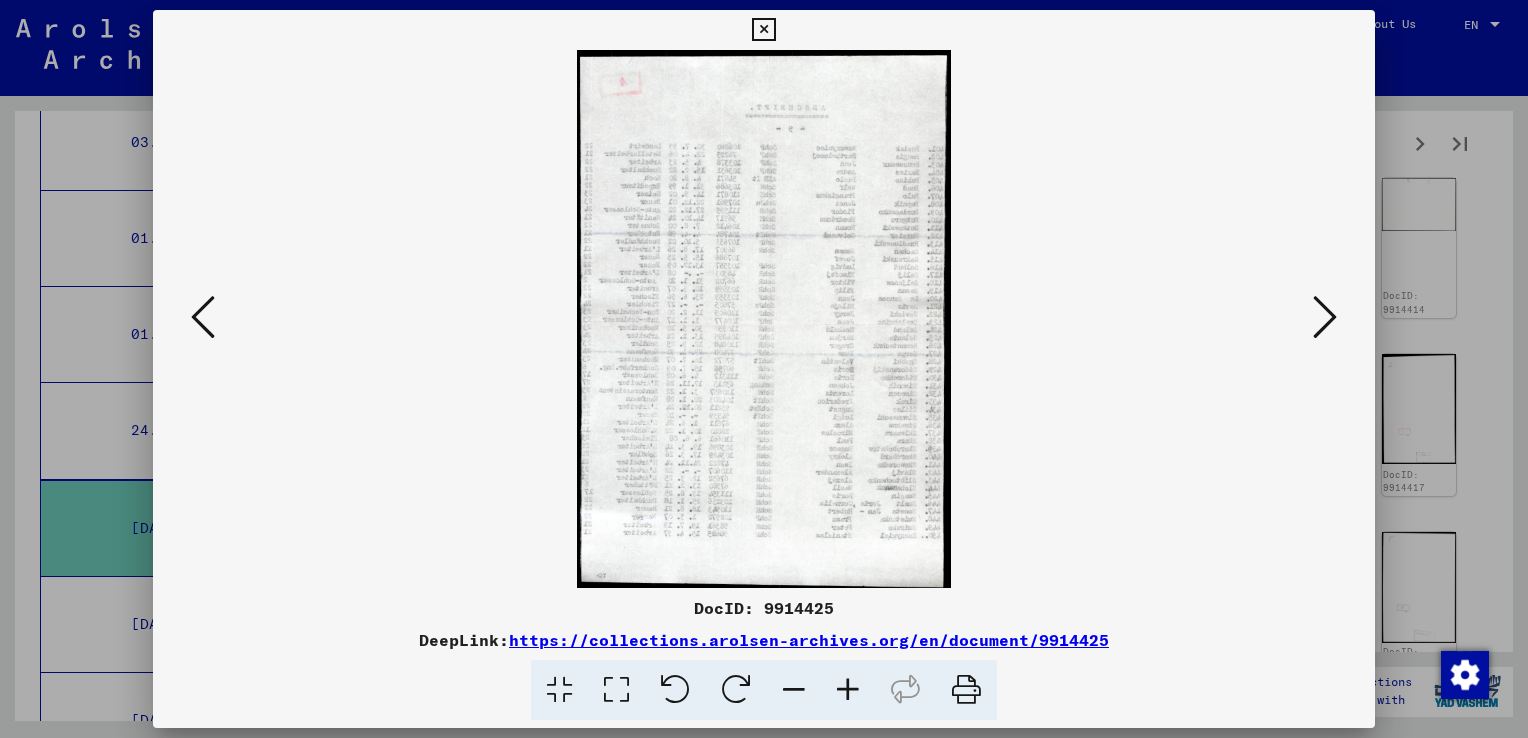 click at bounding box center (1325, 317) 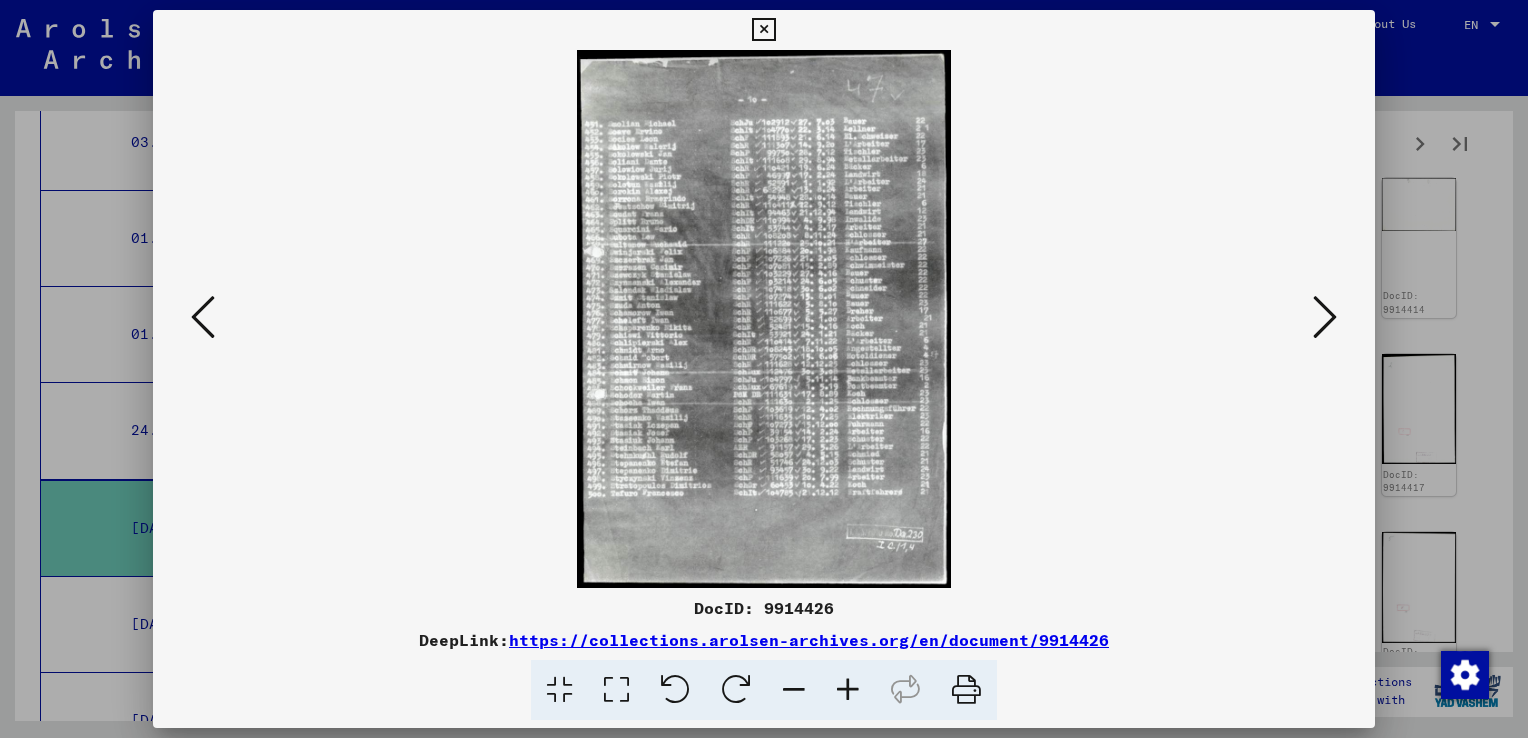 click at bounding box center [1325, 317] 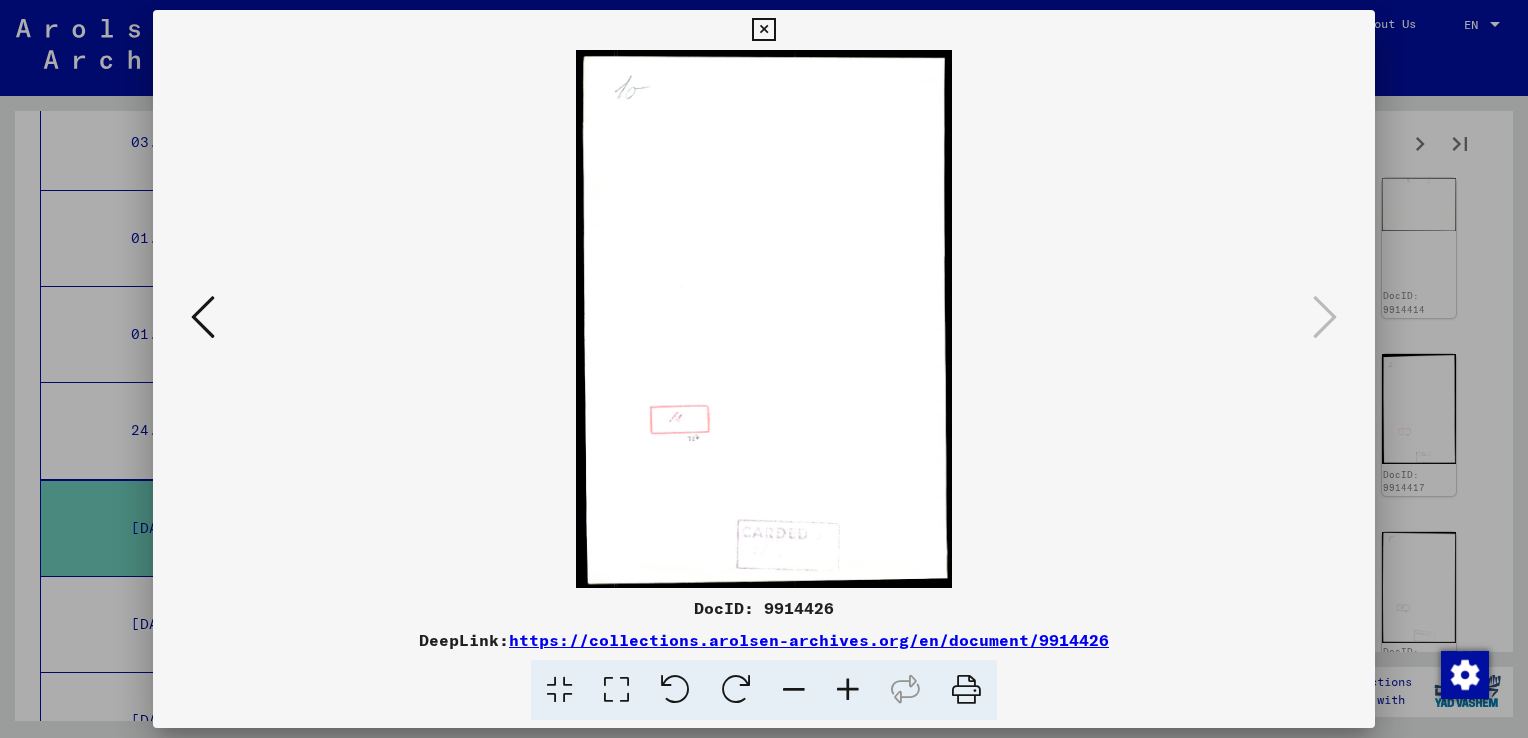 click at bounding box center [763, 30] 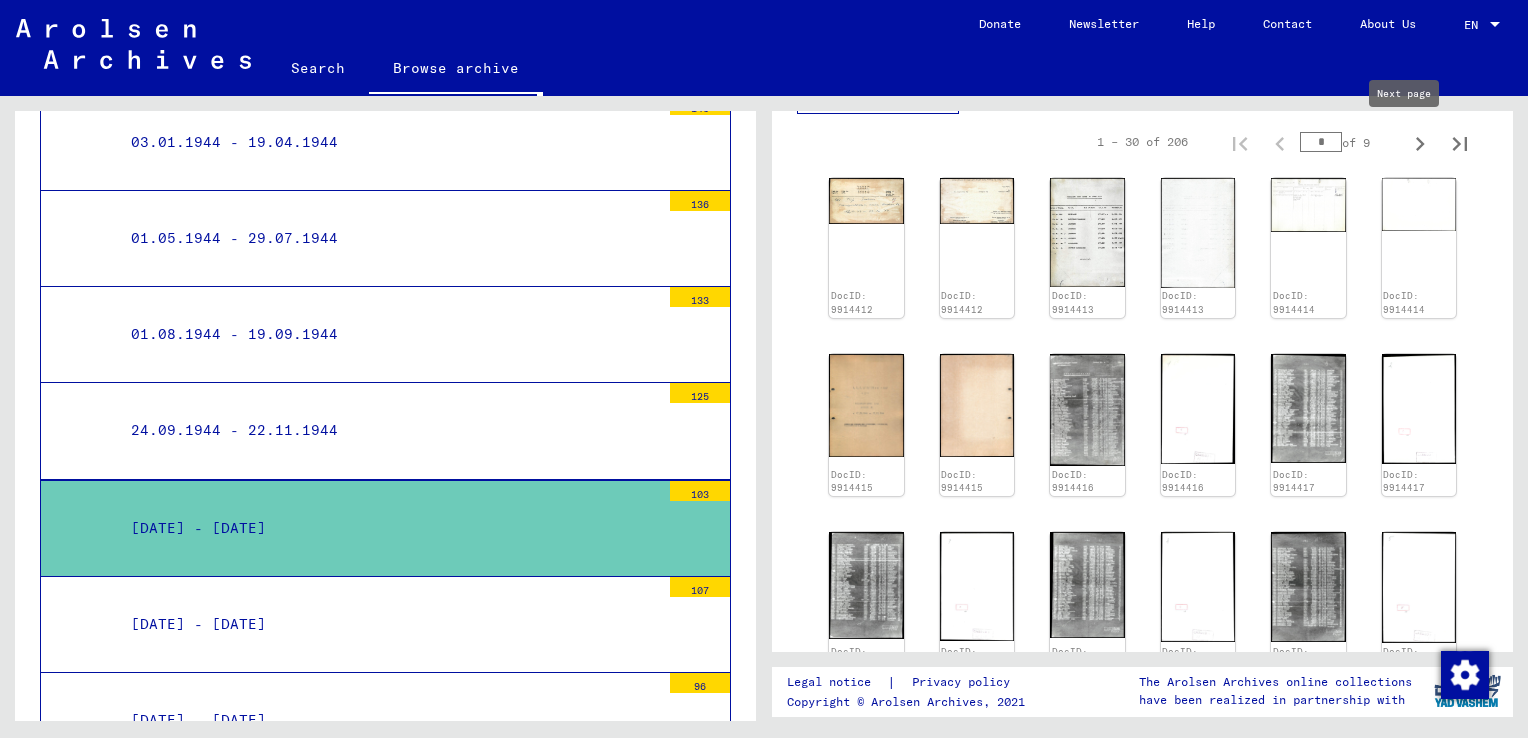 click 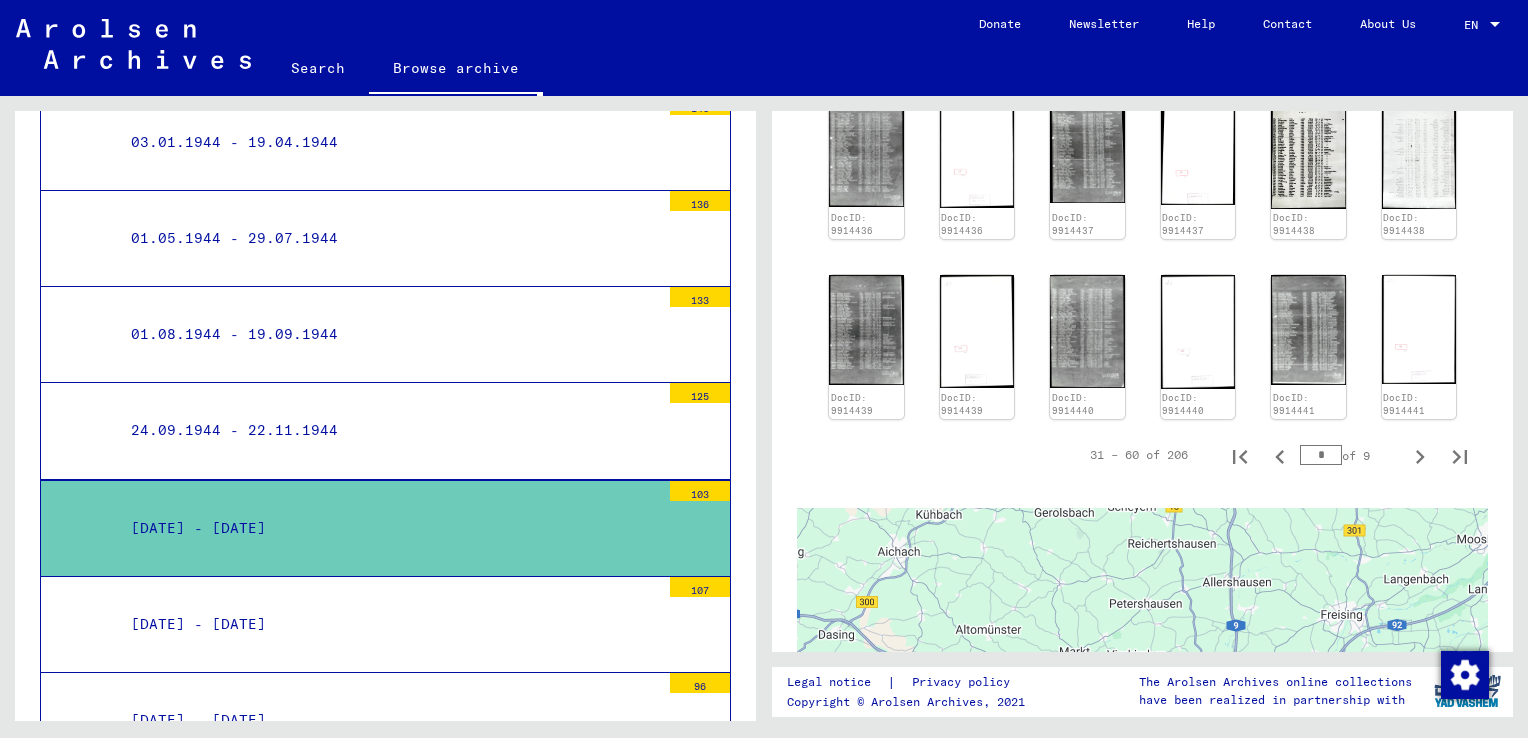 scroll, scrollTop: 1238, scrollLeft: 0, axis: vertical 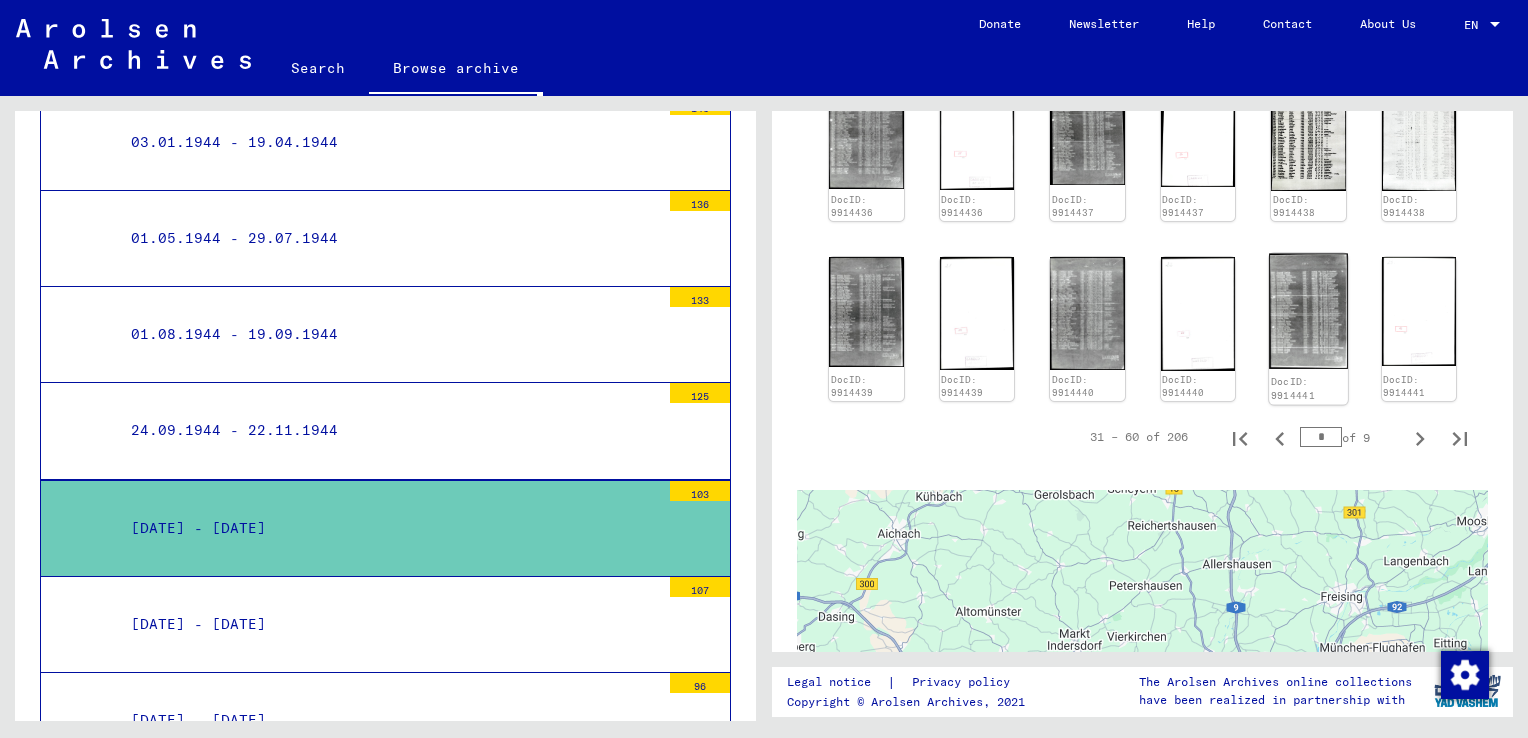 click 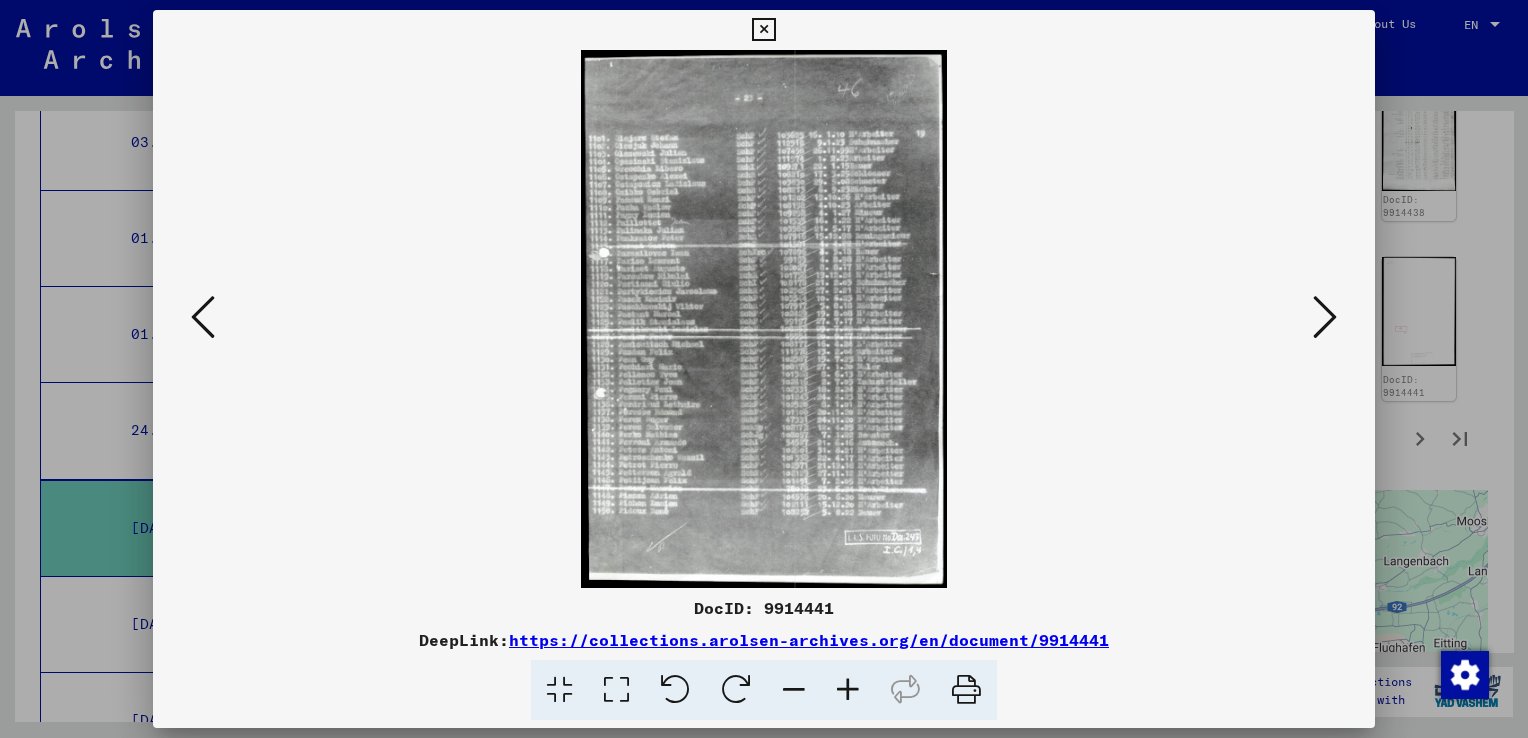 drag, startPoint x: 1322, startPoint y: 318, endPoint x: 1329, endPoint y: 302, distance: 17.464249 